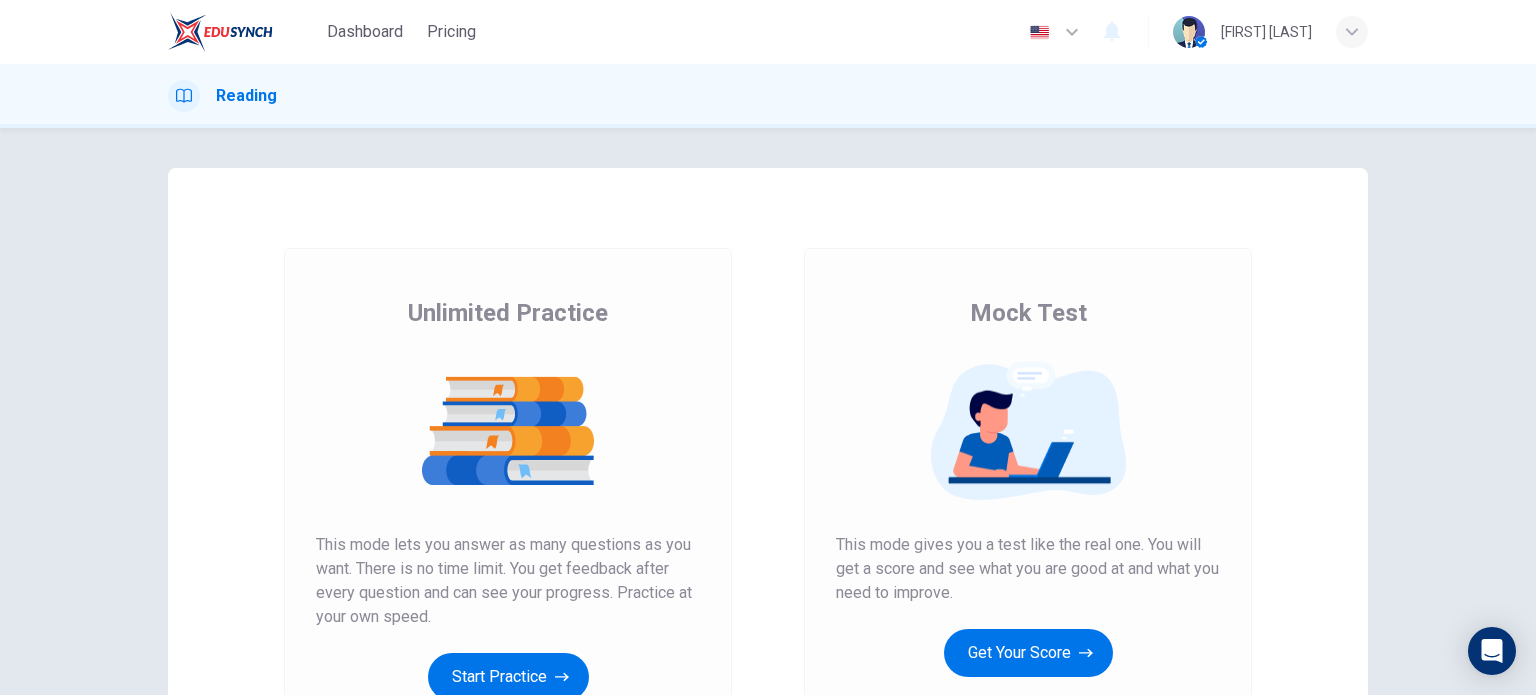 scroll, scrollTop: 0, scrollLeft: 0, axis: both 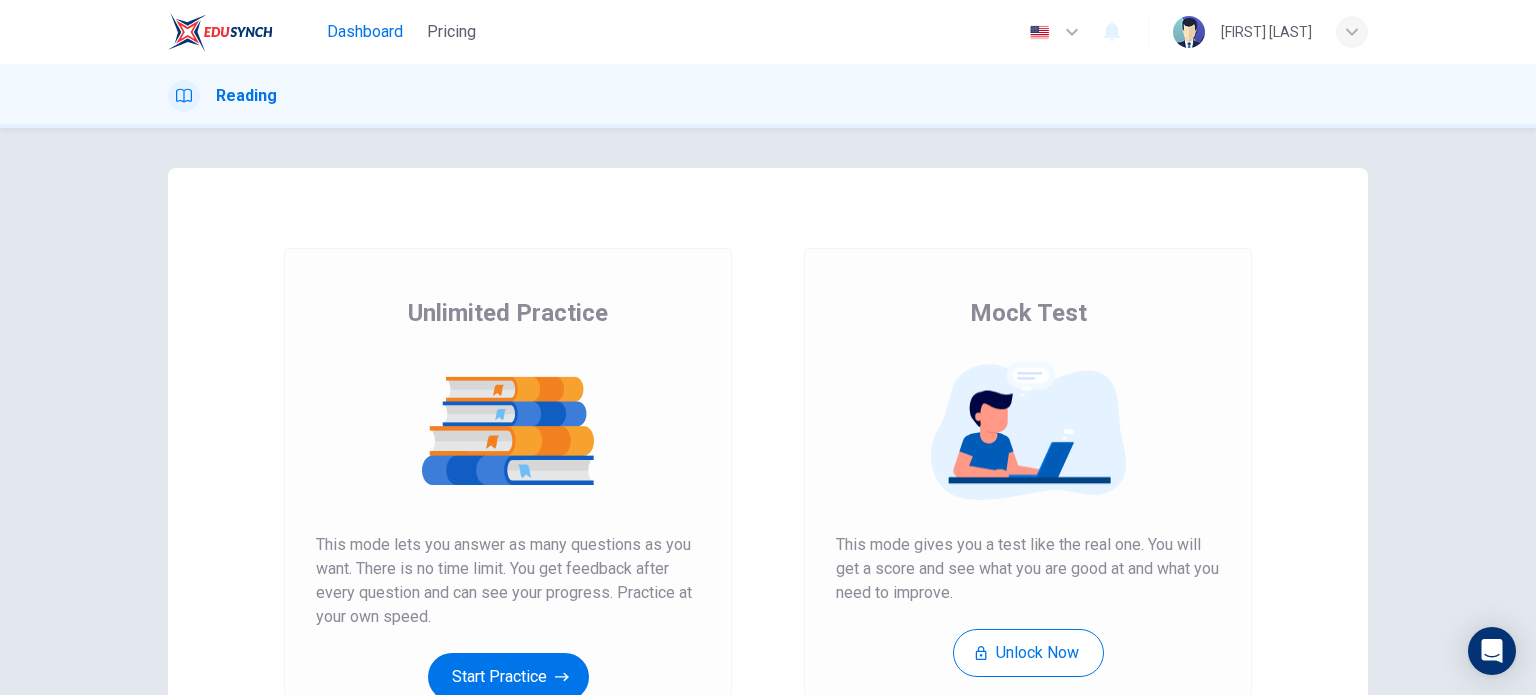 click on "Dashboard" at bounding box center (365, 32) 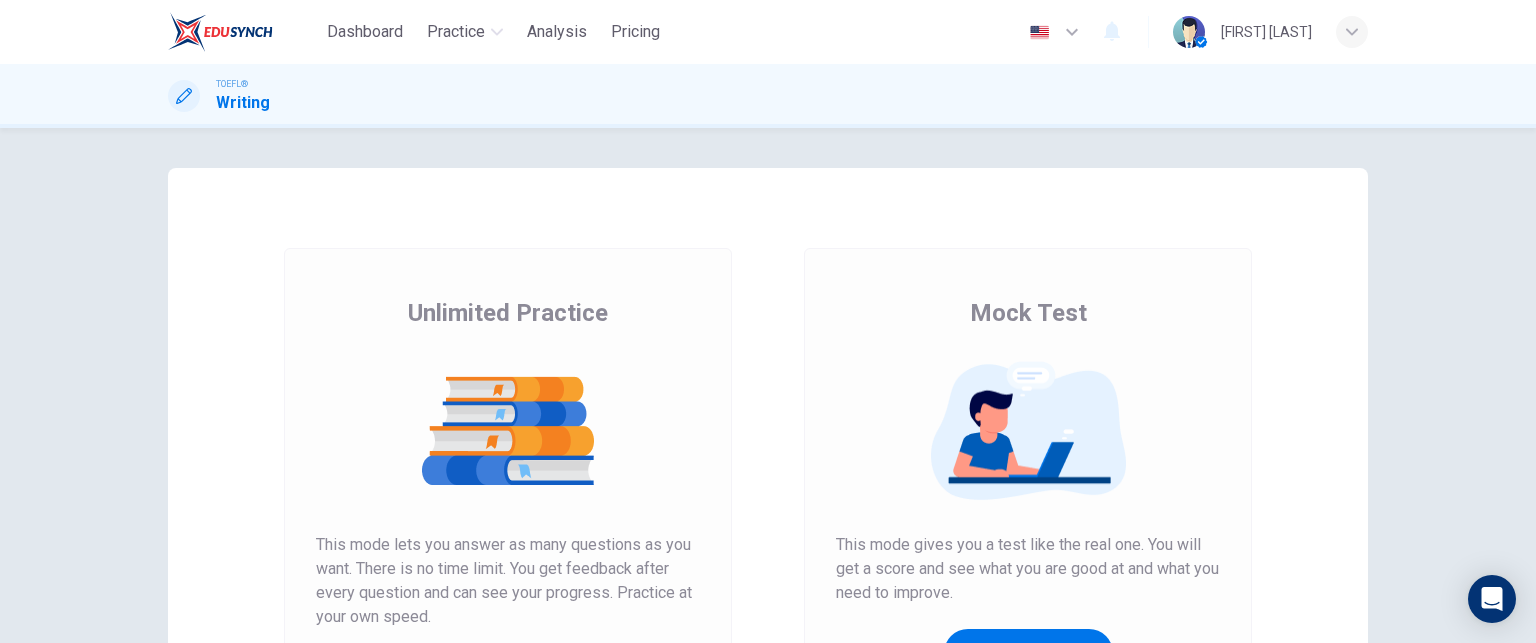 scroll, scrollTop: 0, scrollLeft: 0, axis: both 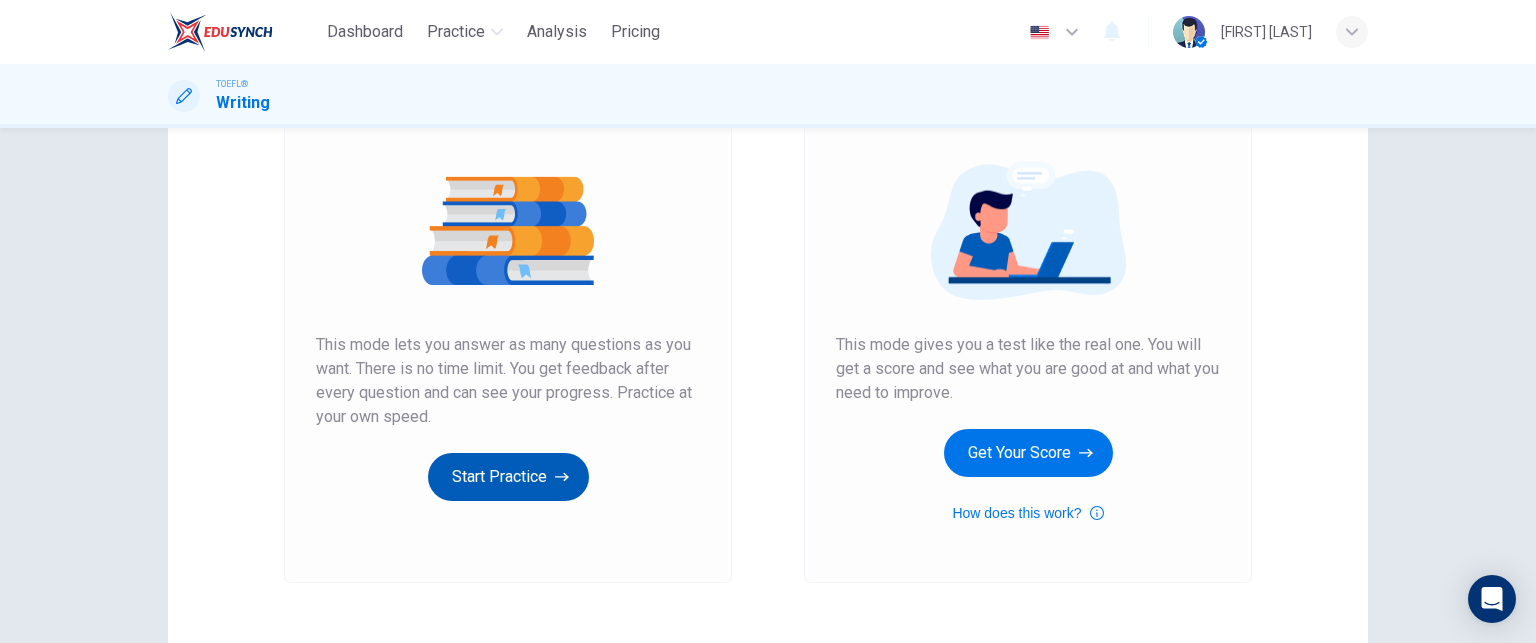click on "Start Practice" at bounding box center (508, 477) 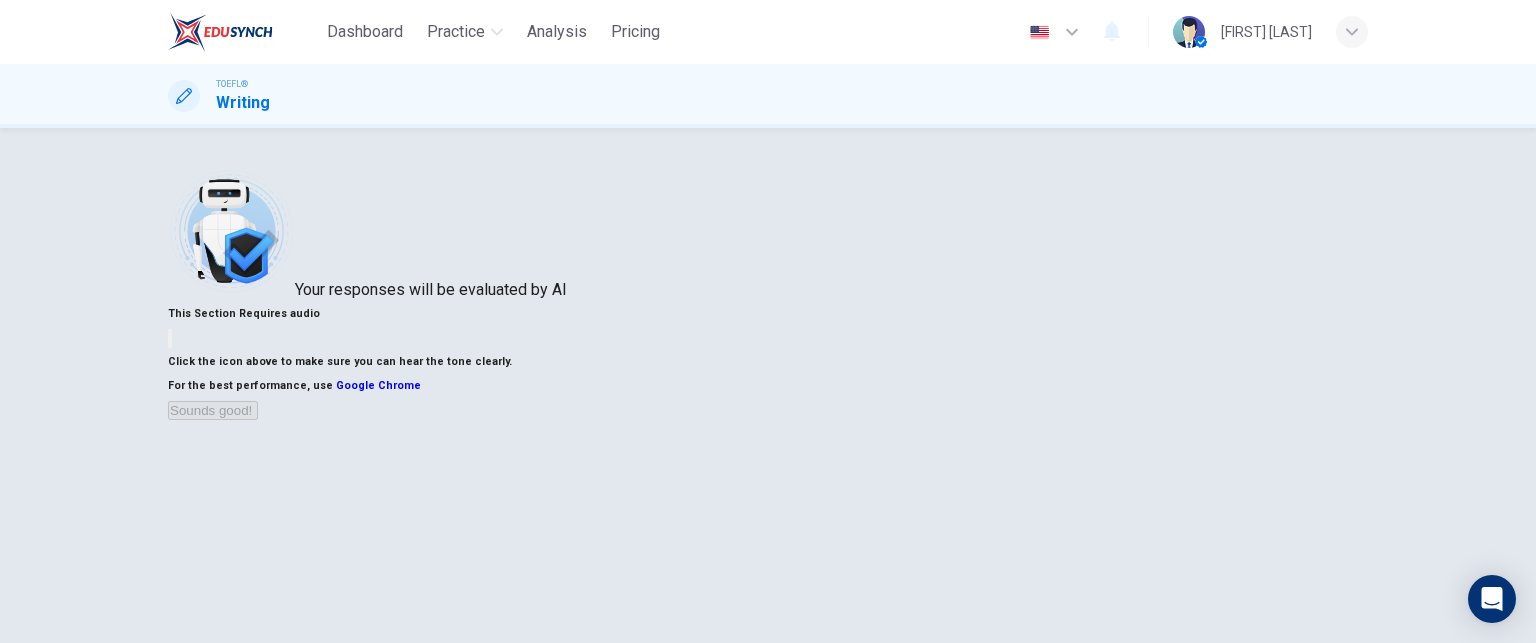 scroll, scrollTop: 100, scrollLeft: 0, axis: vertical 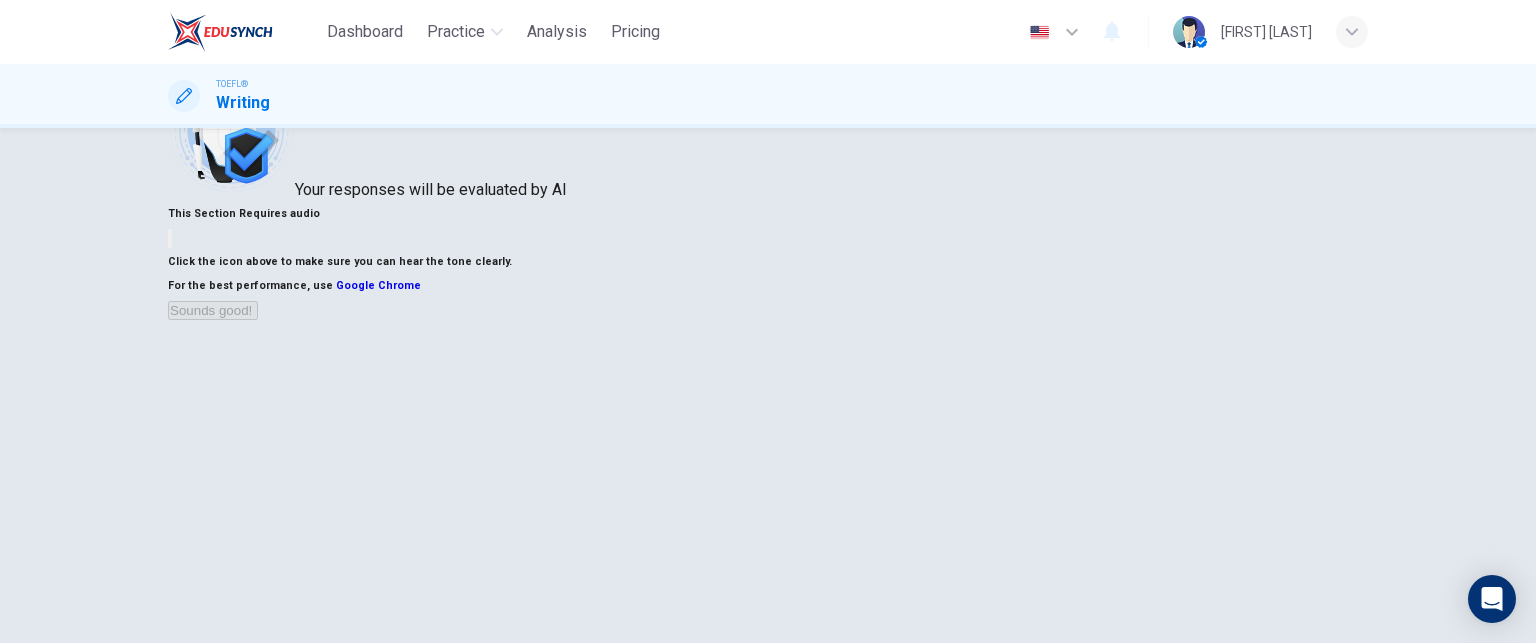 click at bounding box center [170, 238] 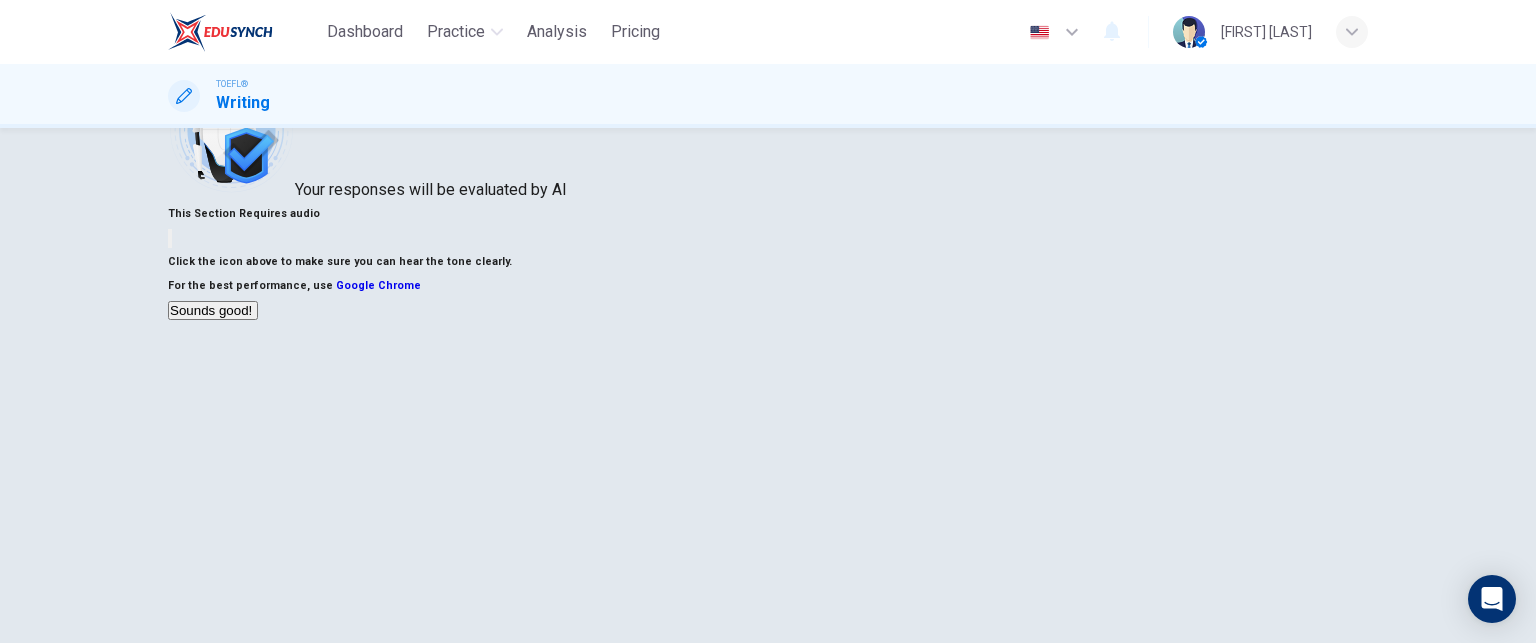 scroll, scrollTop: 200, scrollLeft: 0, axis: vertical 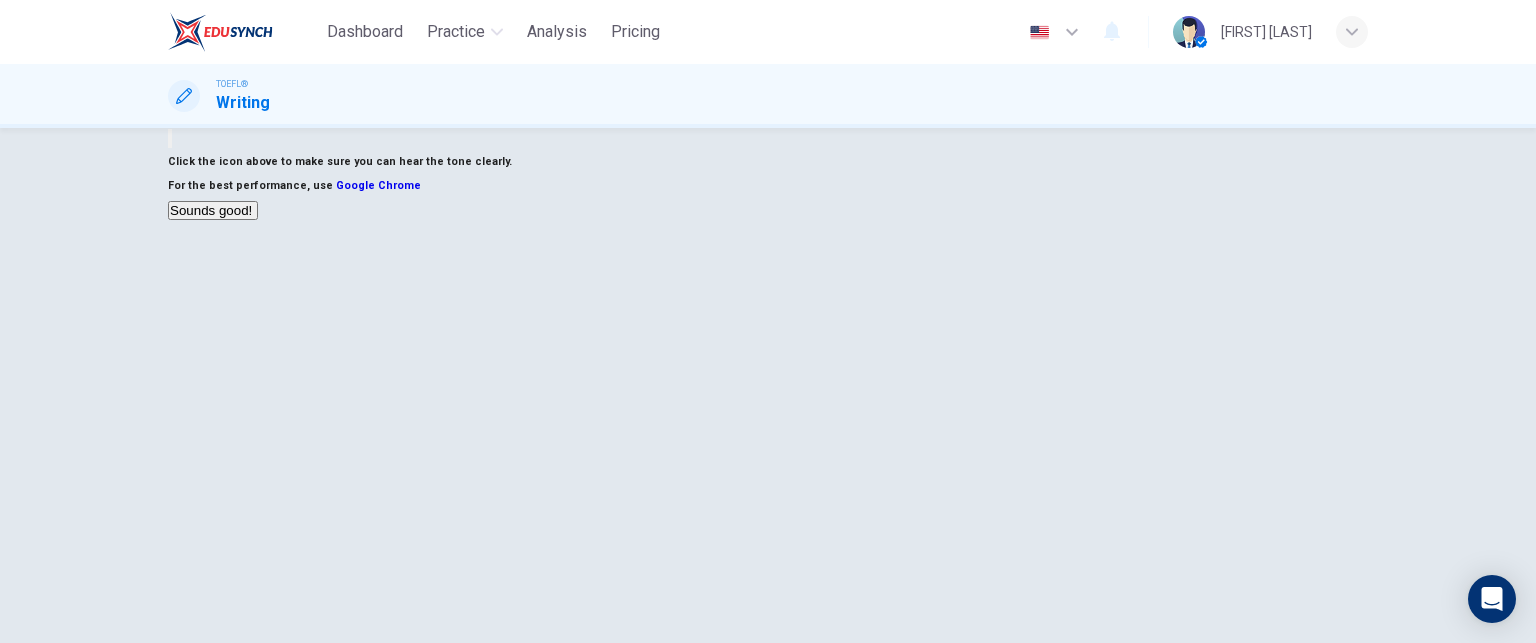click 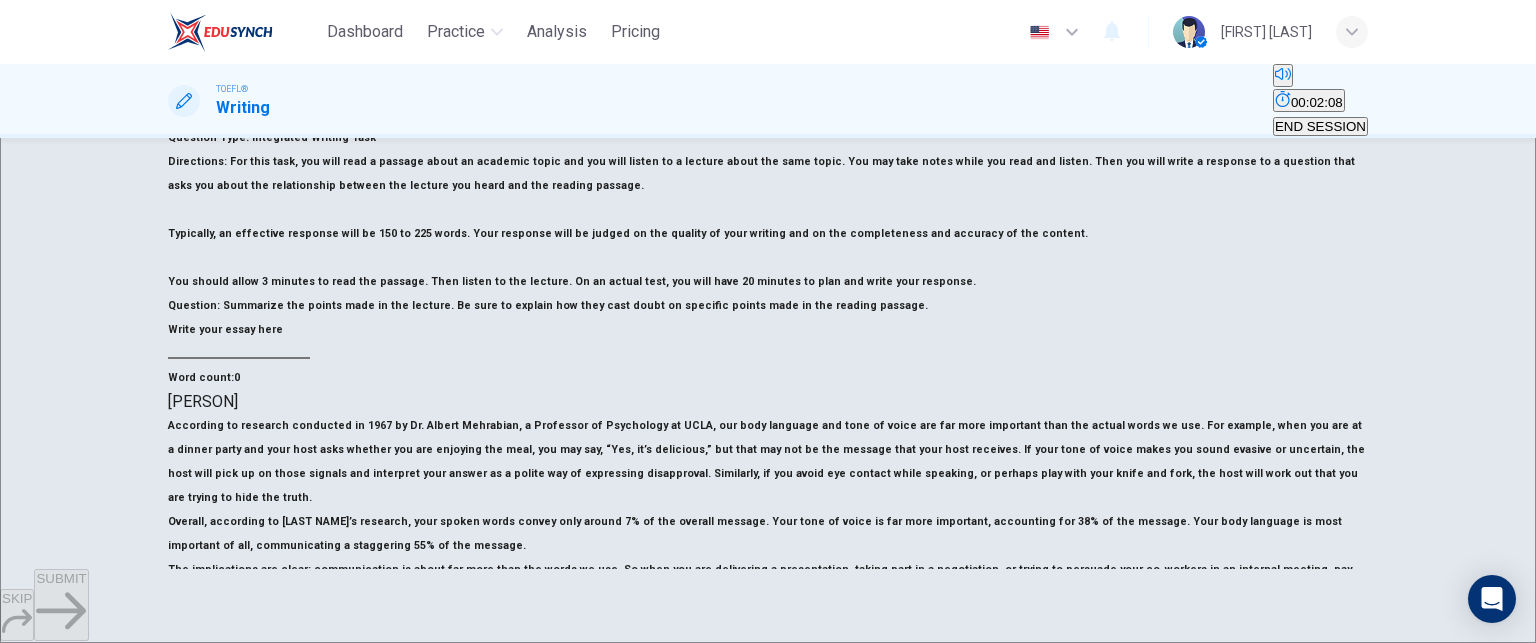 scroll, scrollTop: 200, scrollLeft: 0, axis: vertical 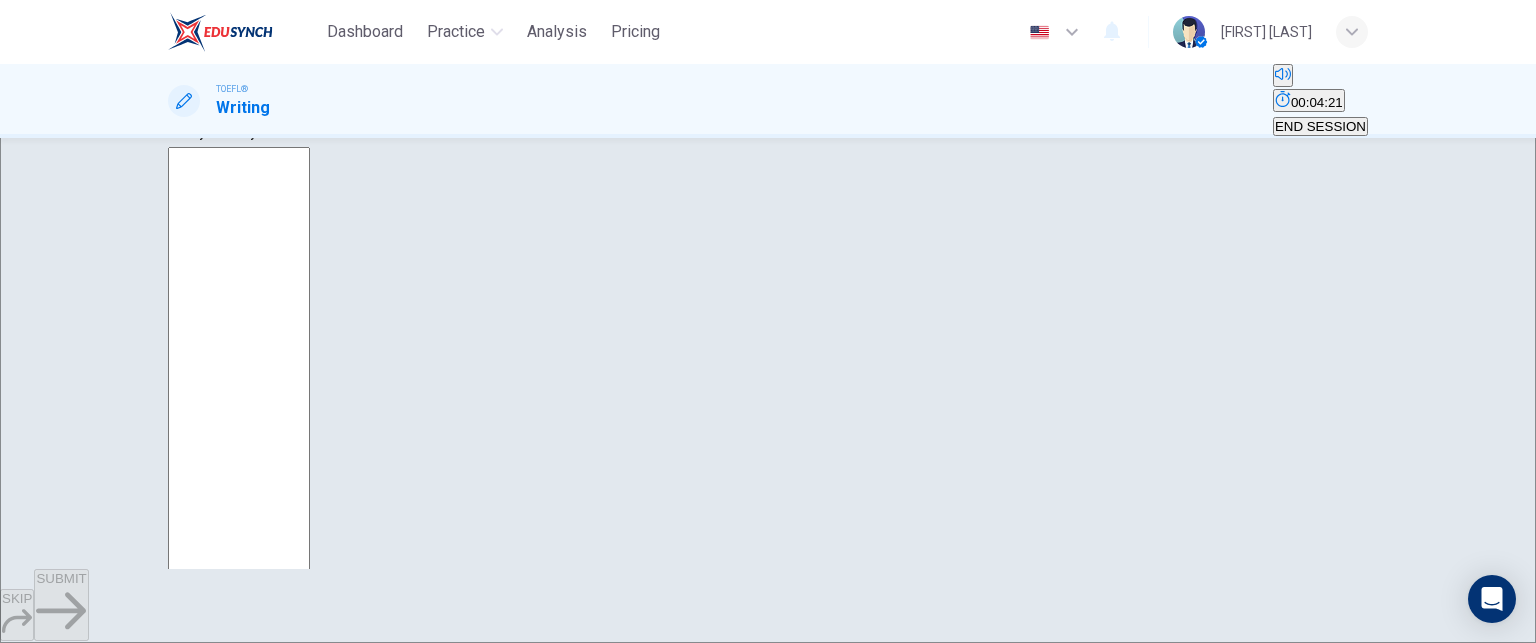 click 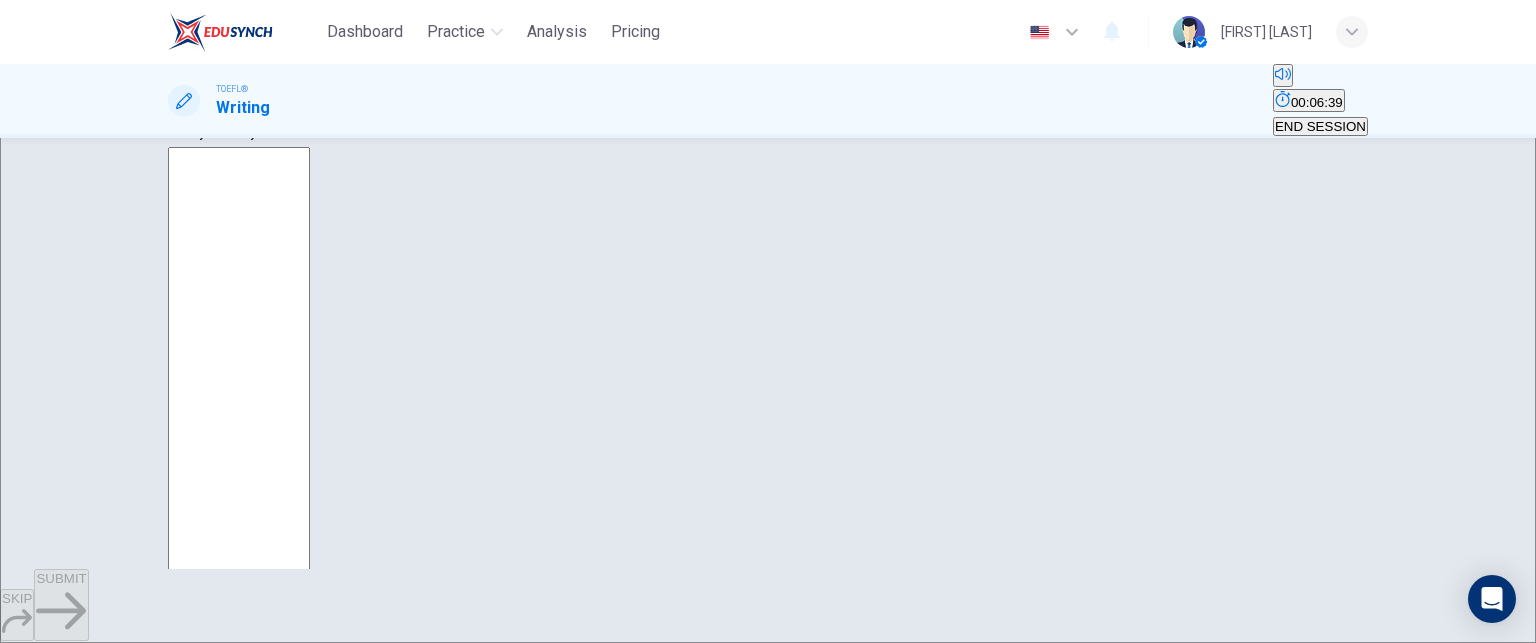 type on "0" 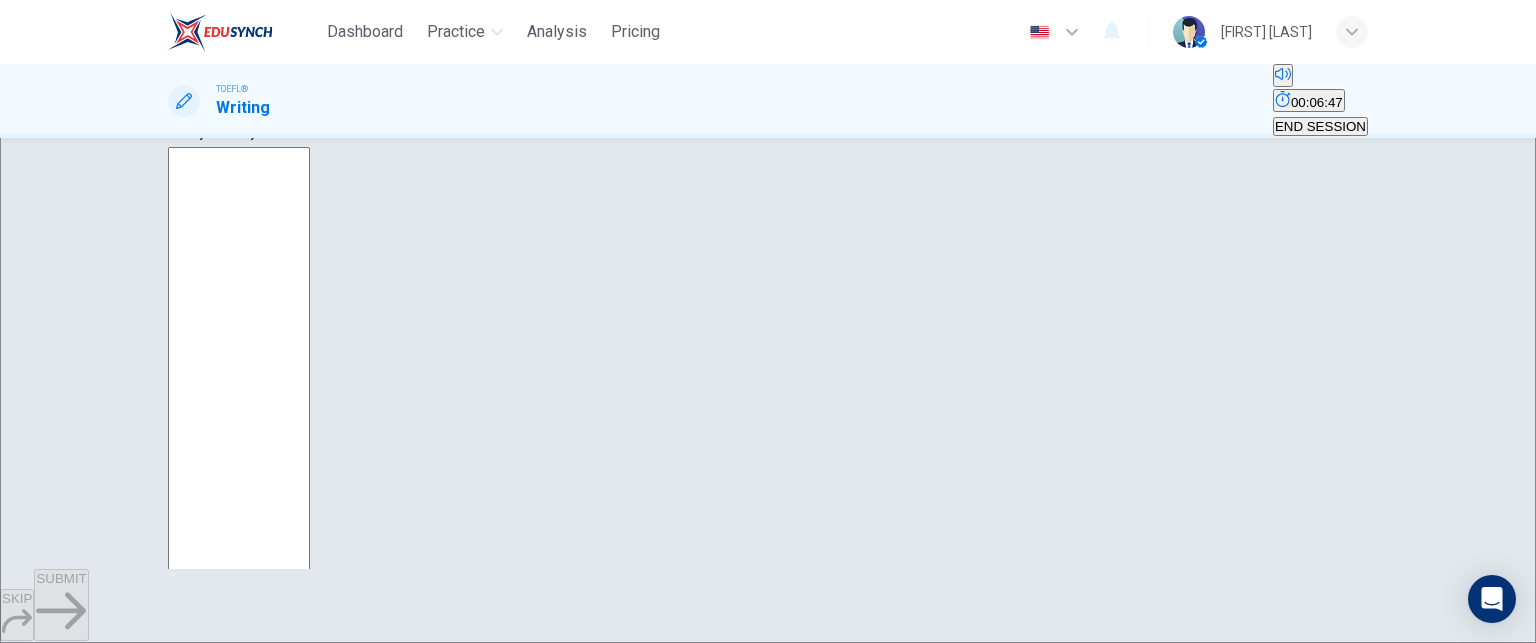 scroll, scrollTop: 0, scrollLeft: 0, axis: both 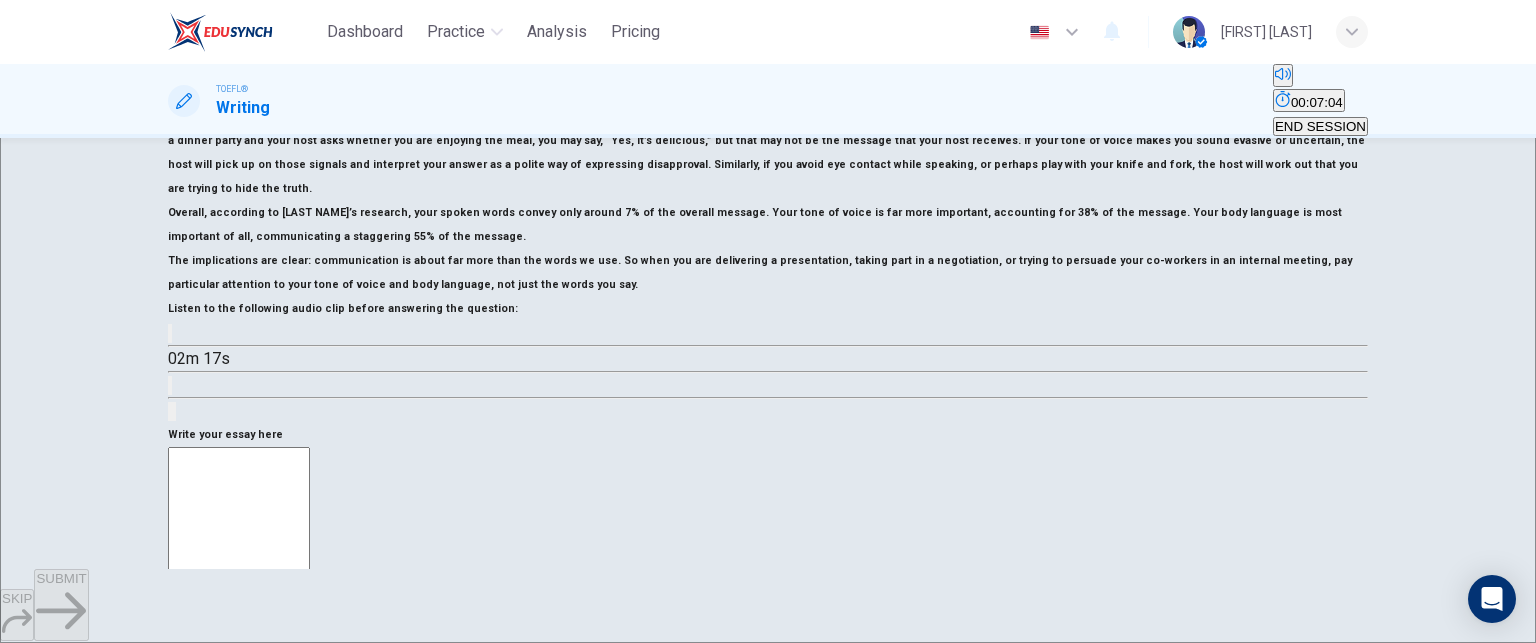 click at bounding box center (239, 732) 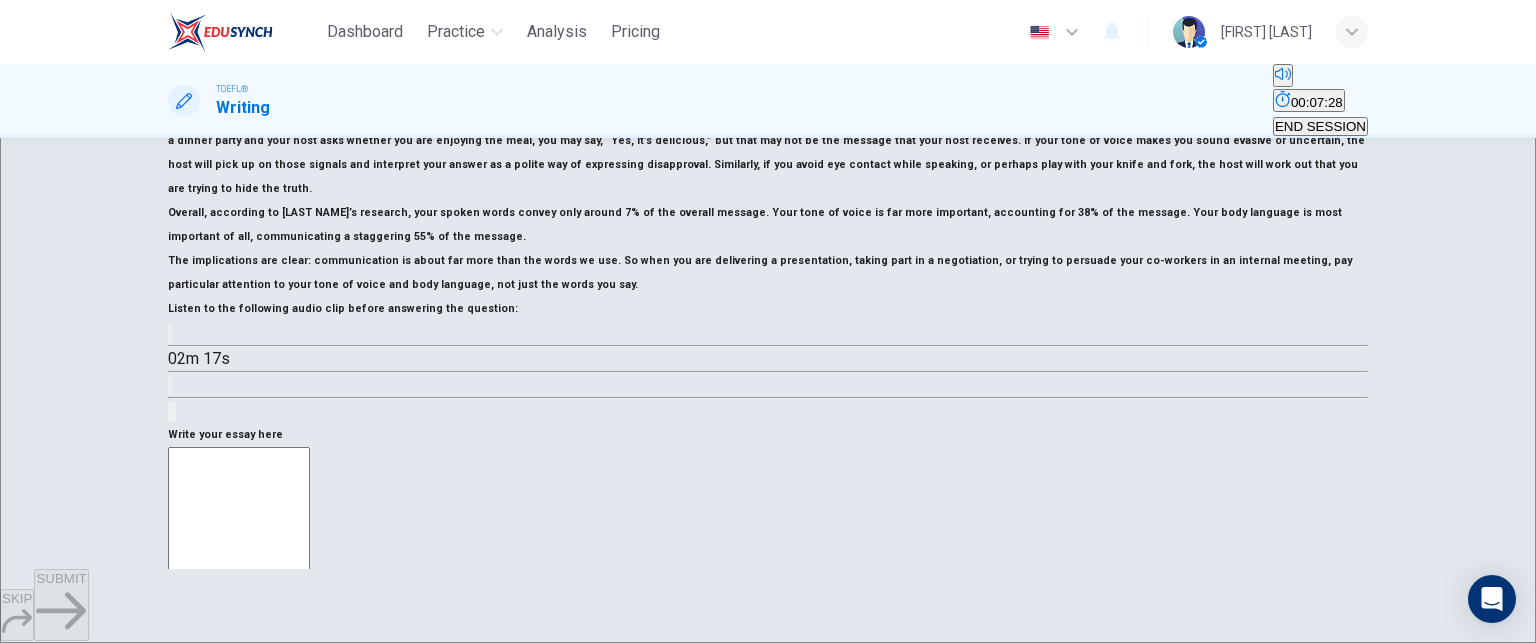 type on "I" 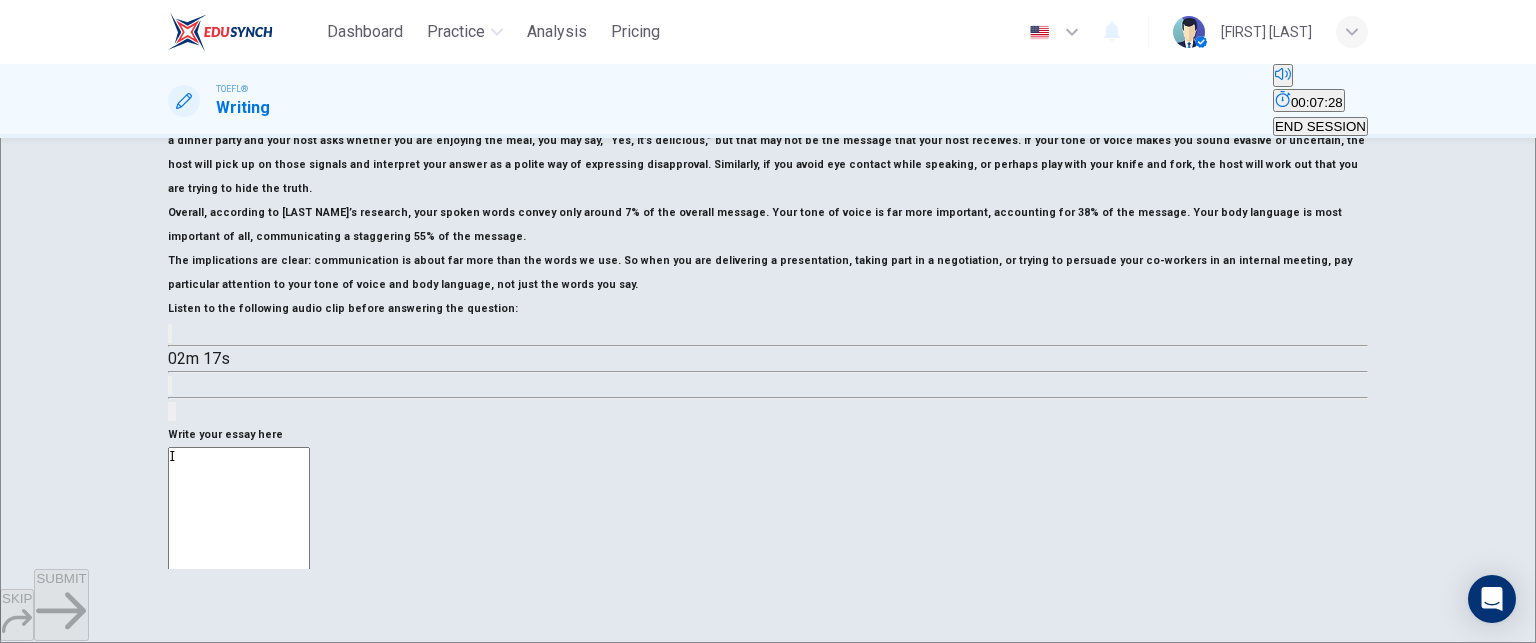 type on "x" 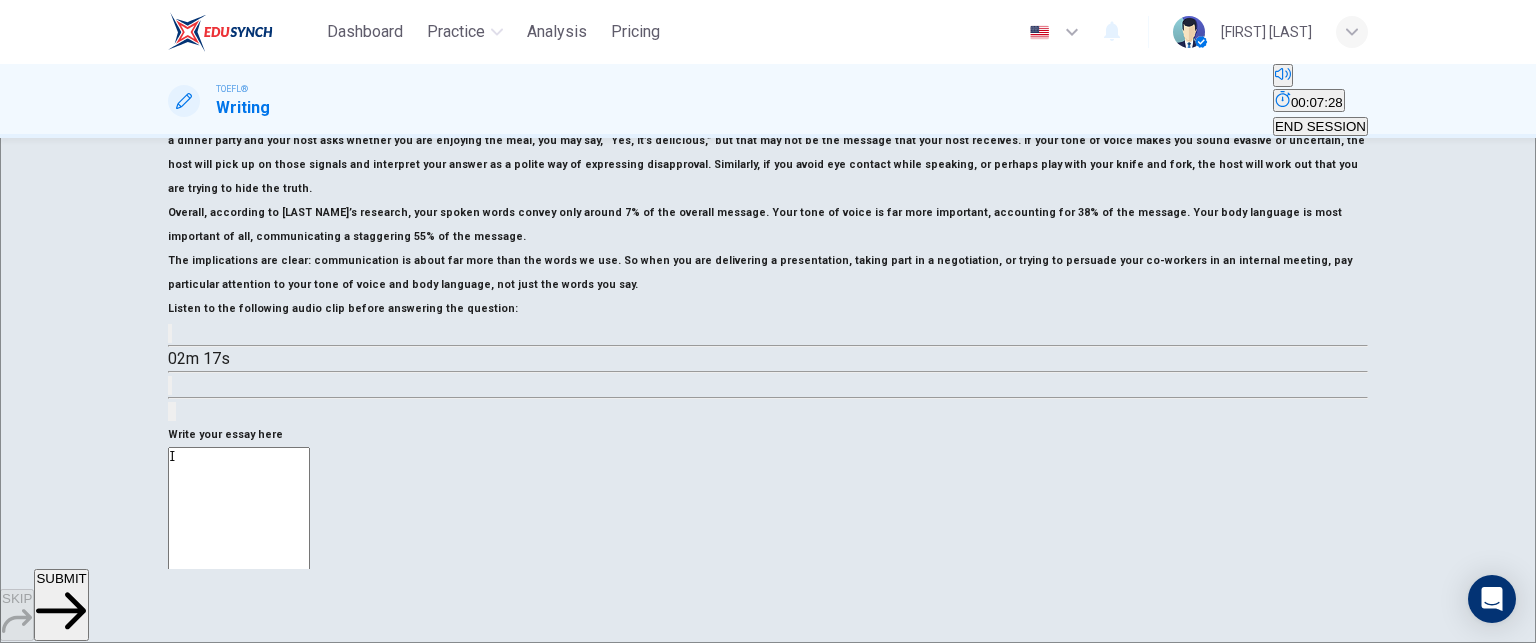 type on "In" 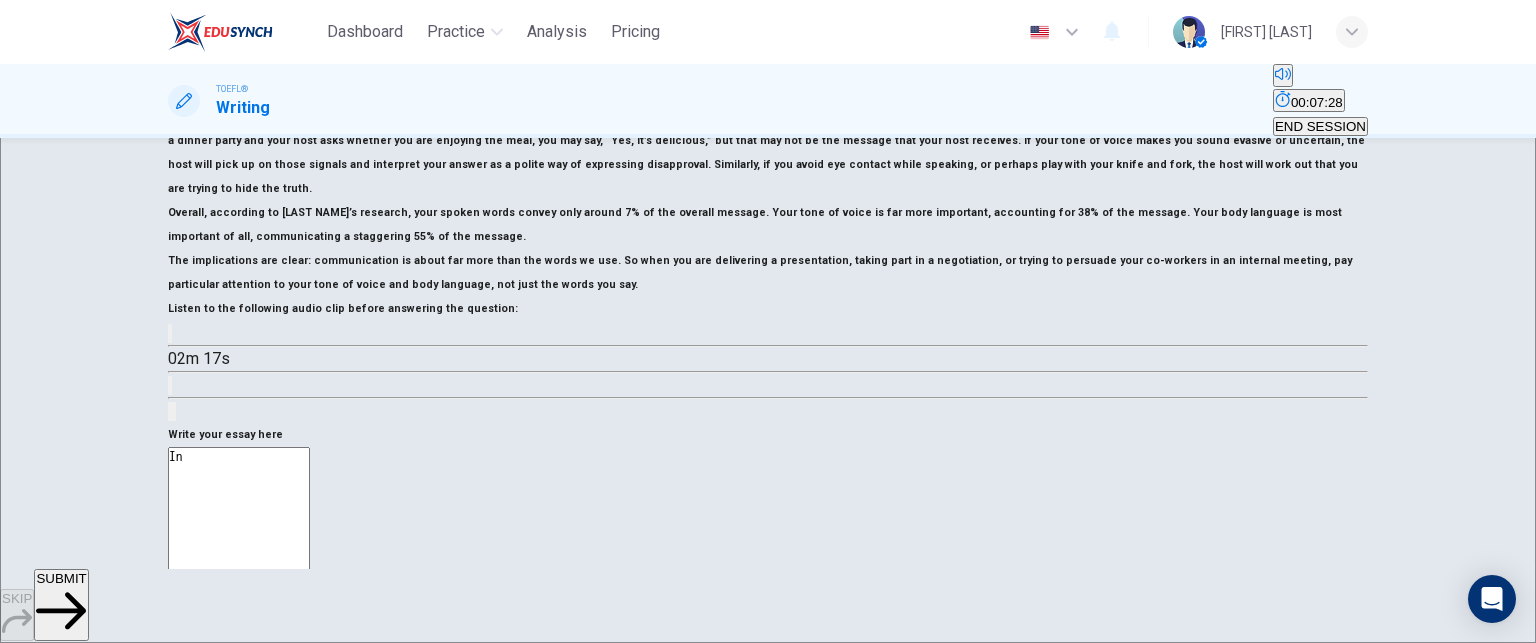 type on "x" 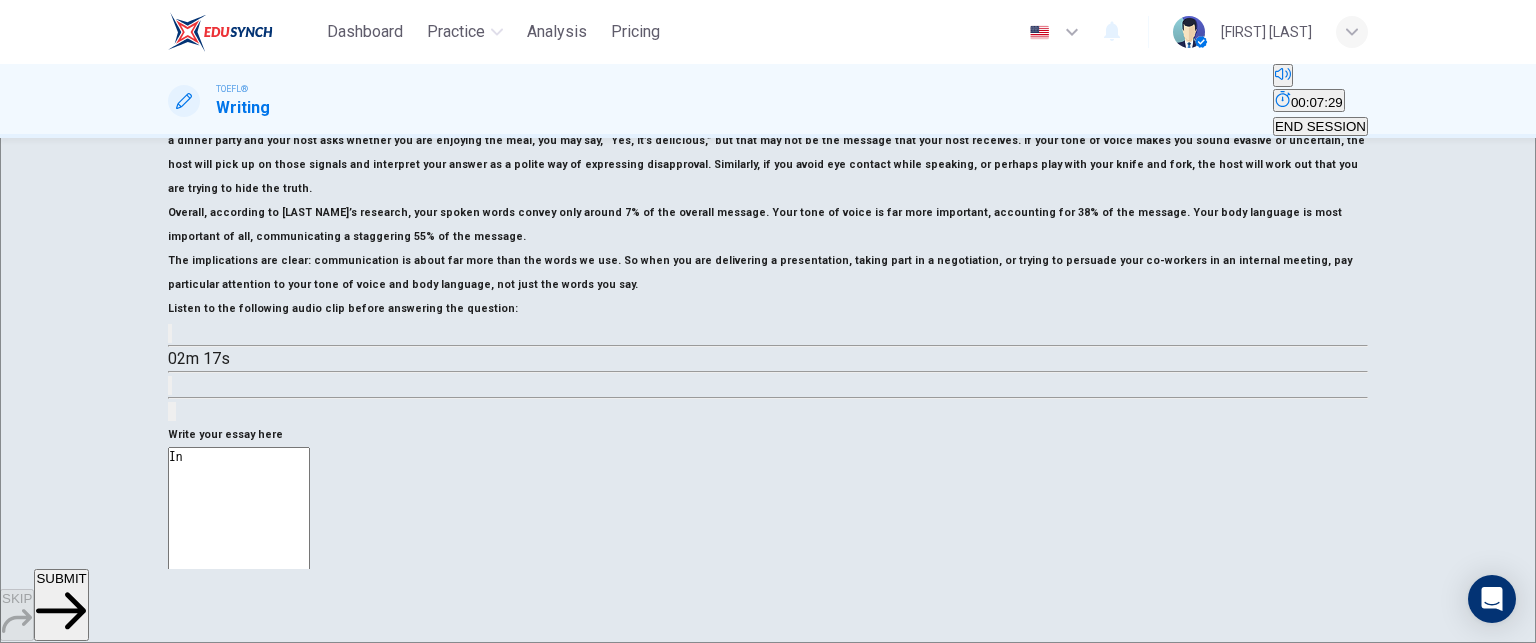 type on "In" 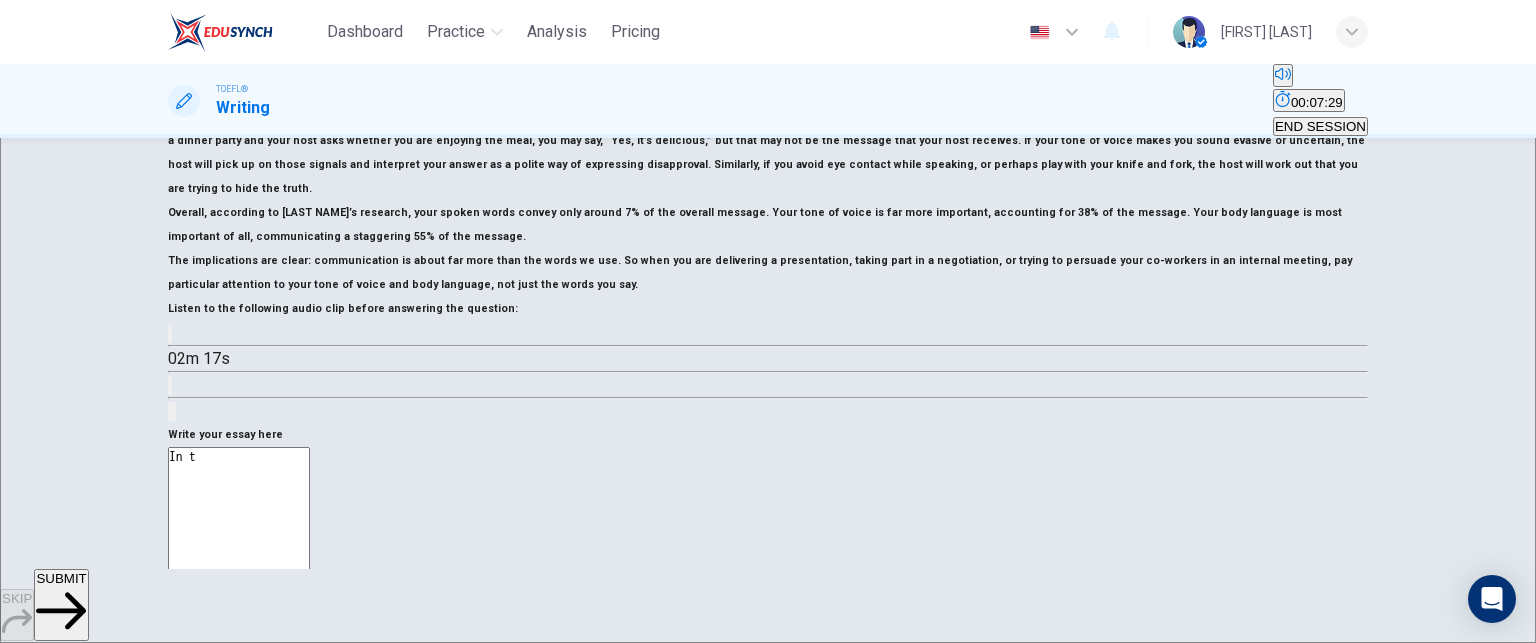 type on "x" 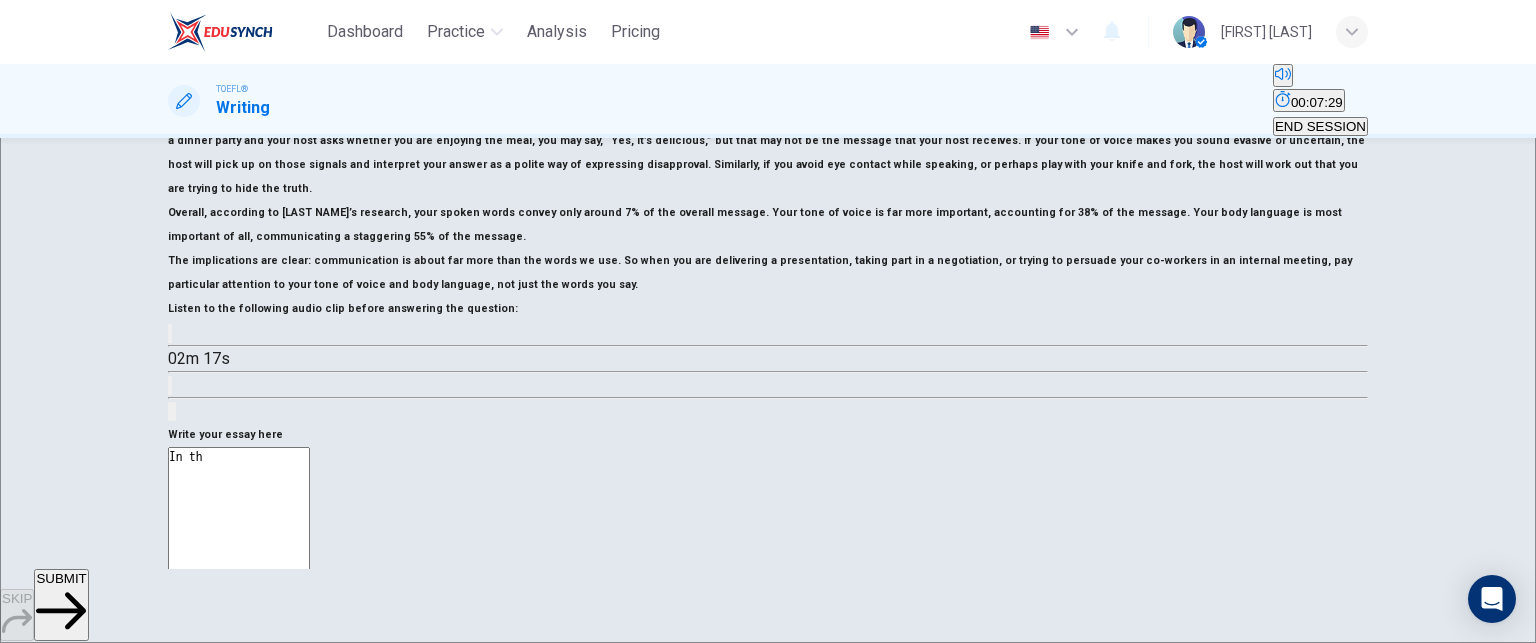 type on "x" 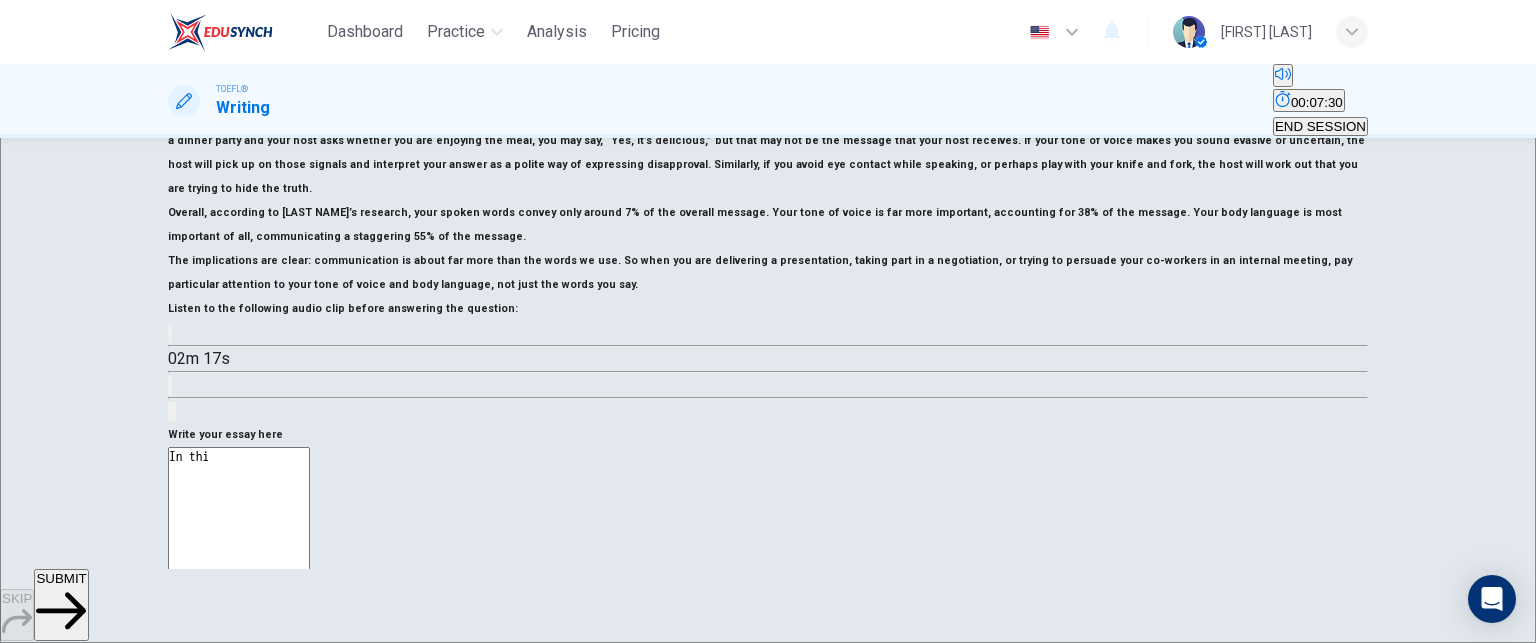 type on "In this" 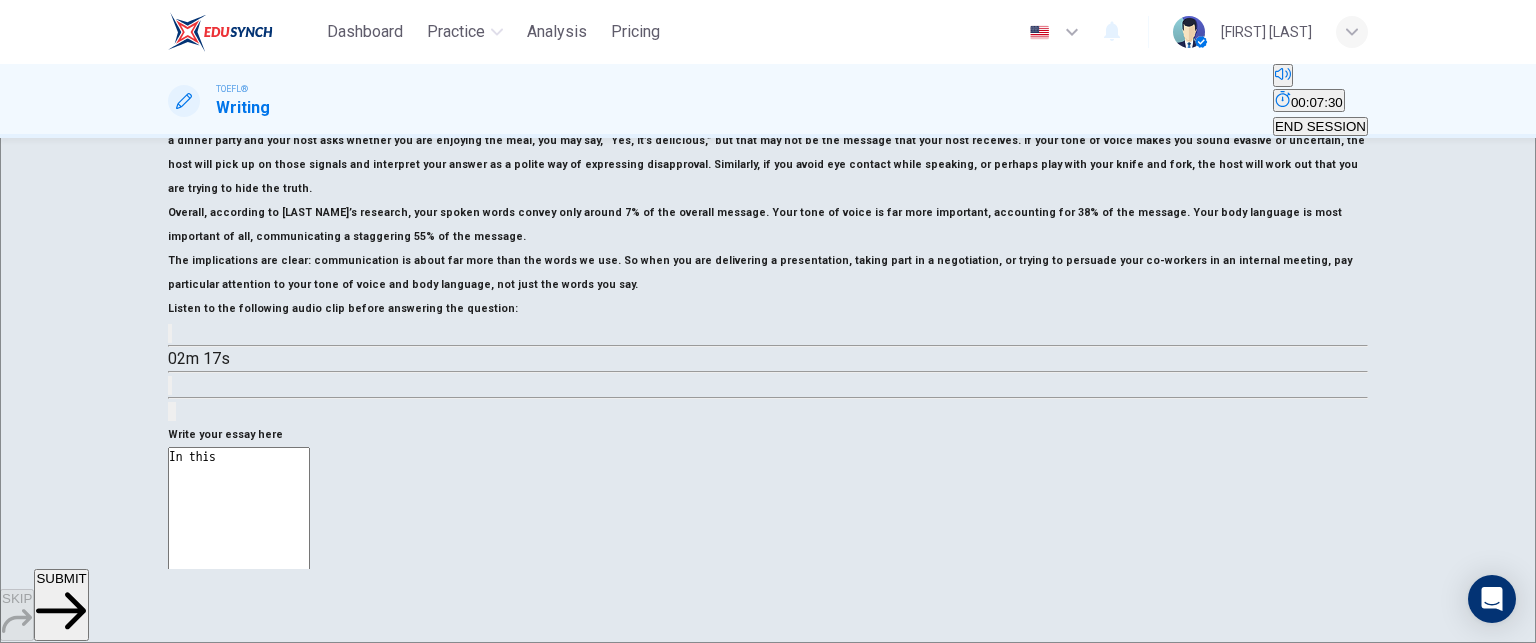 type on "x" 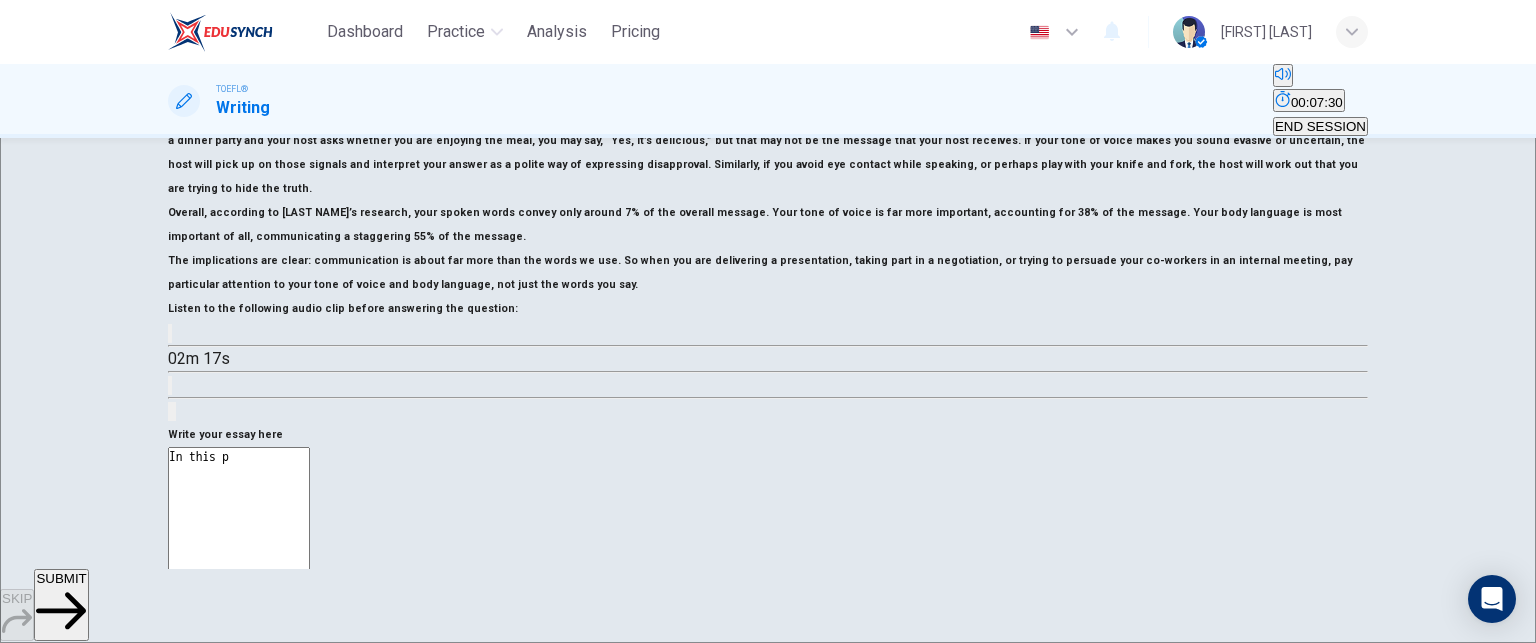 type on "x" 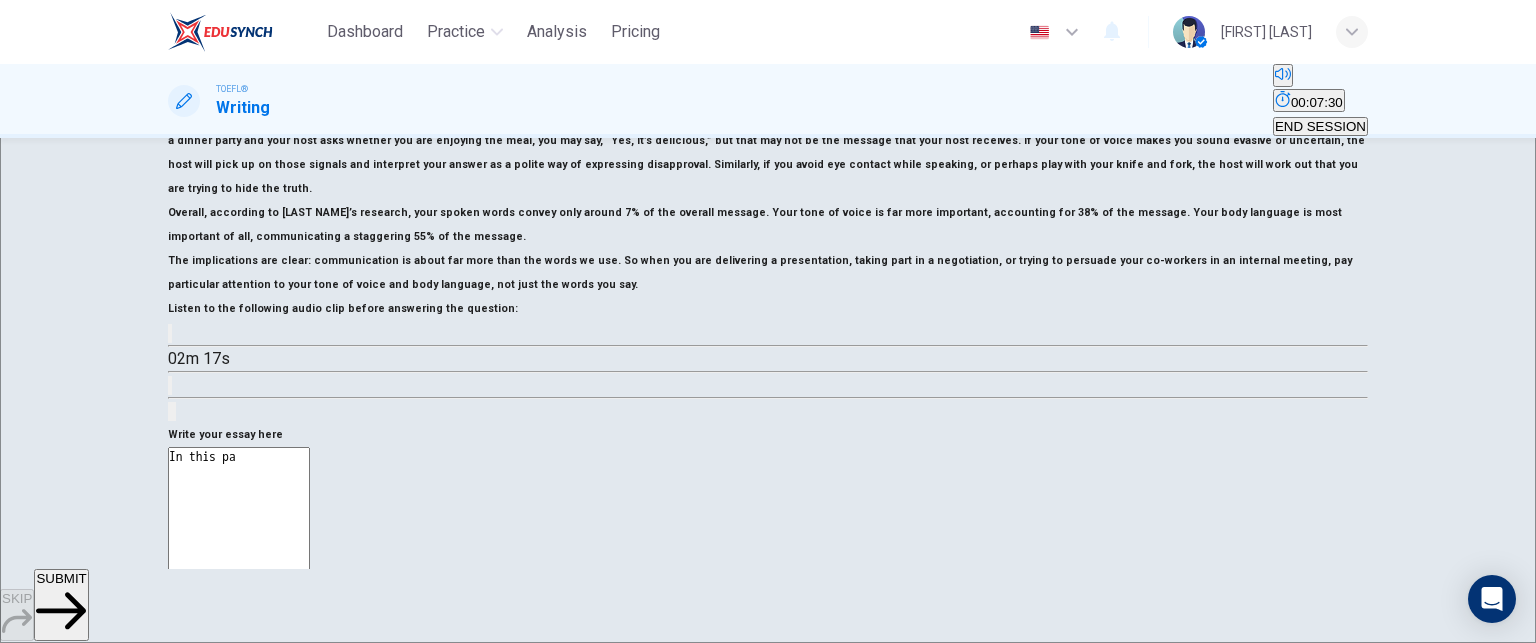 type on "x" 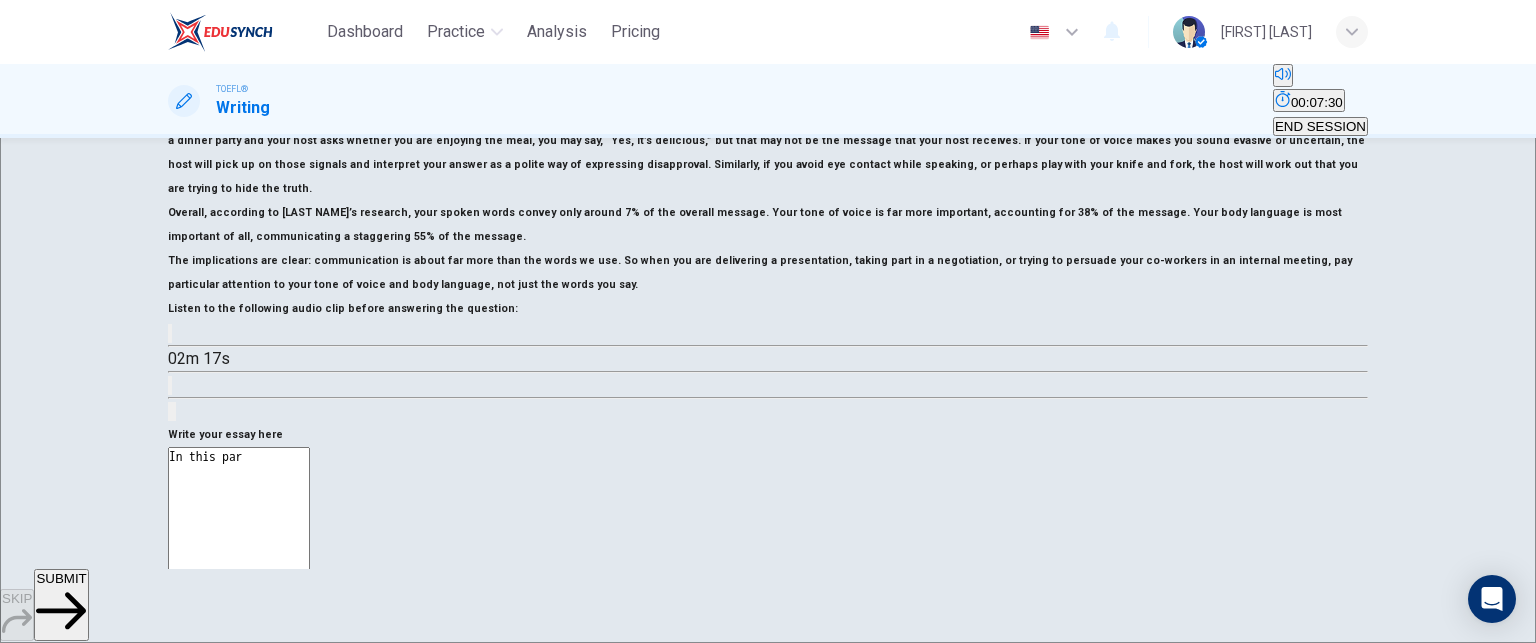 type on "x" 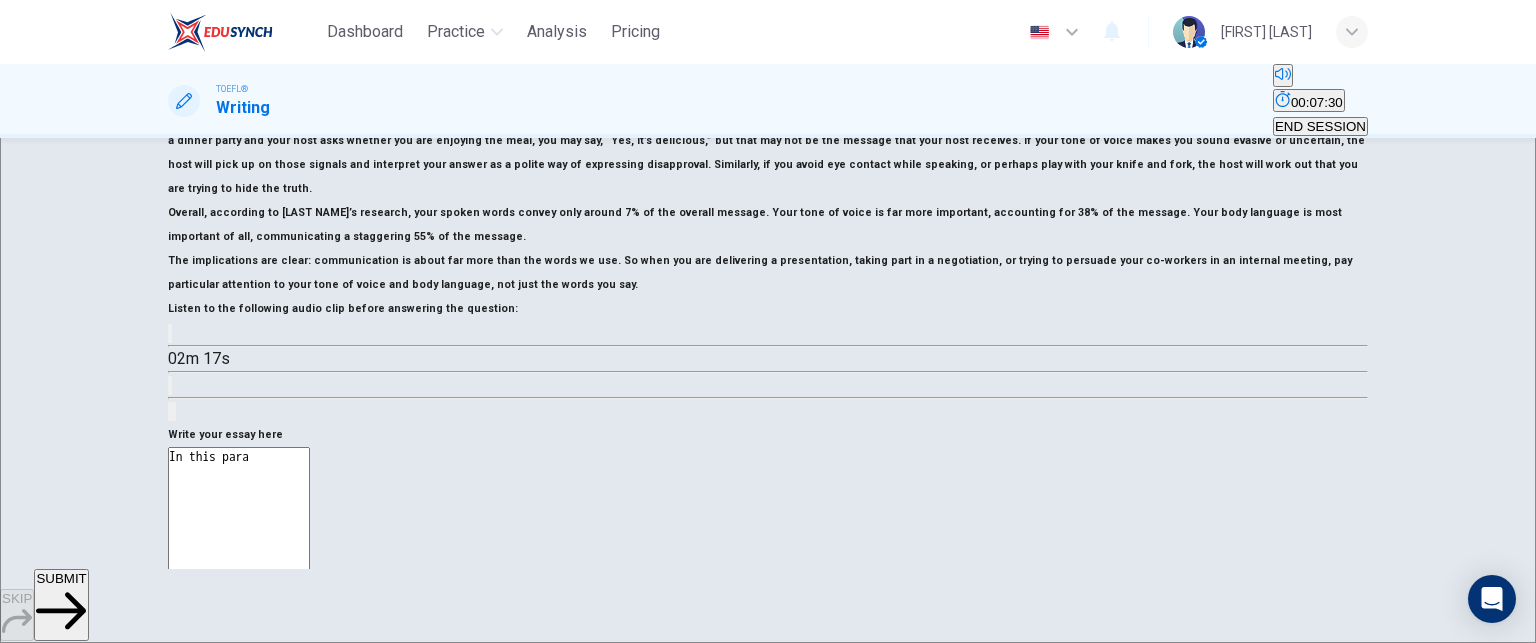 type on "x" 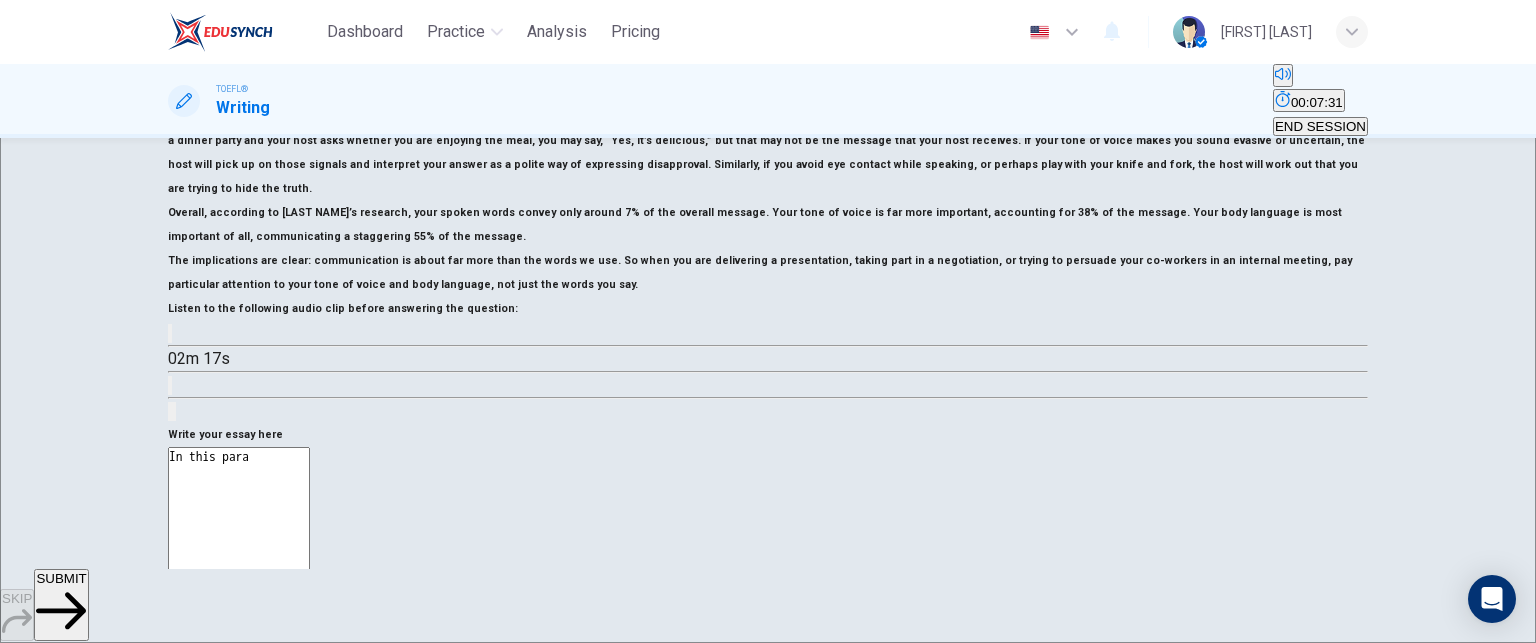 type on "In this parag" 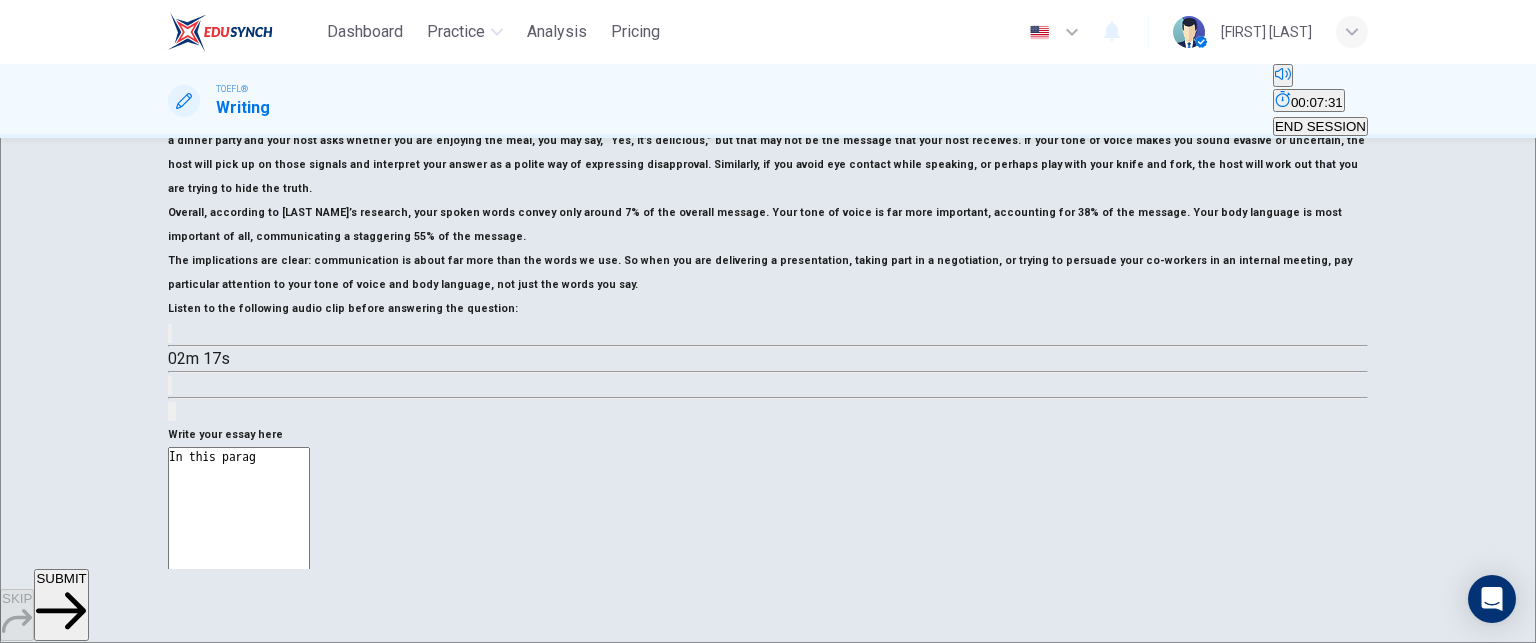 type on "x" 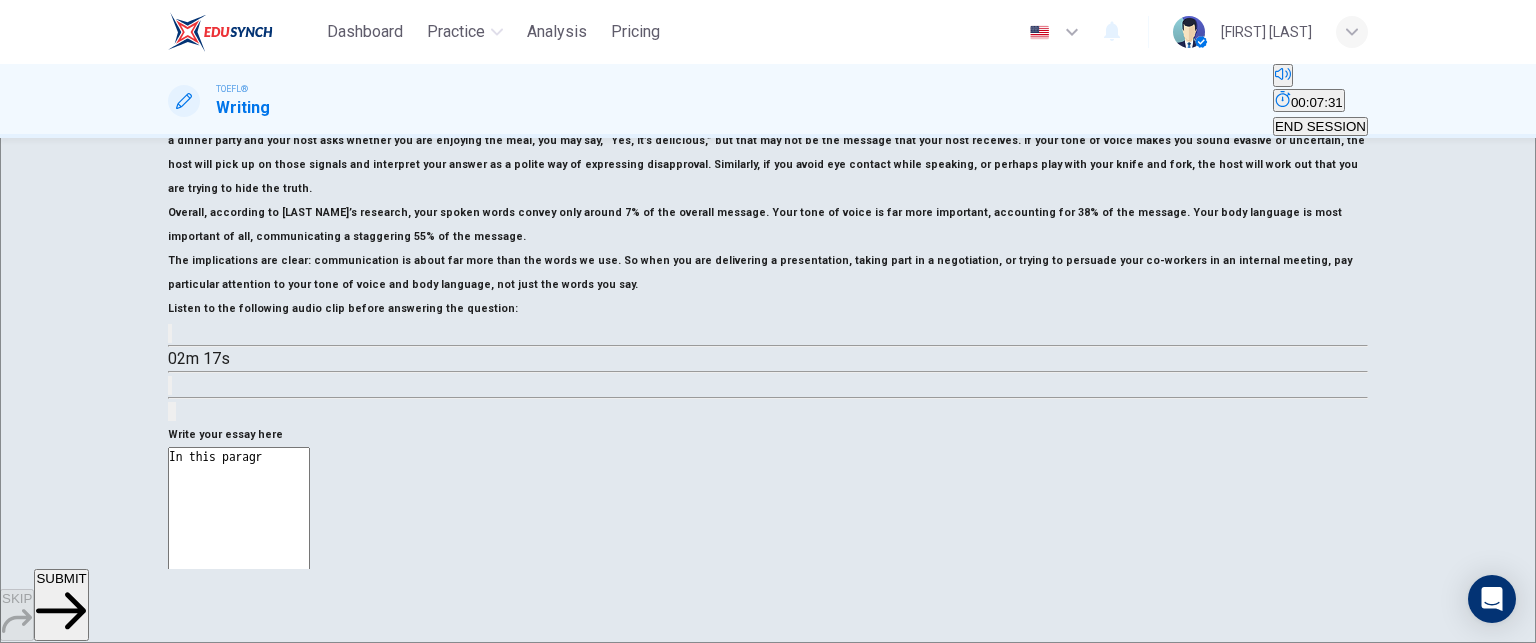type on "x" 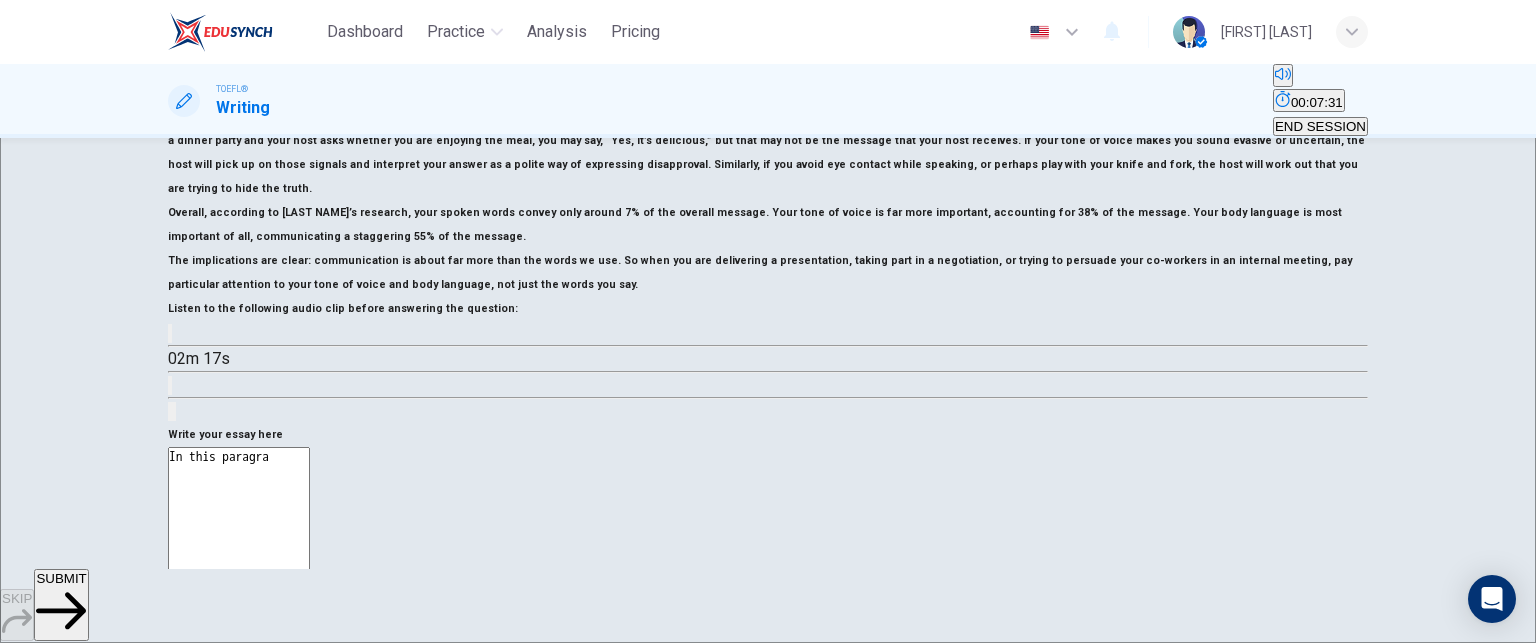 type on "x" 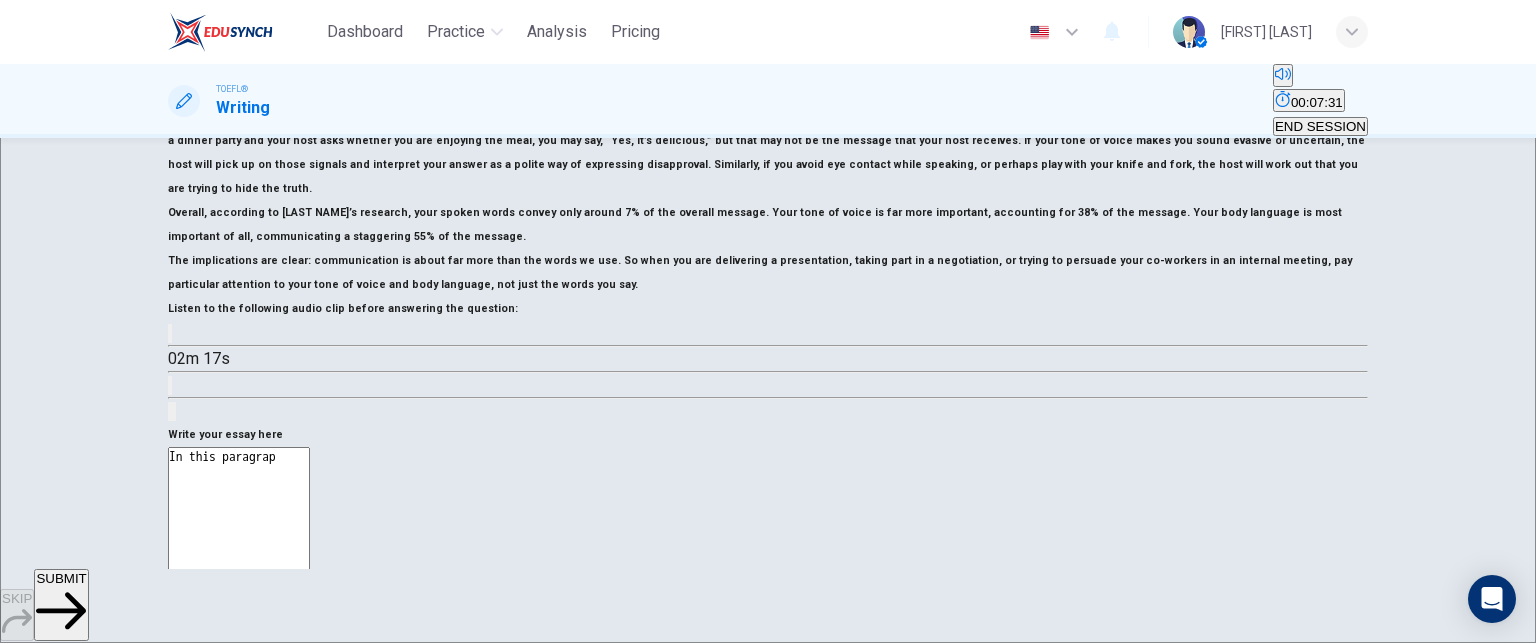 type on "x" 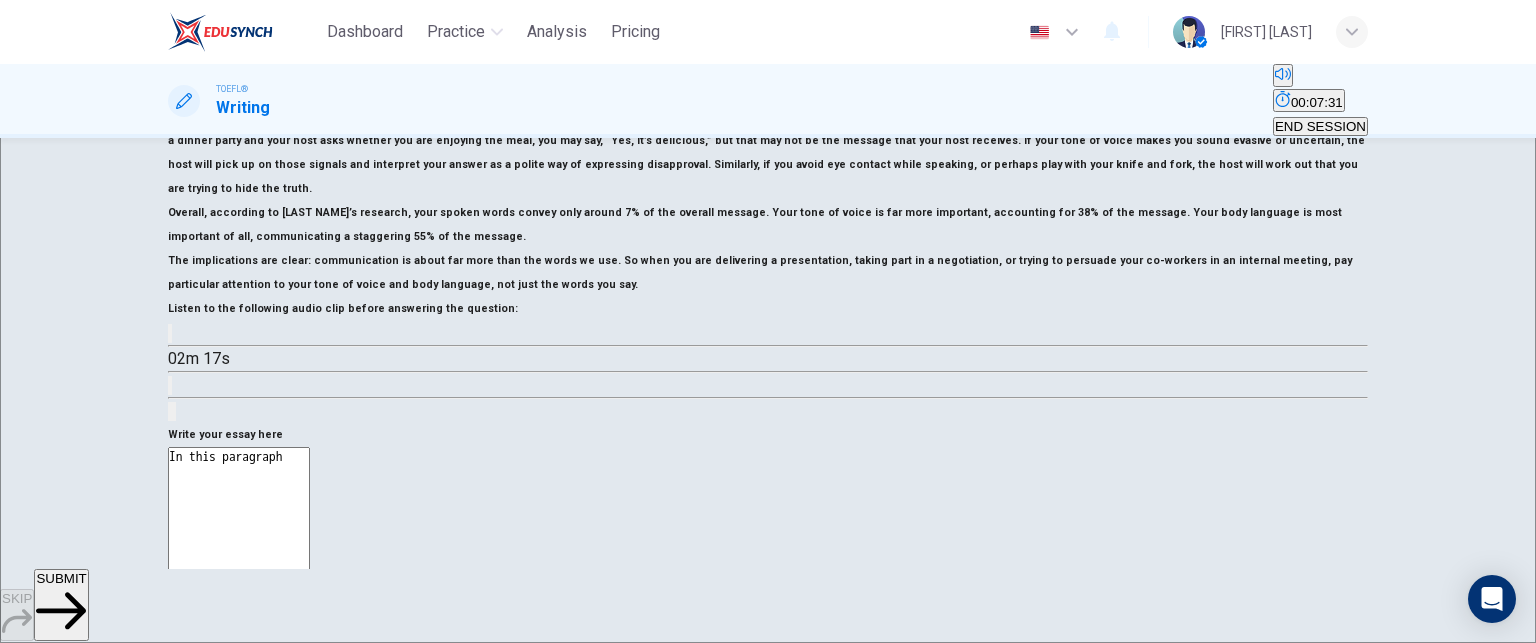 type on "x" 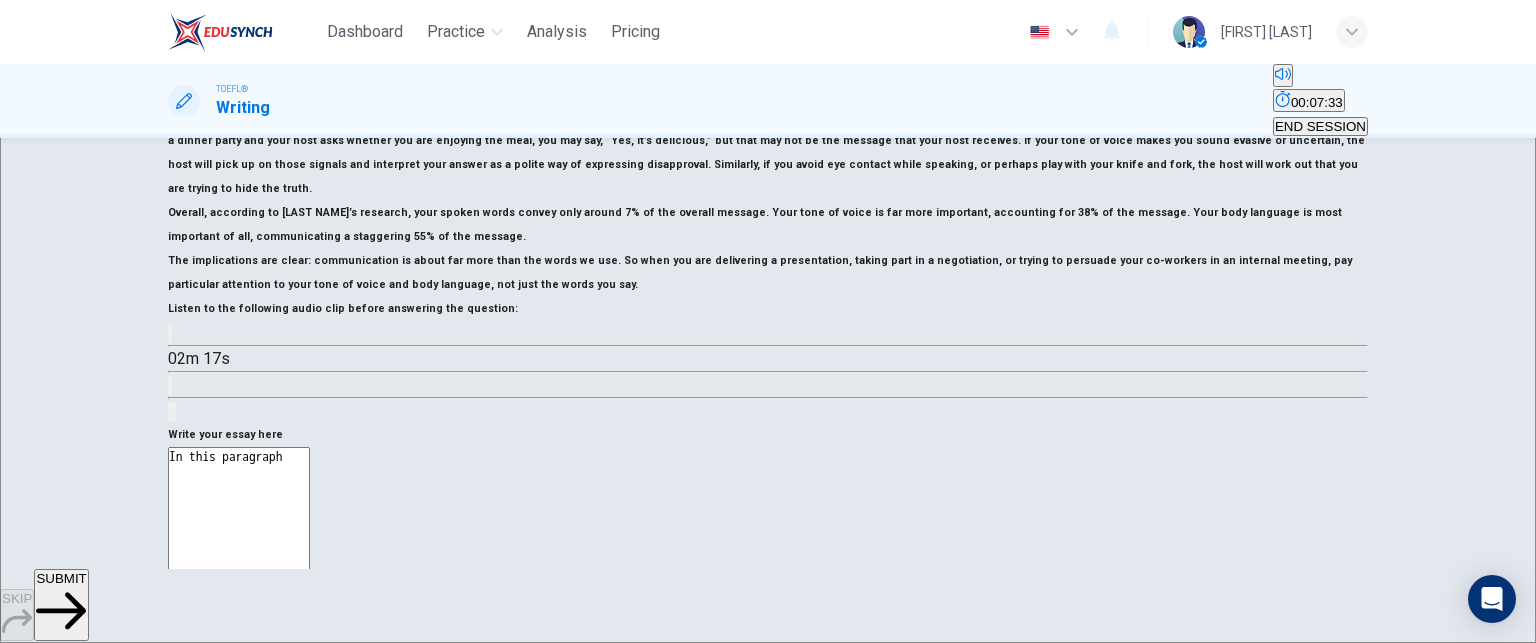type on "In this paragraph," 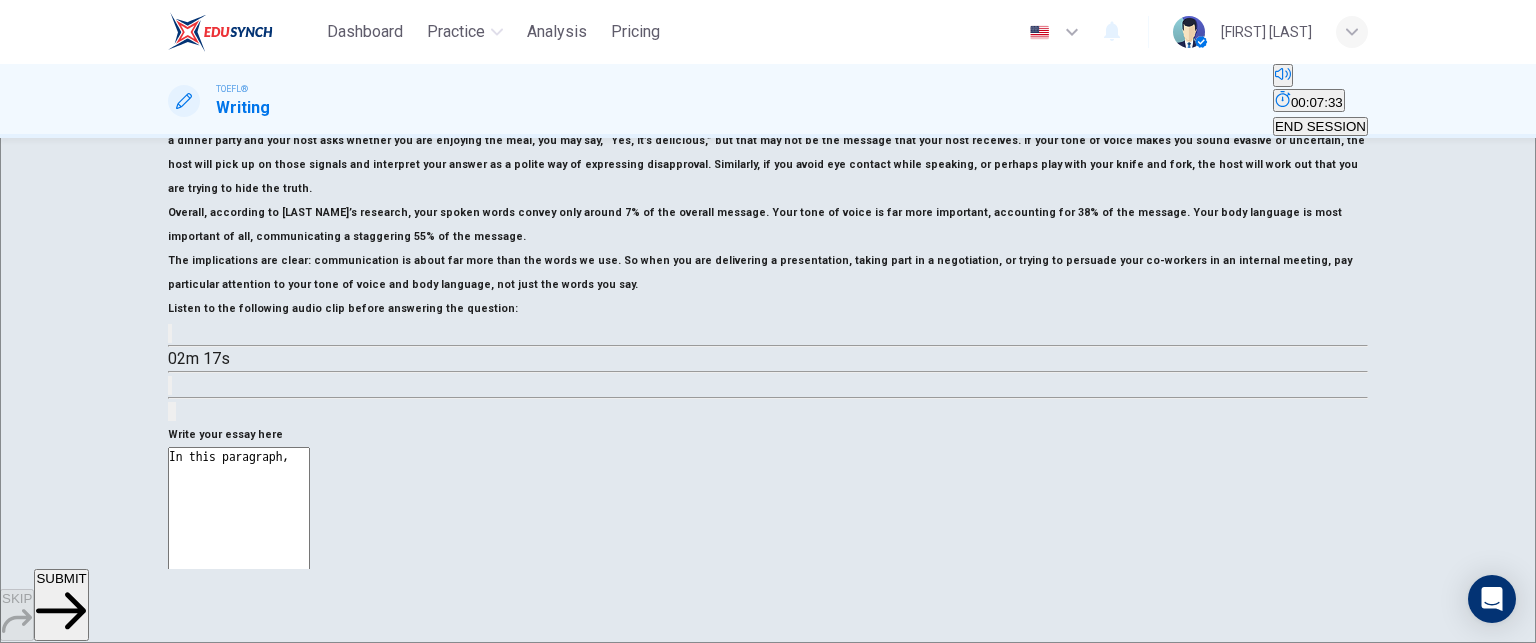 type on "In this paragraph," 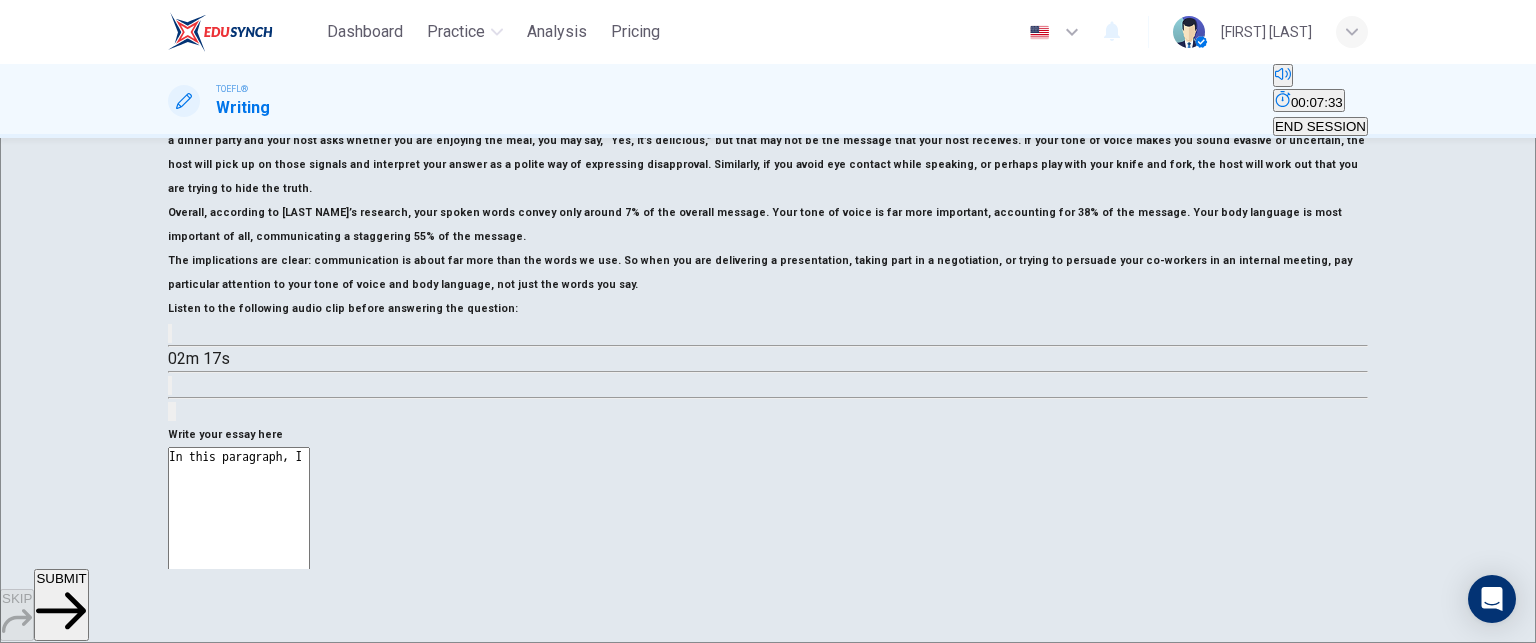 type on "x" 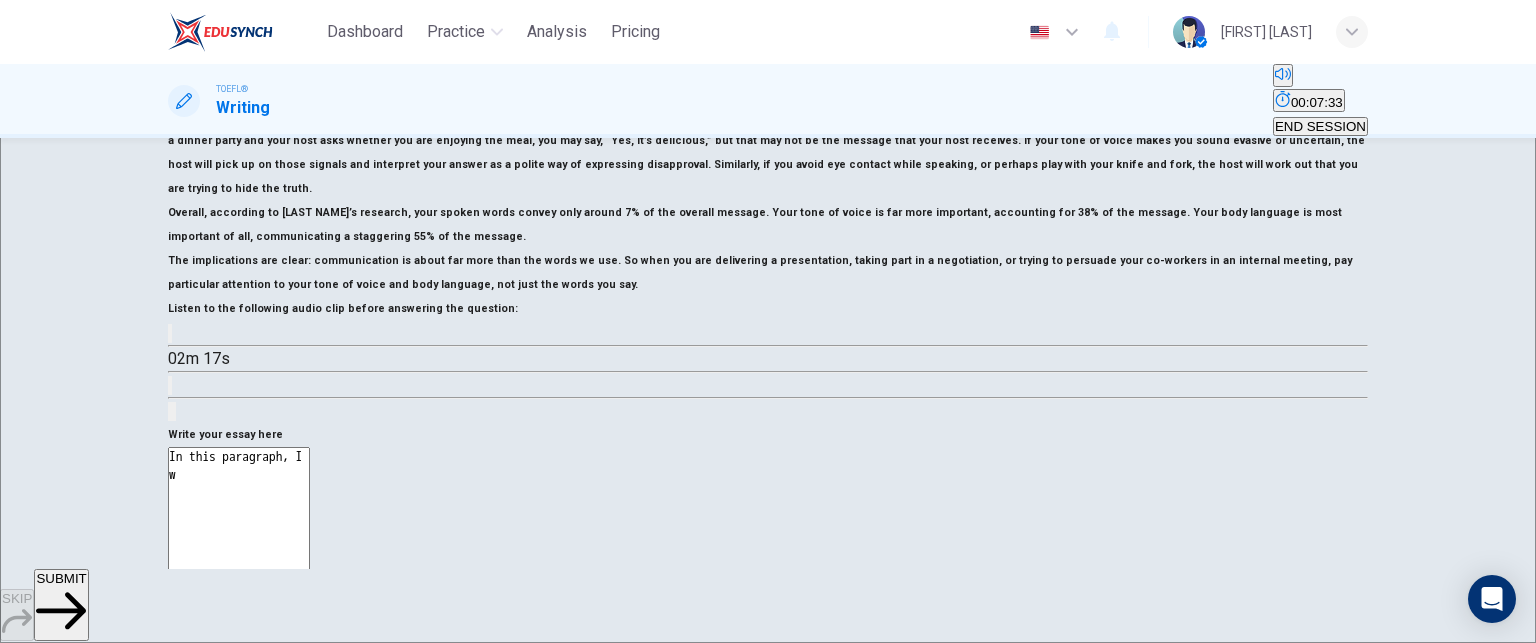 type on "x" 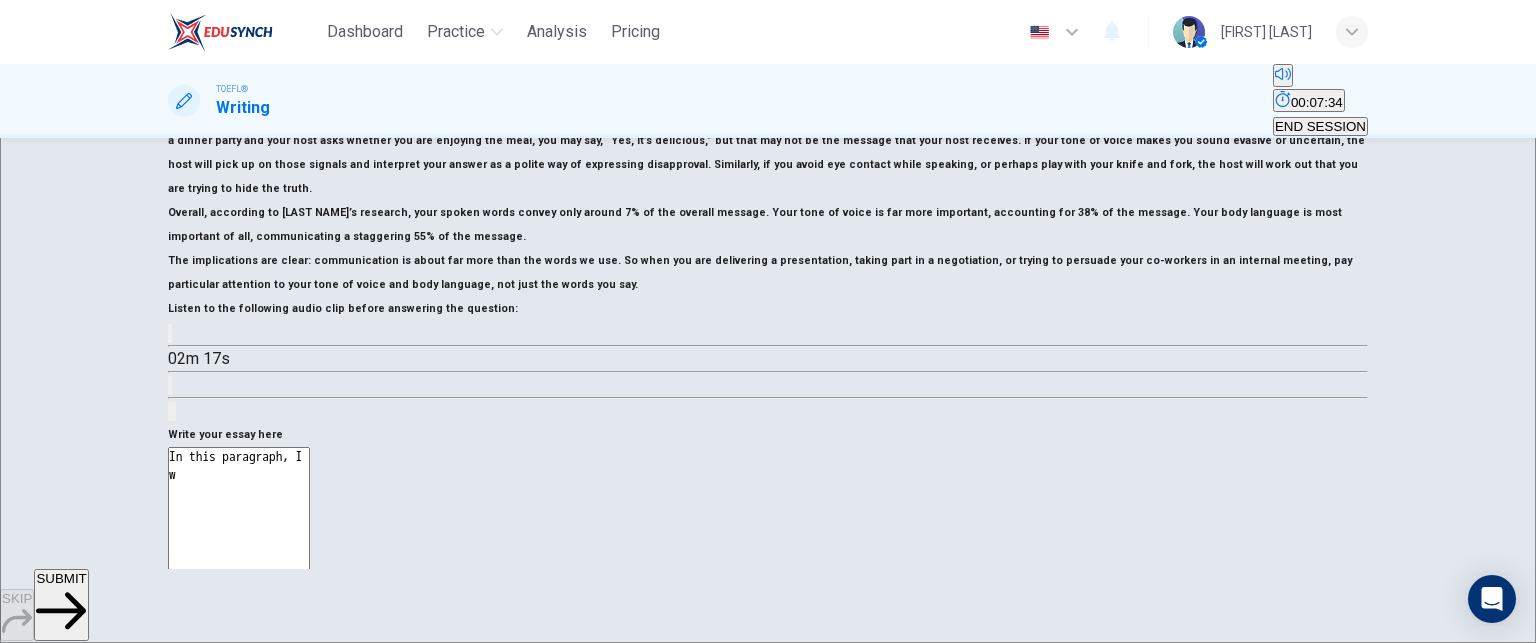 type on "In this paragraph, I wi" 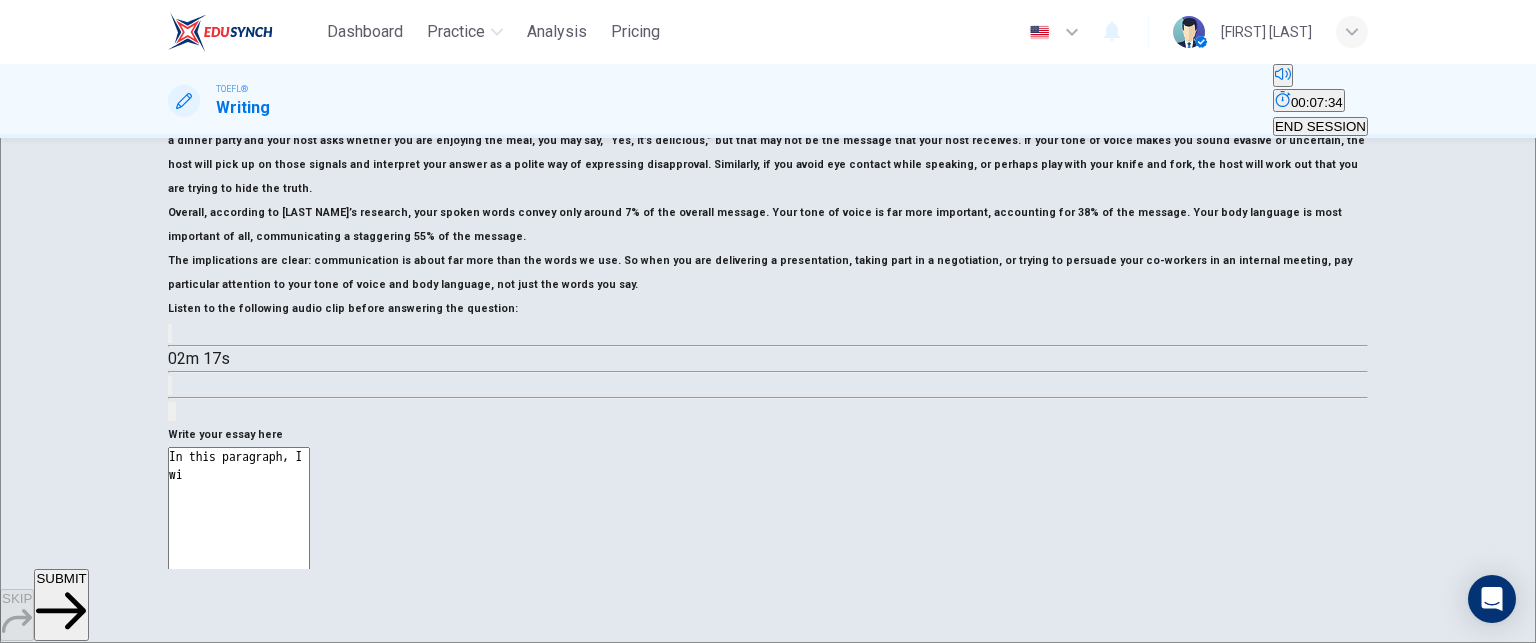 type on "x" 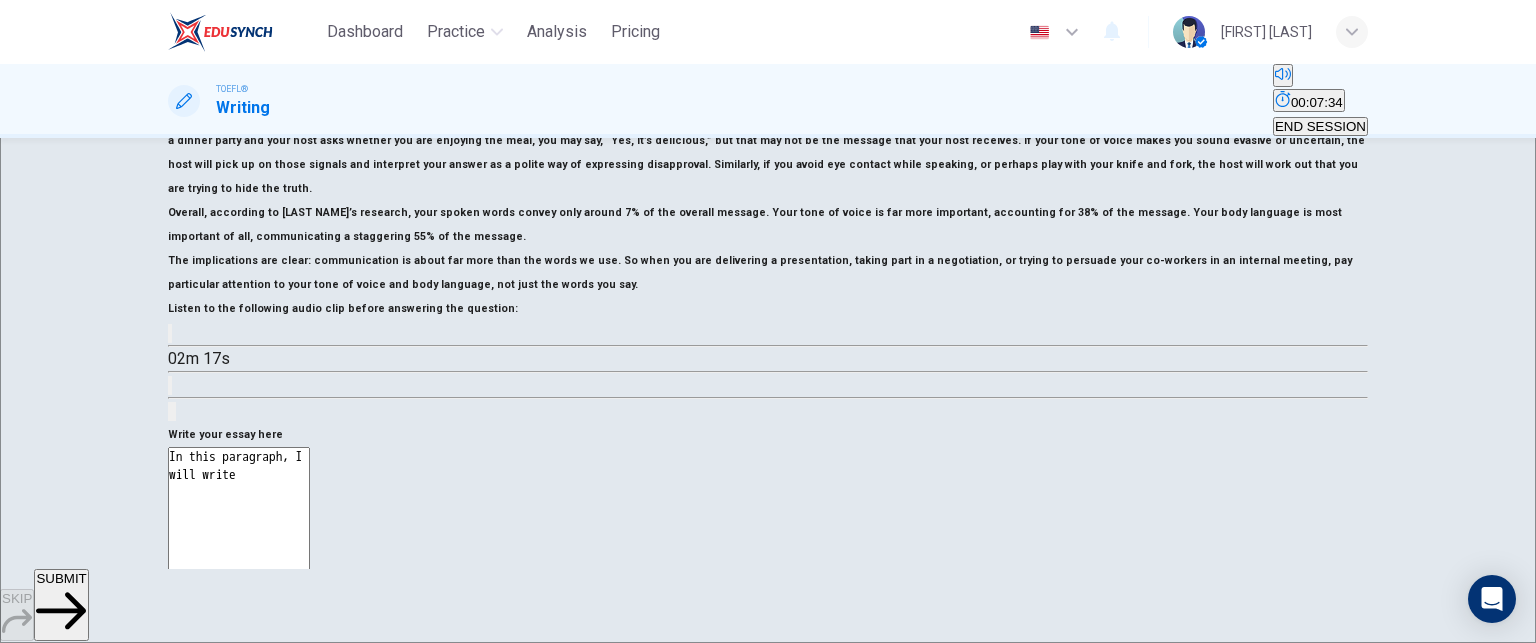 type on "x" 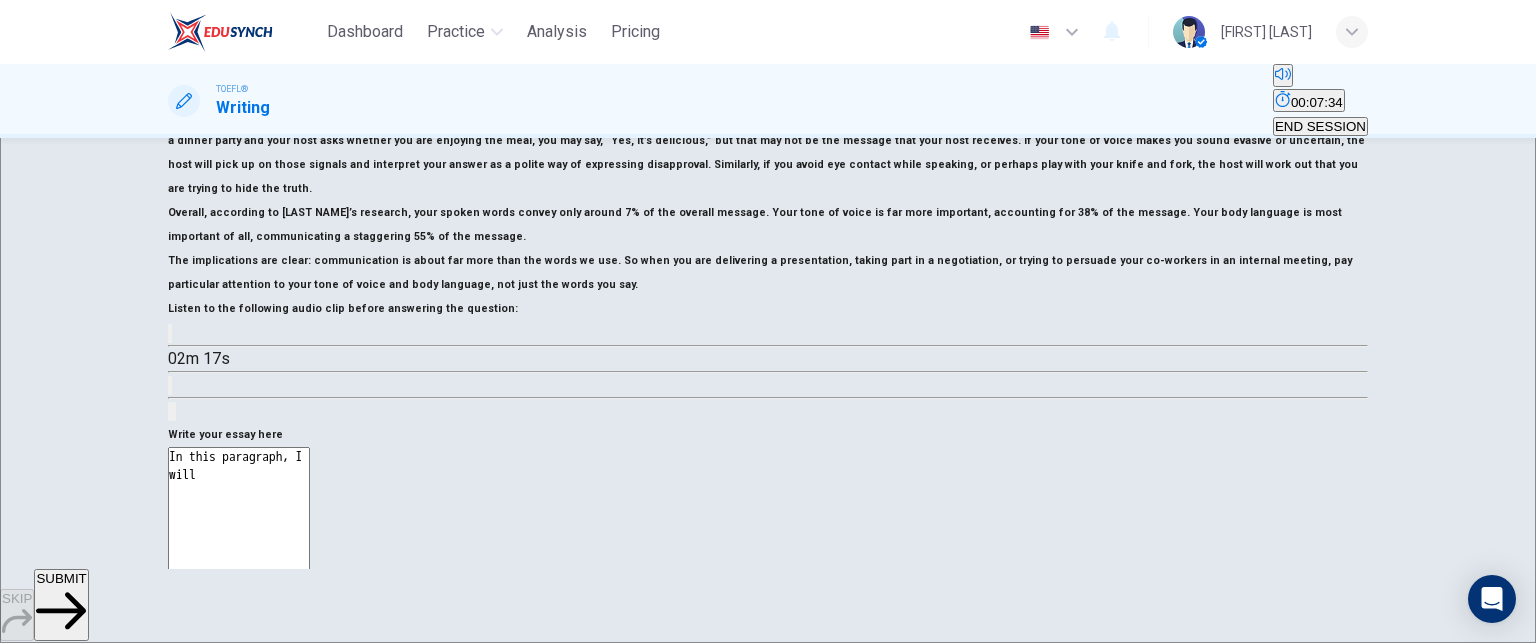 type on "x" 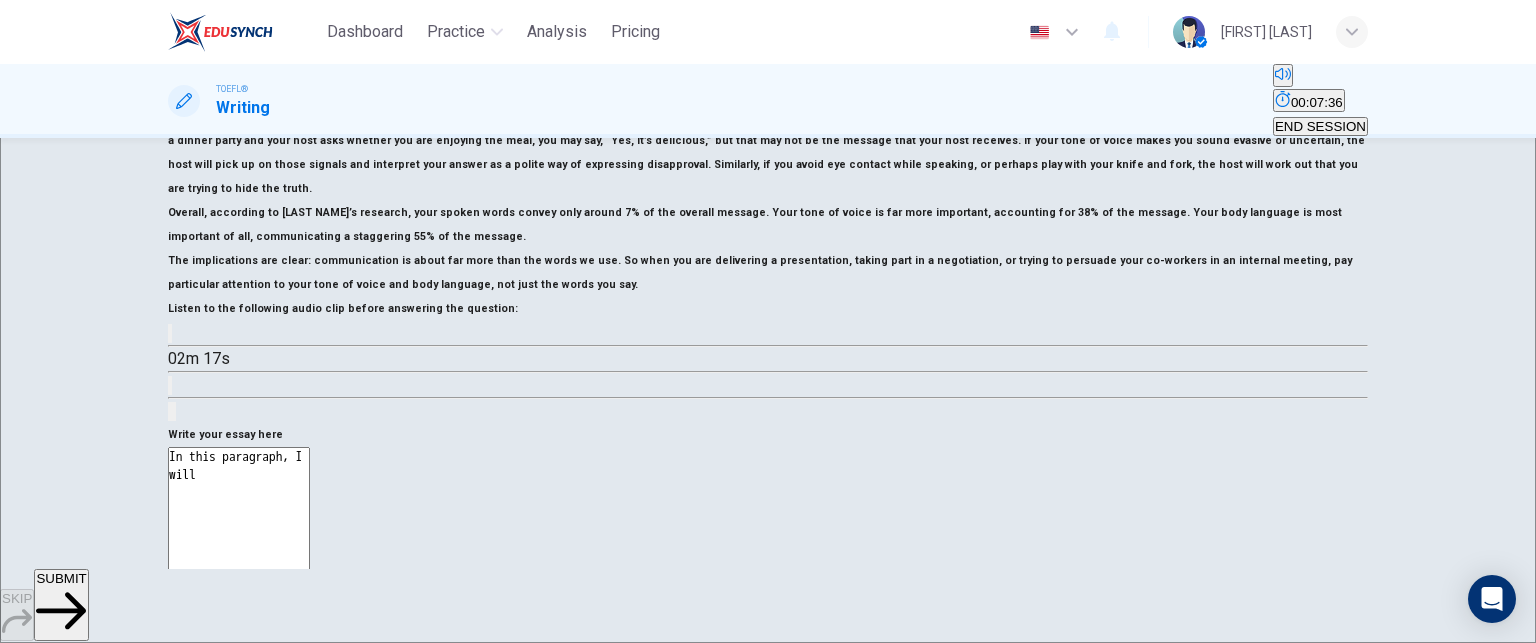 type on "In this paragraph, I will w" 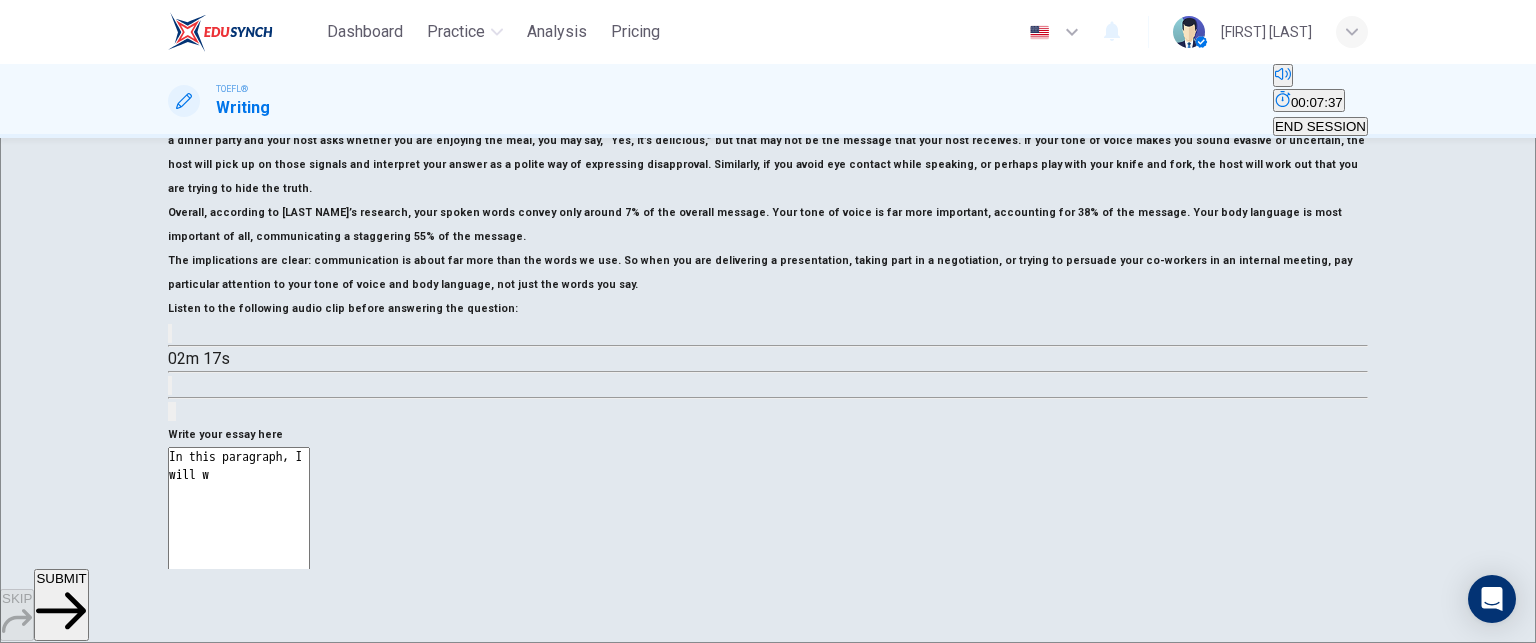type on "In this paragraph, I will wr" 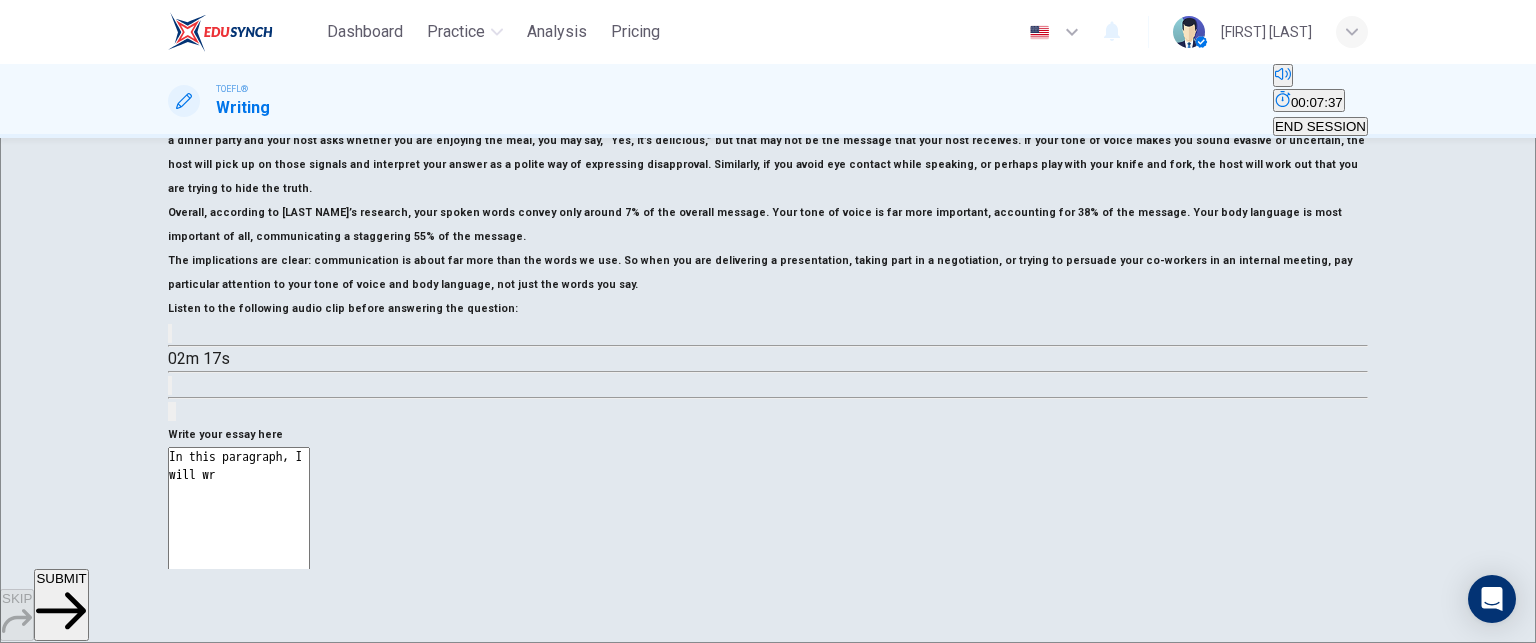type on "x" 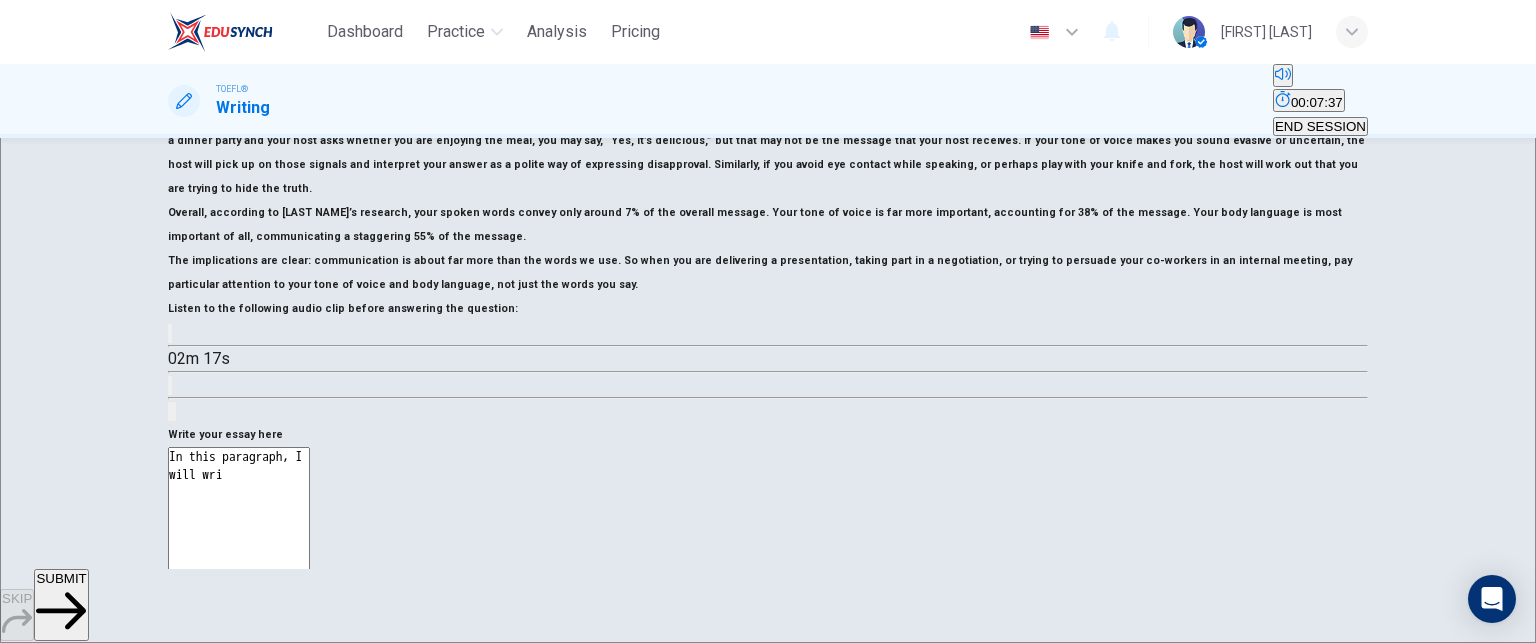 type on "x" 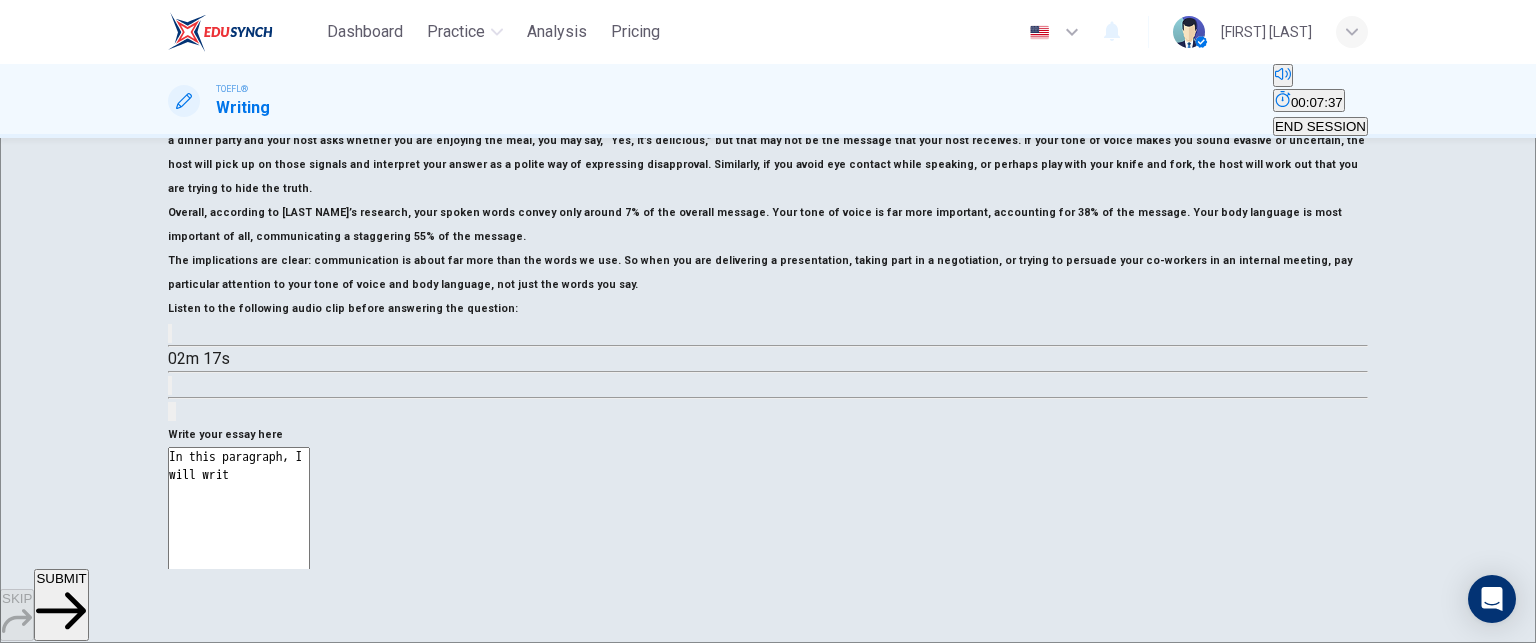 type on "x" 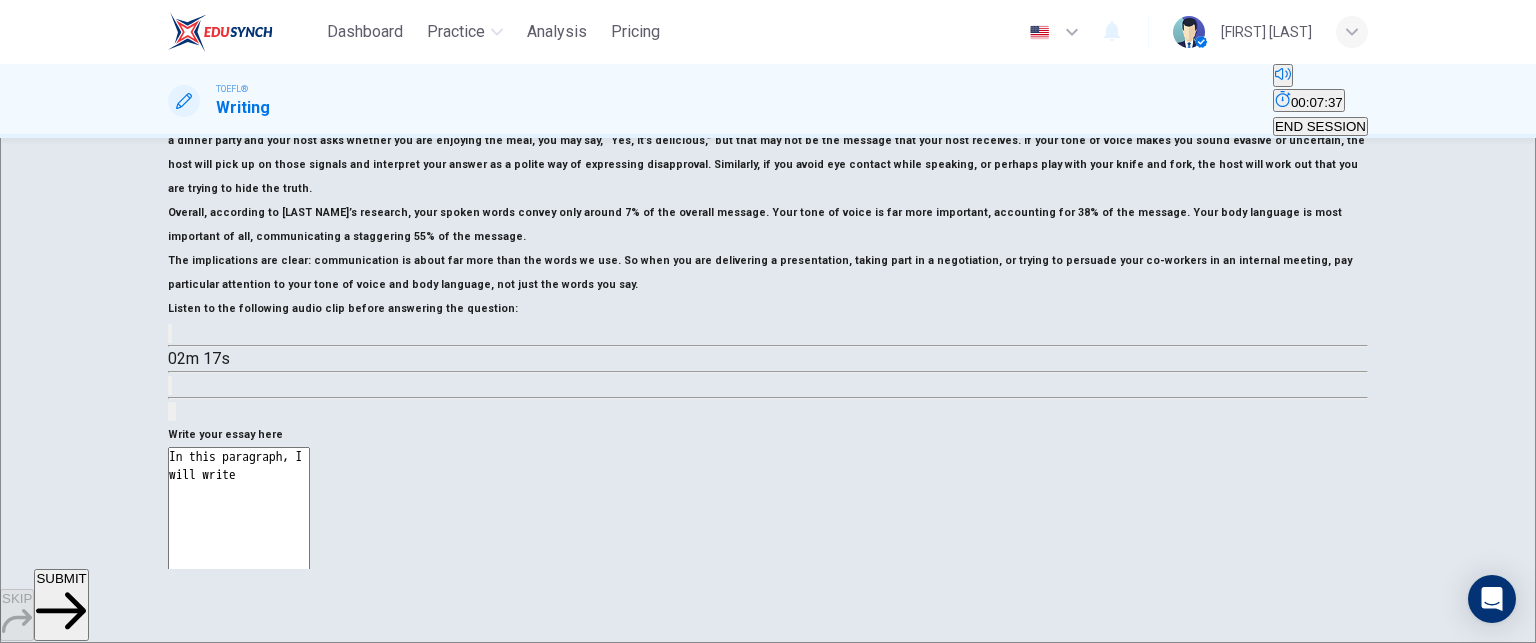 type on "x" 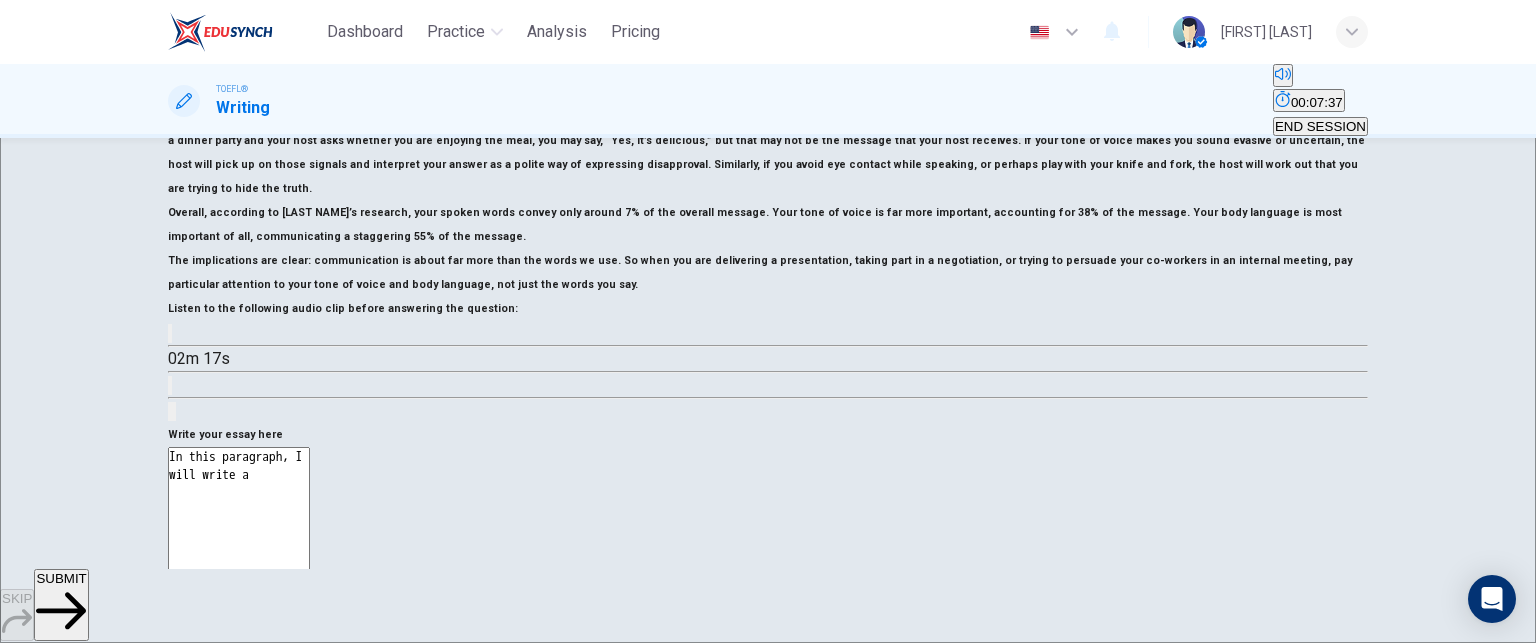 type on "In this paragraph, I will write ab" 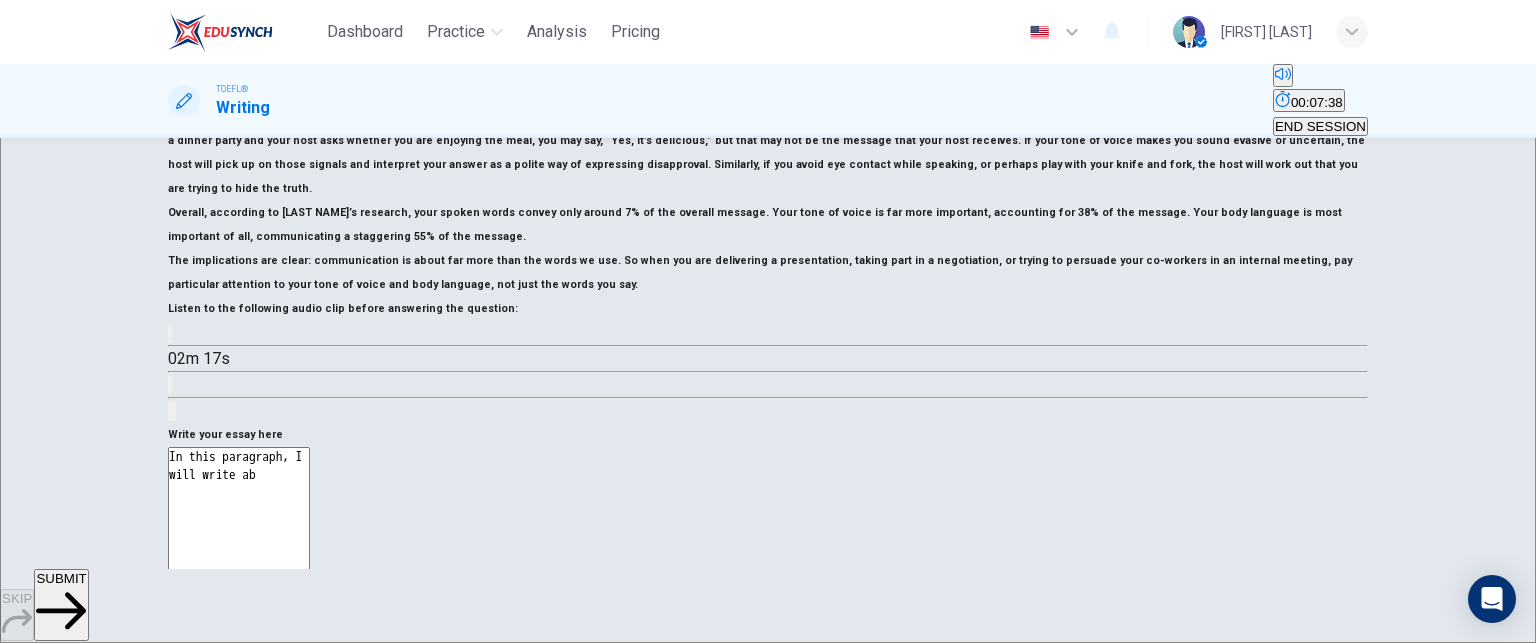 type on "x" 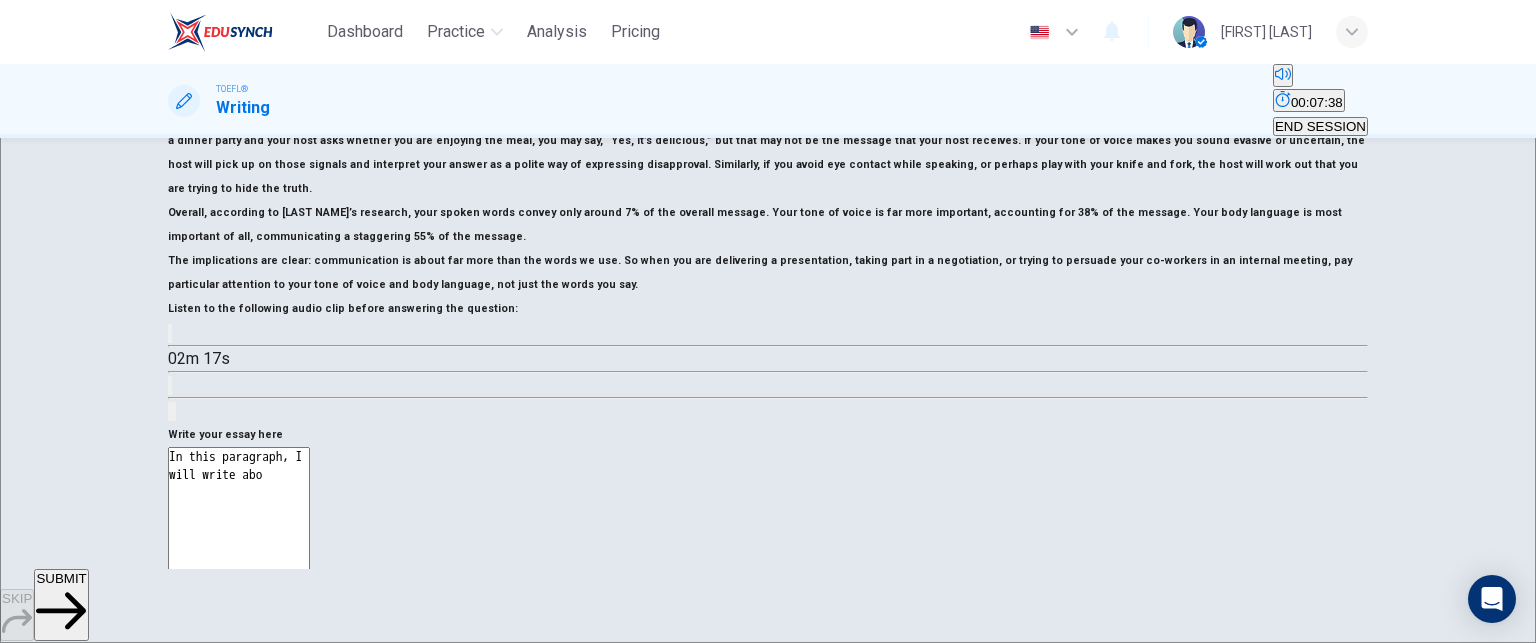 type on "x" 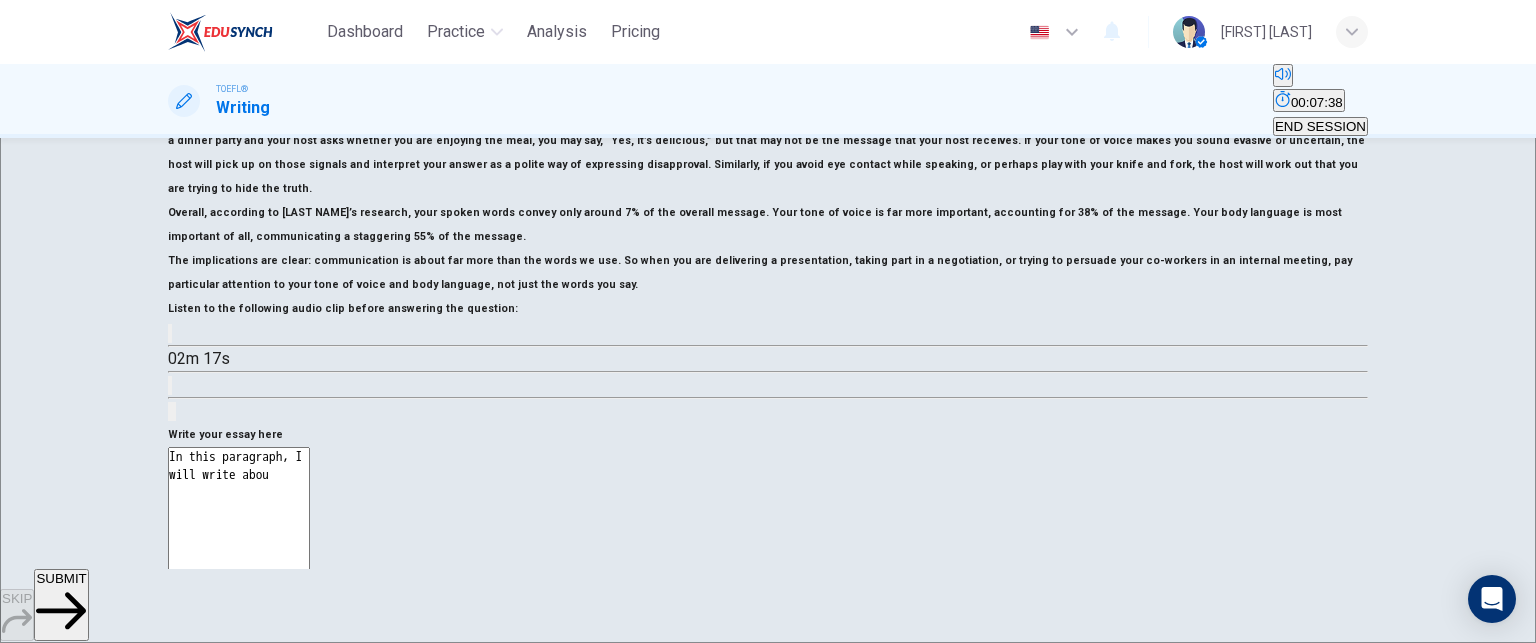 type on "x" 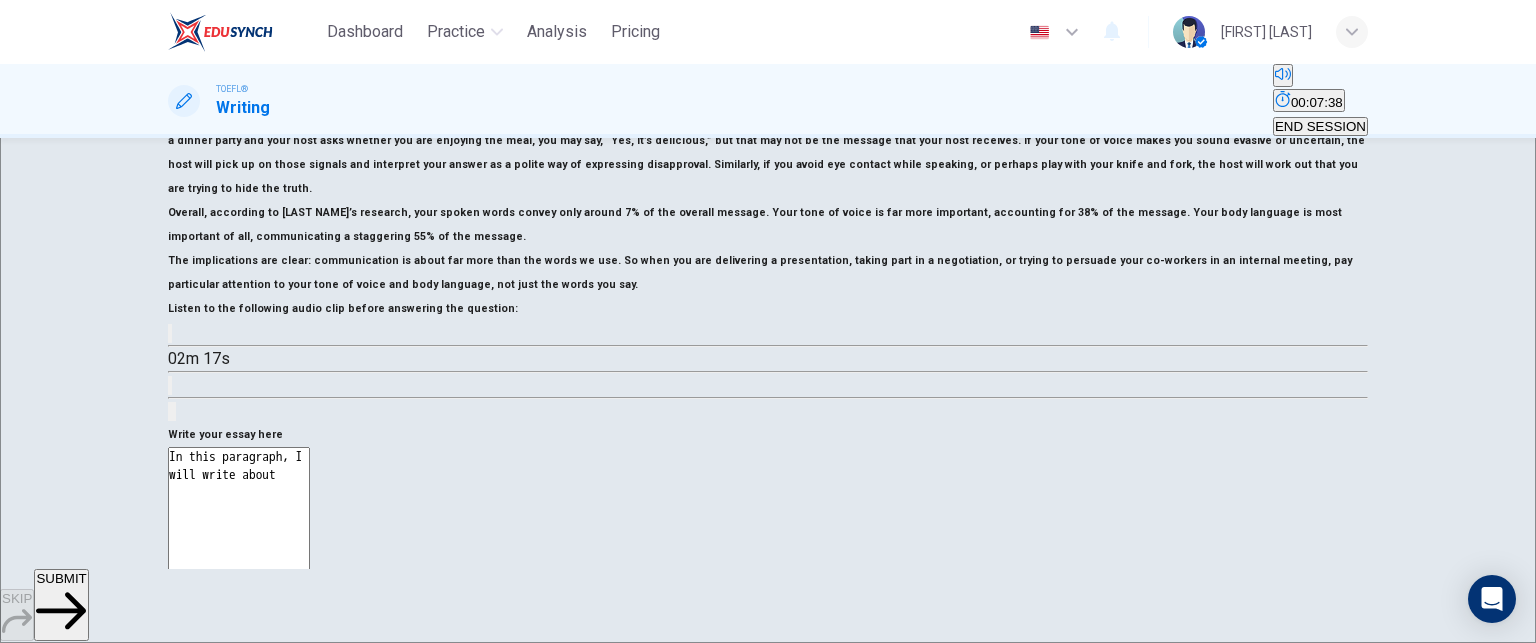 type on "x" 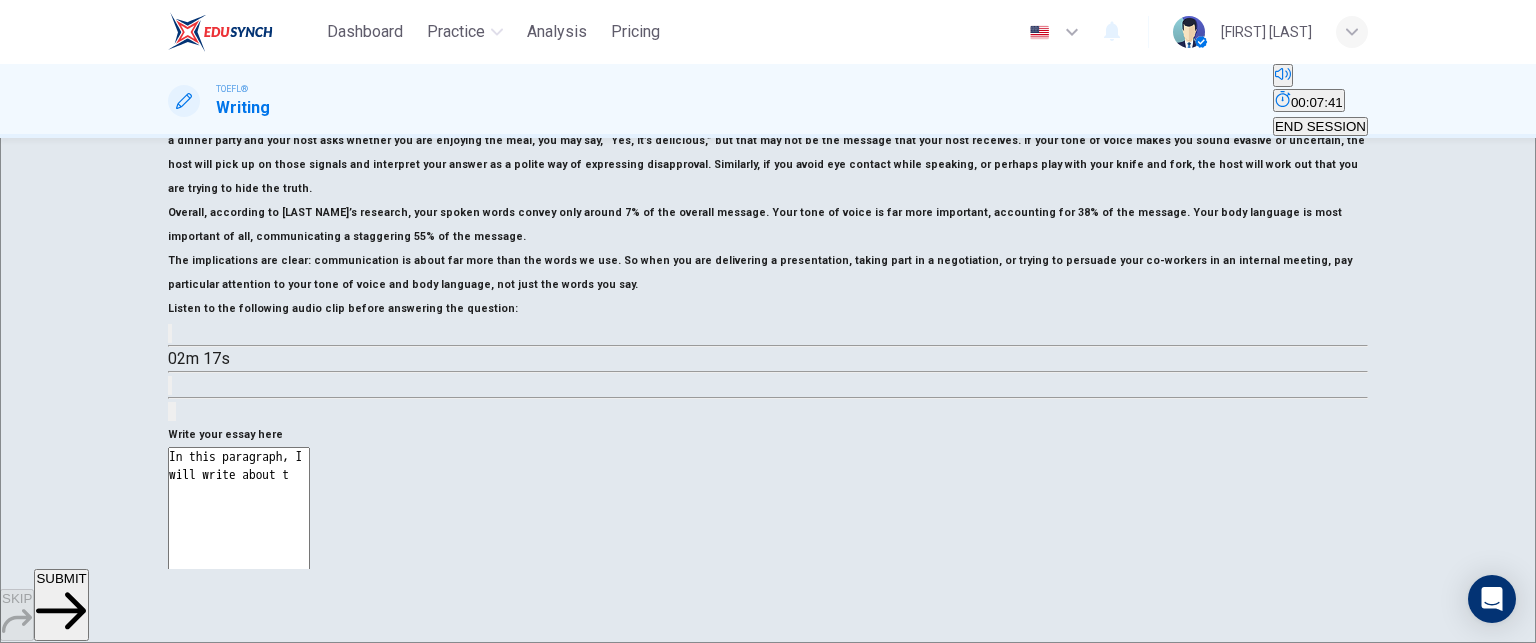 type on "In this paragraph, I will write about th" 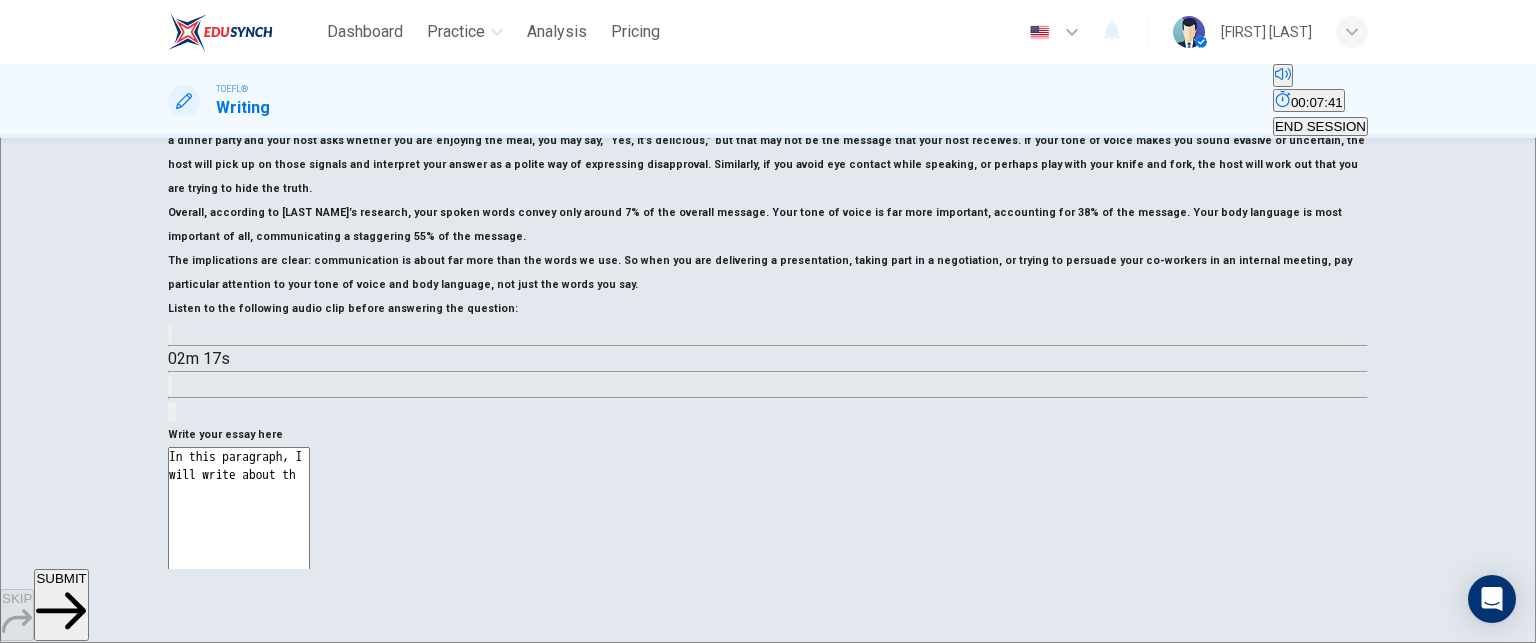 type on "x" 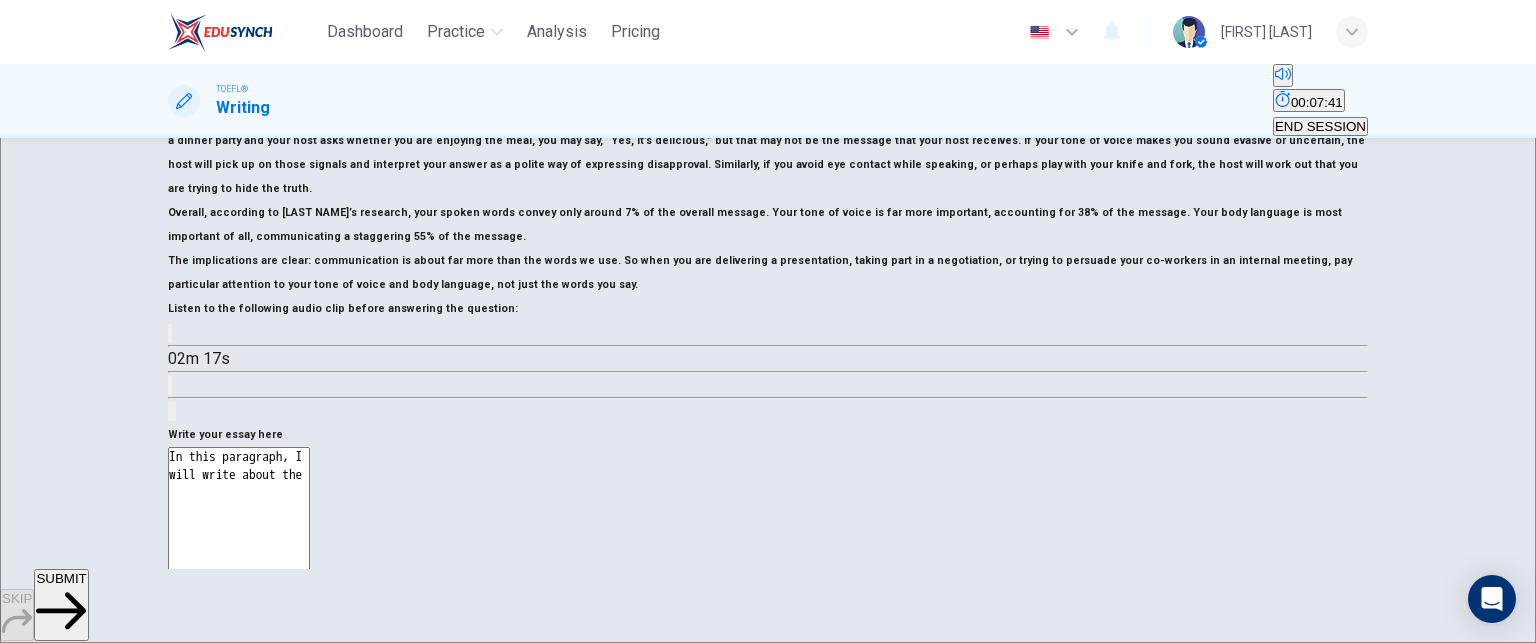 type on "In this paragraph, I will write about the" 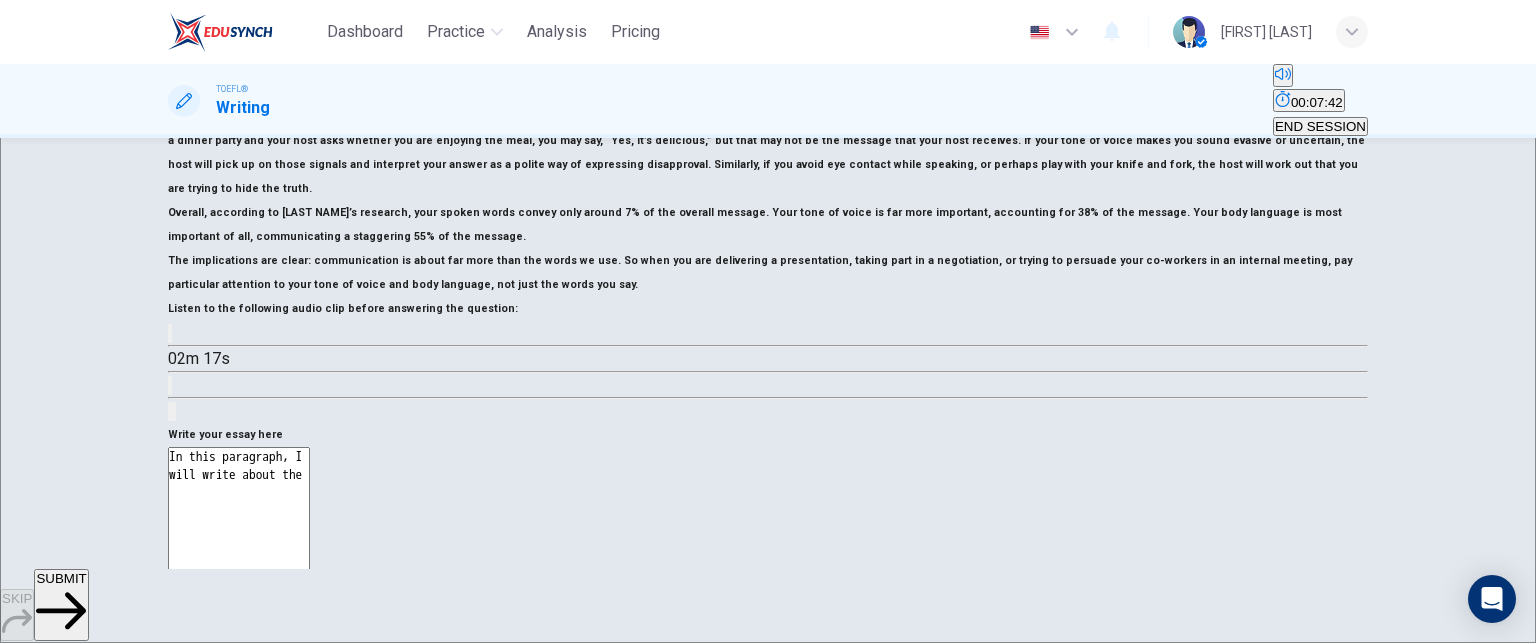type on "In this paragraph, I will write about the i" 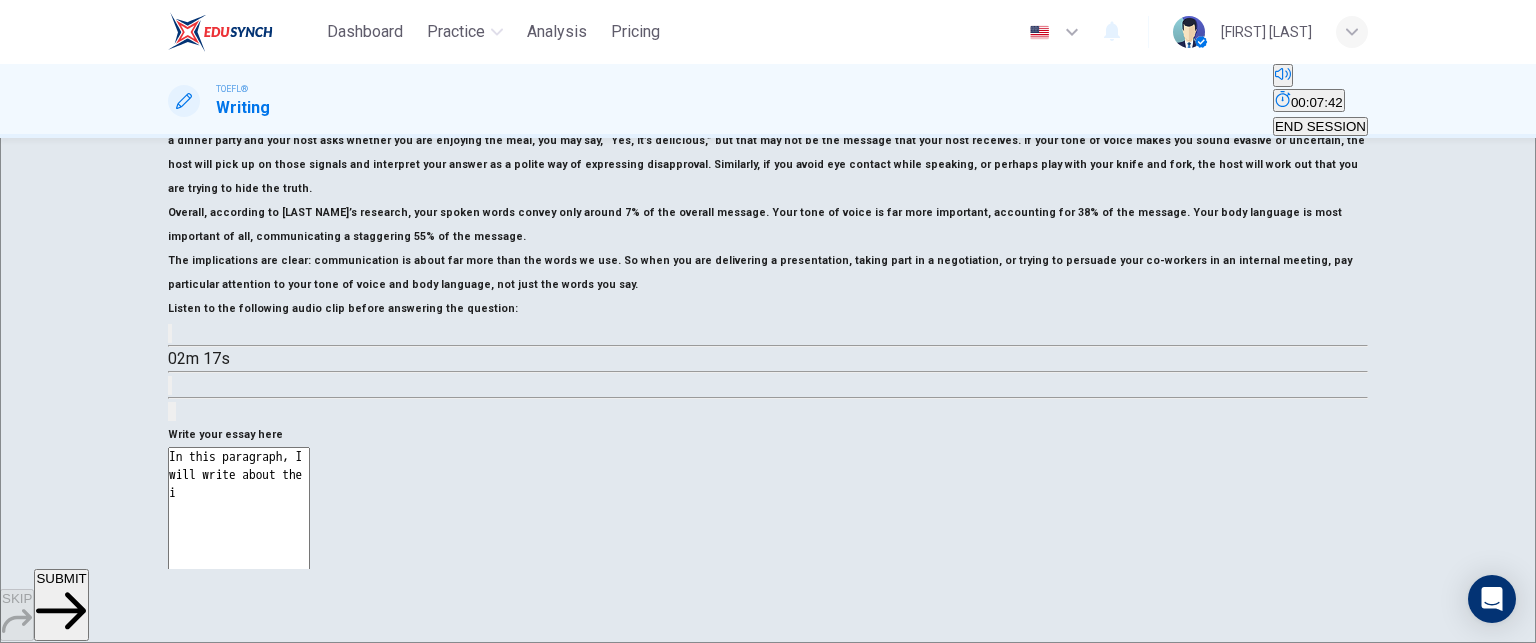 type on "x" 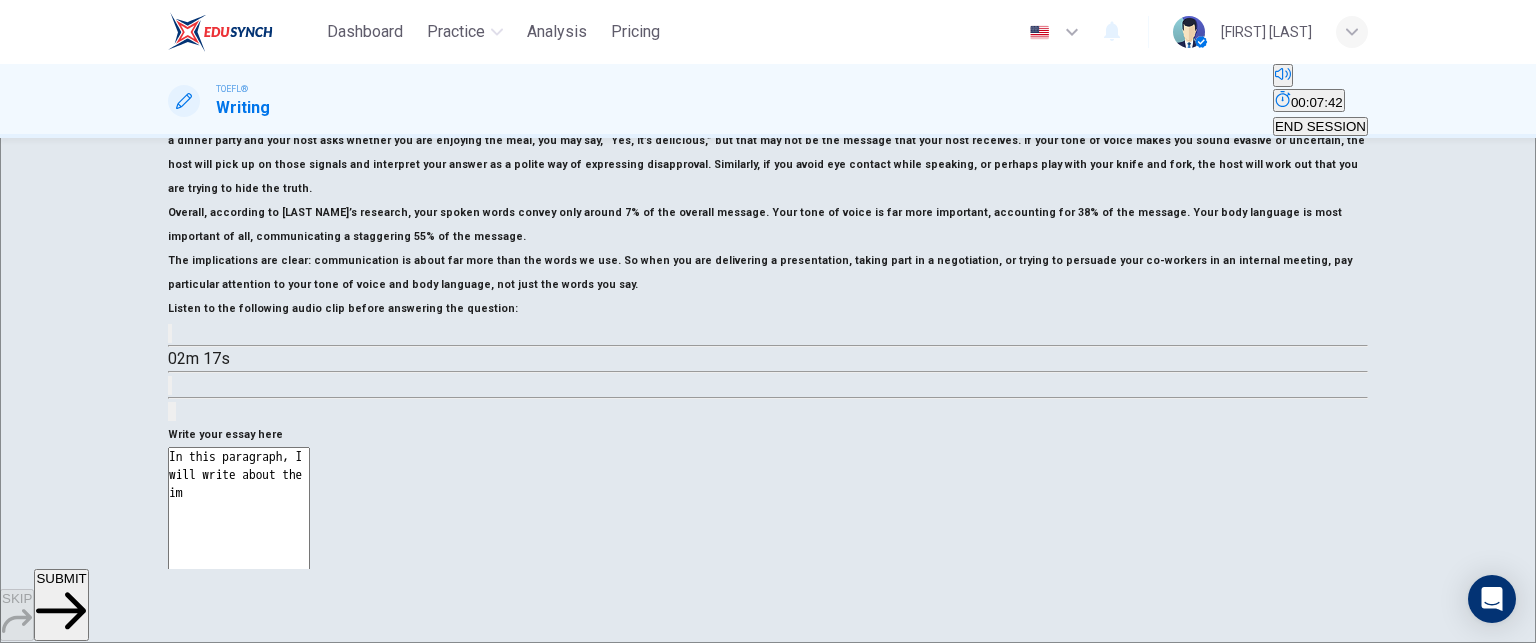 type on "x" 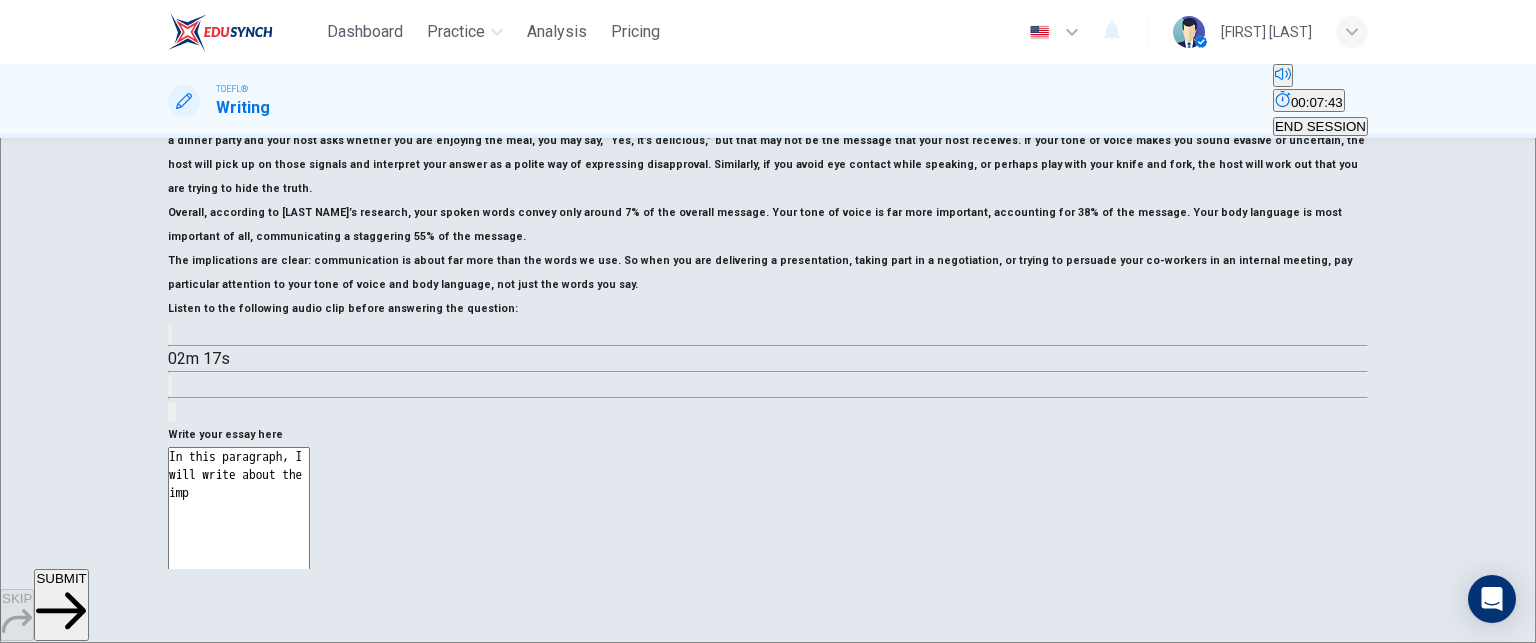 type on "In this paragraph, I will write about the impo" 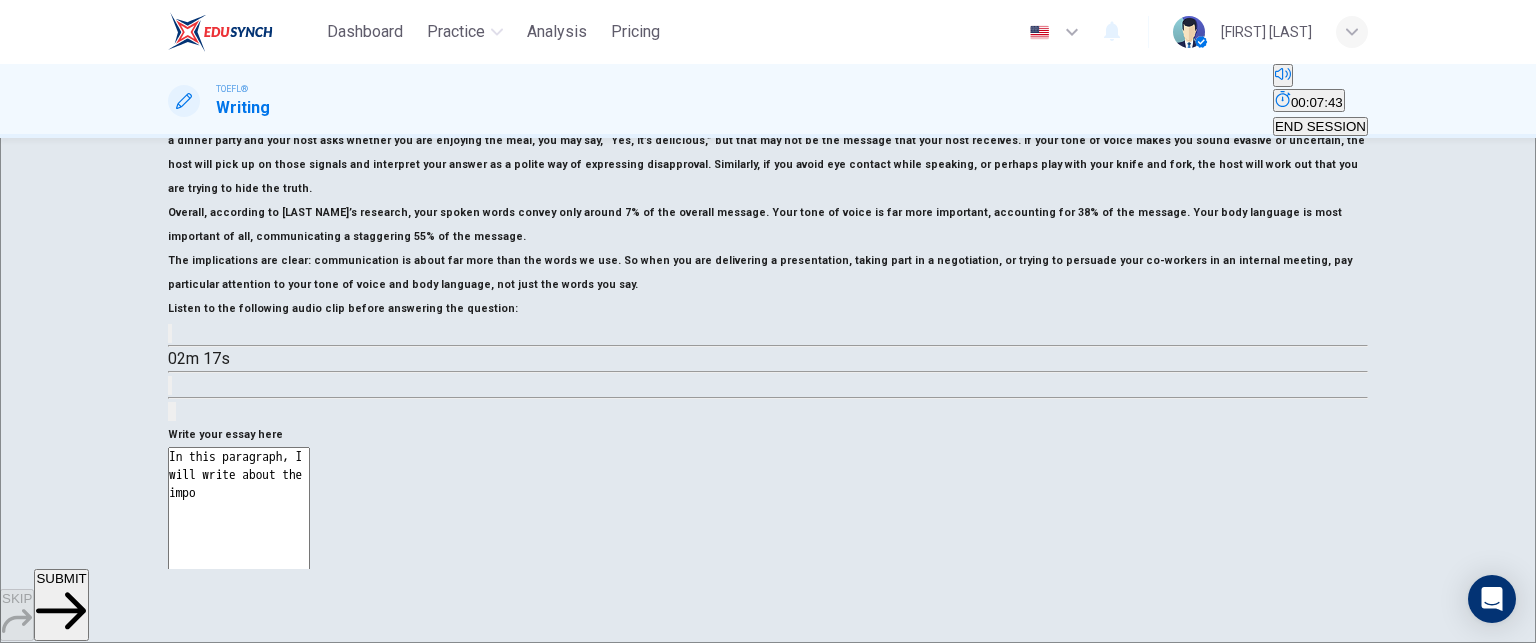 type on "x" 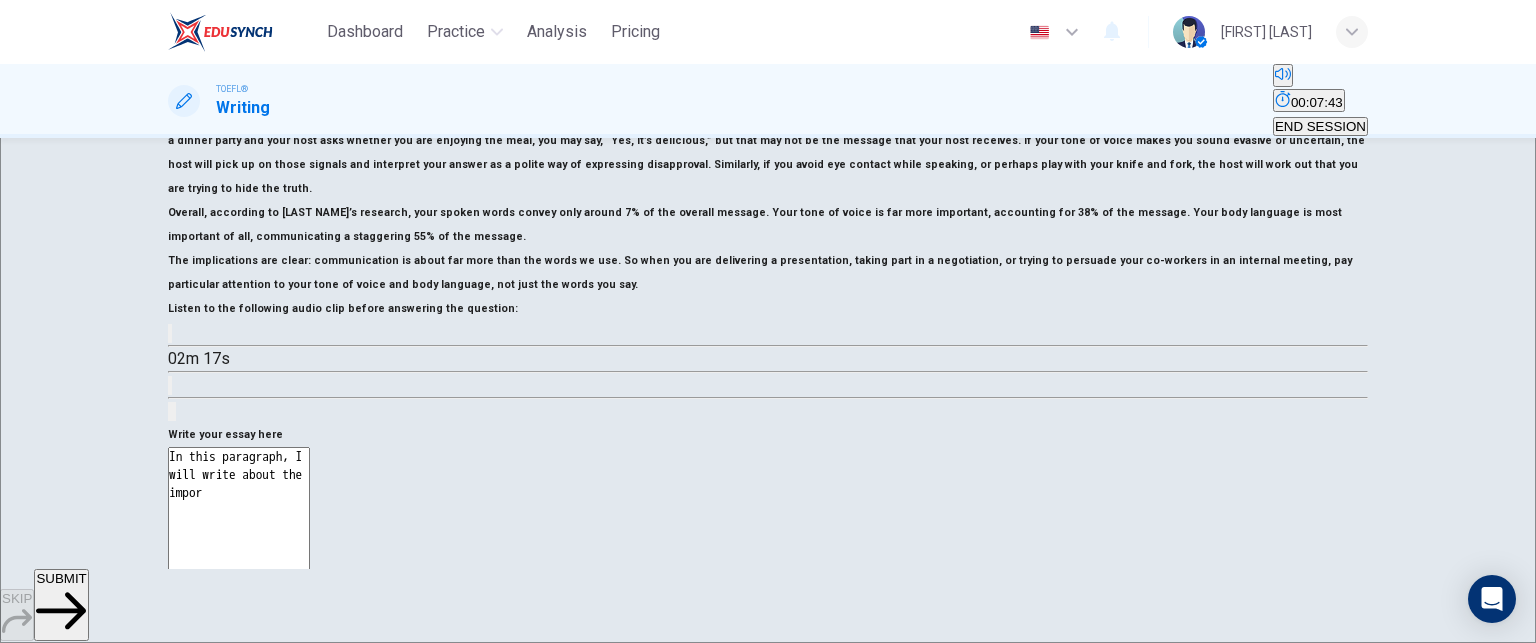 type on "x" 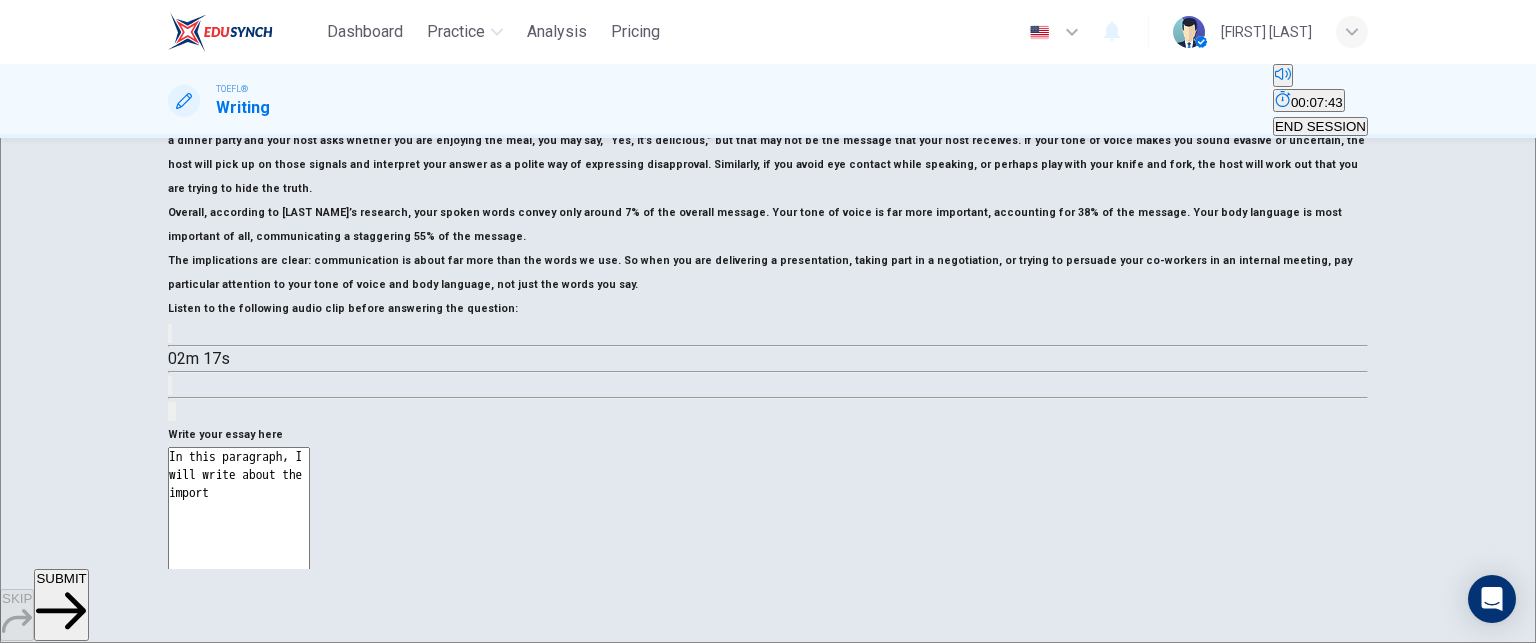 type on "x" 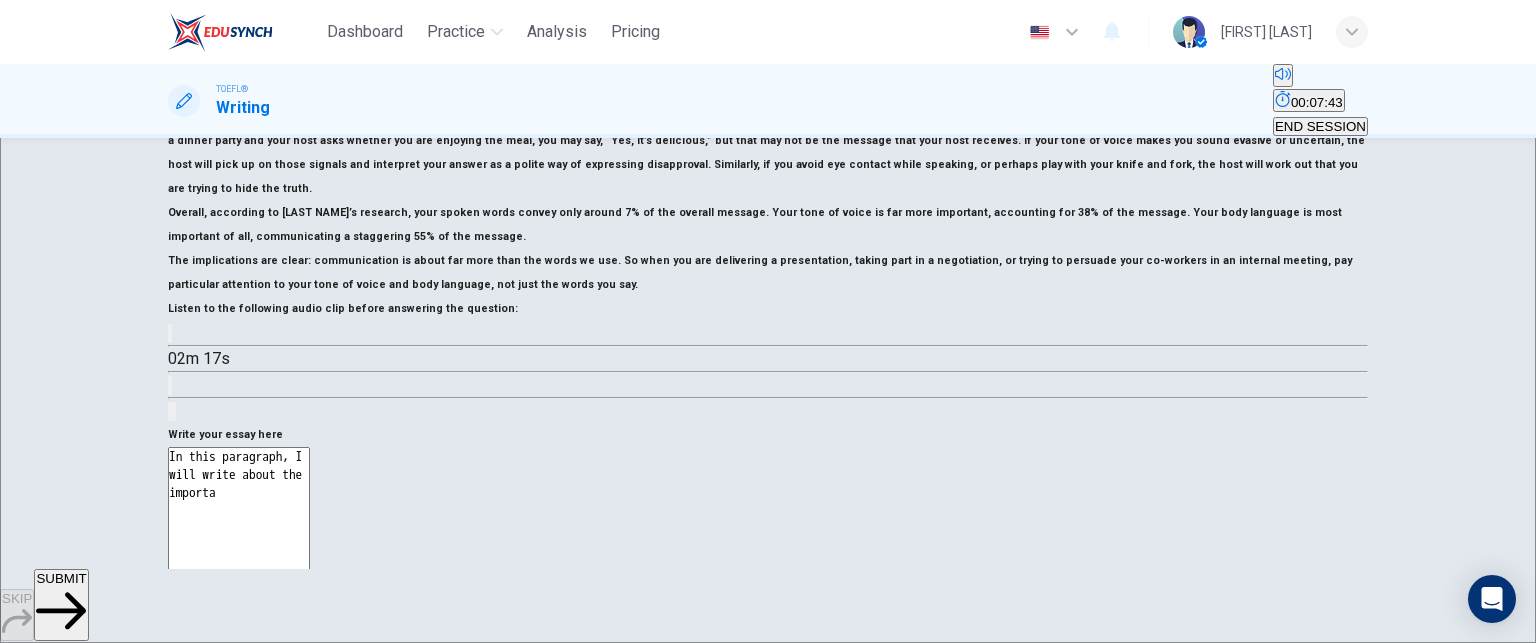 type on "In this paragraph, I will write about the importan" 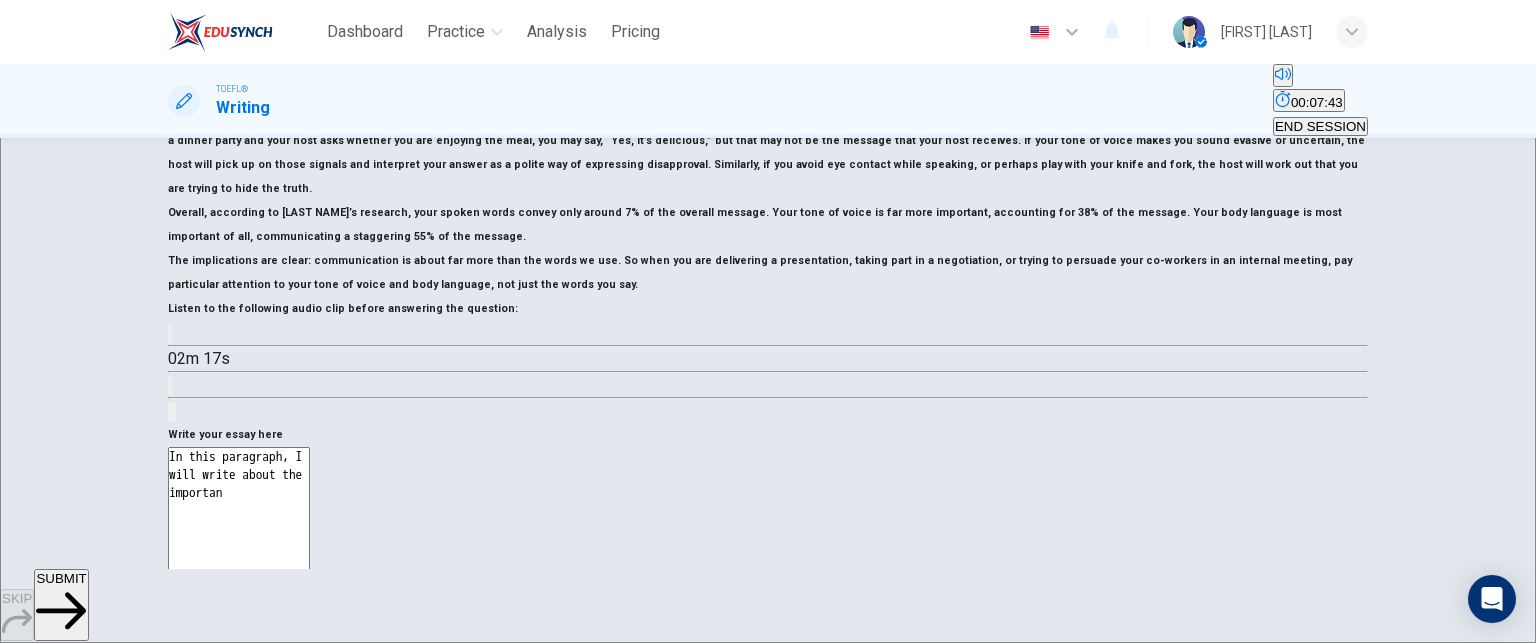 type on "x" 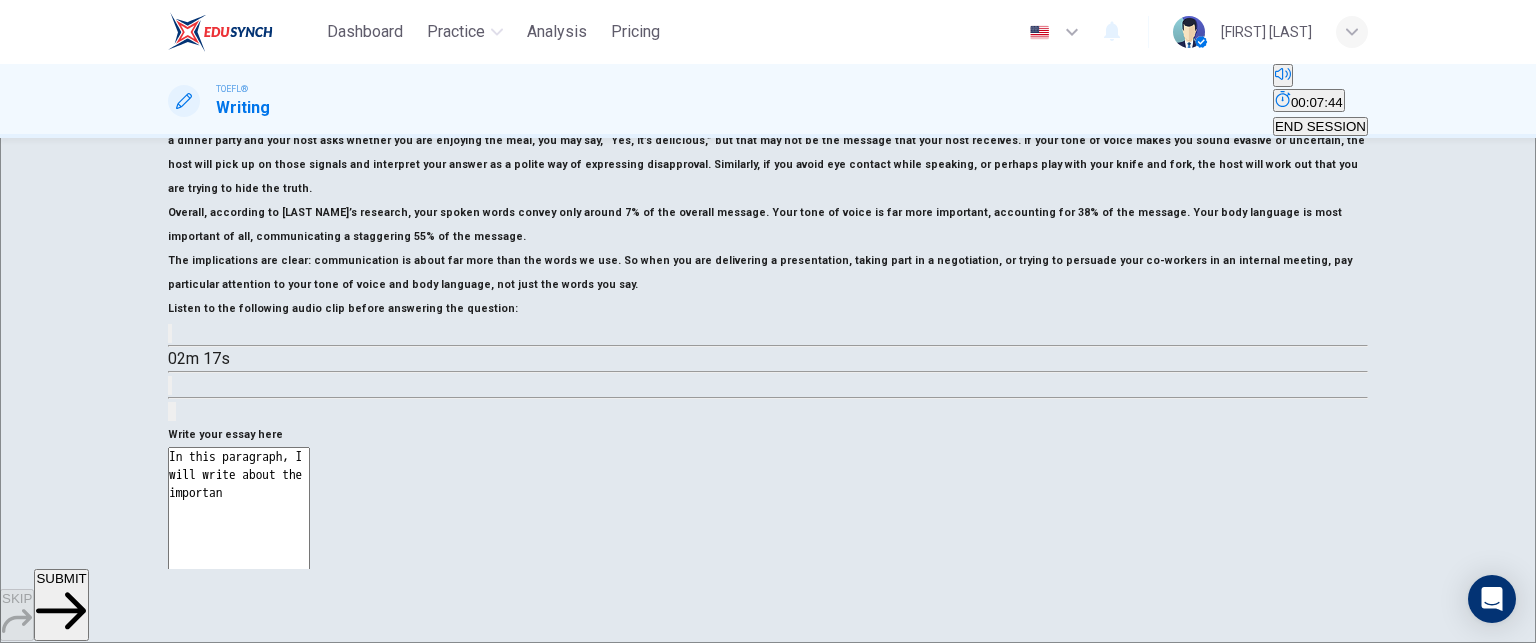type on "In this paragraph, I will write about the importanc" 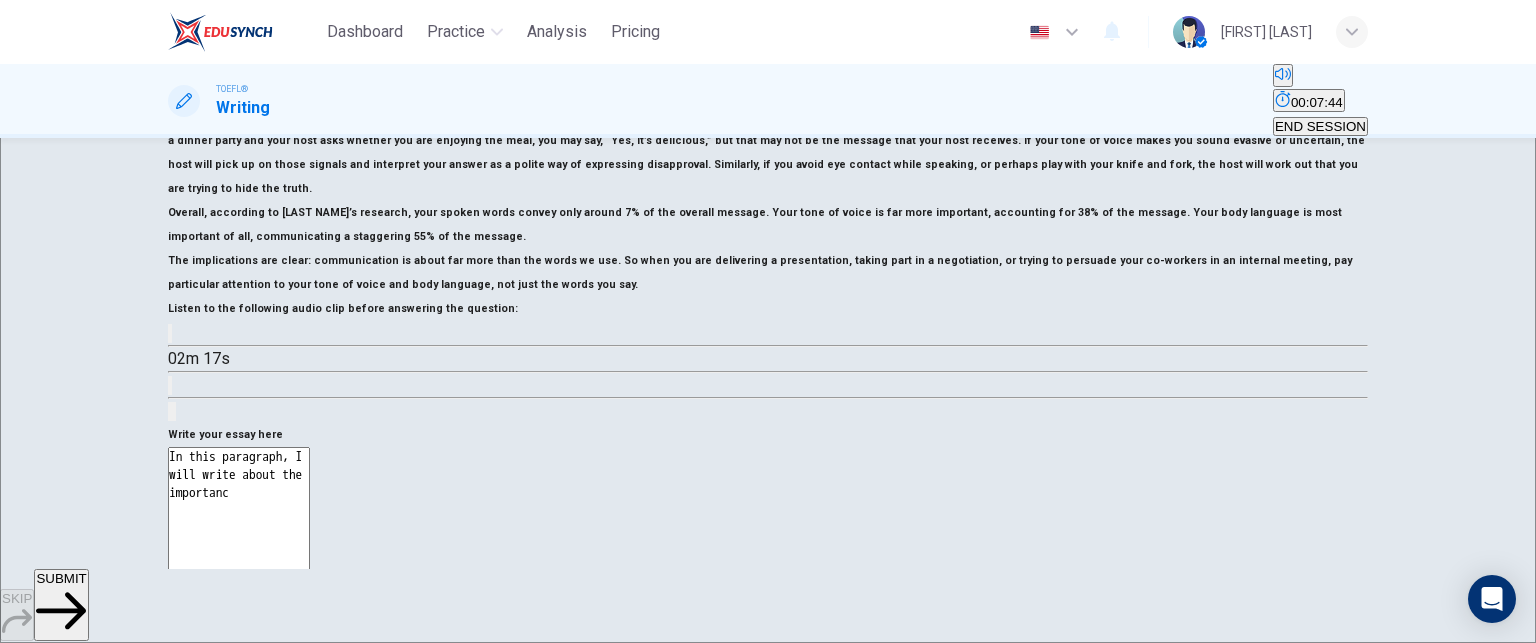 type on "x" 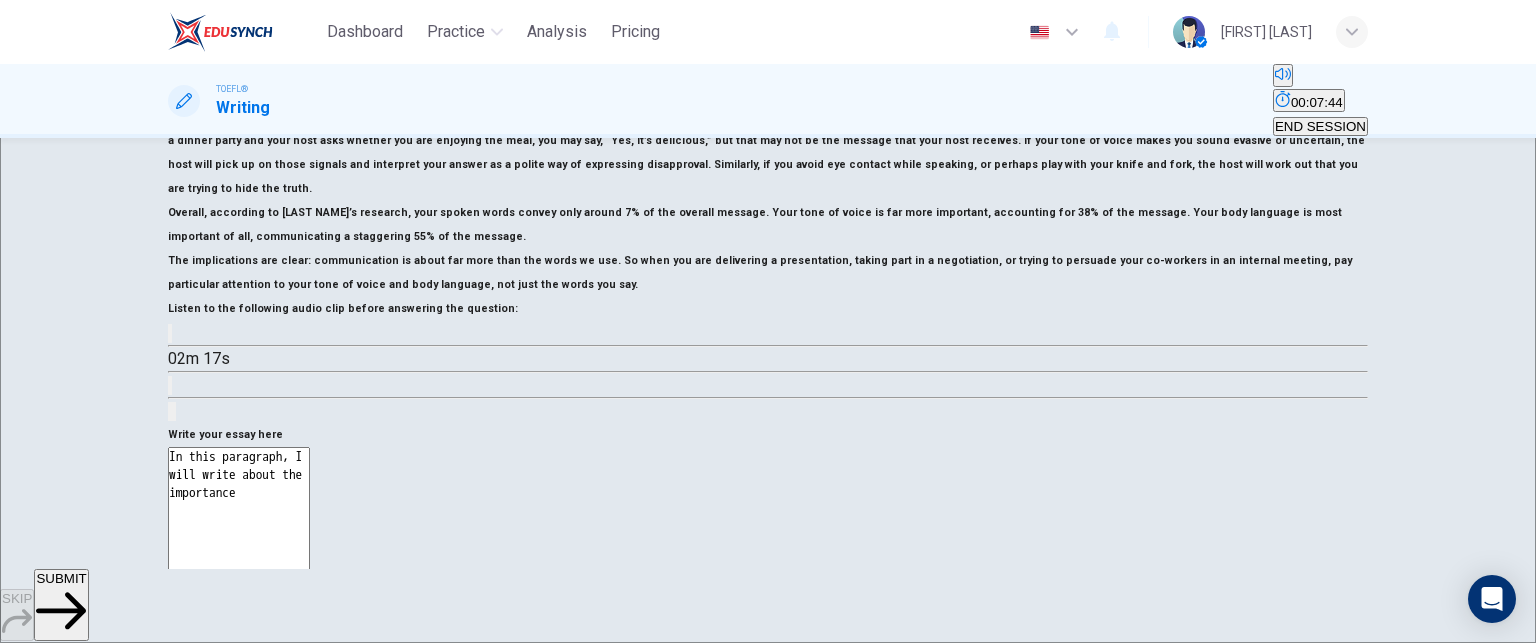 type on "x" 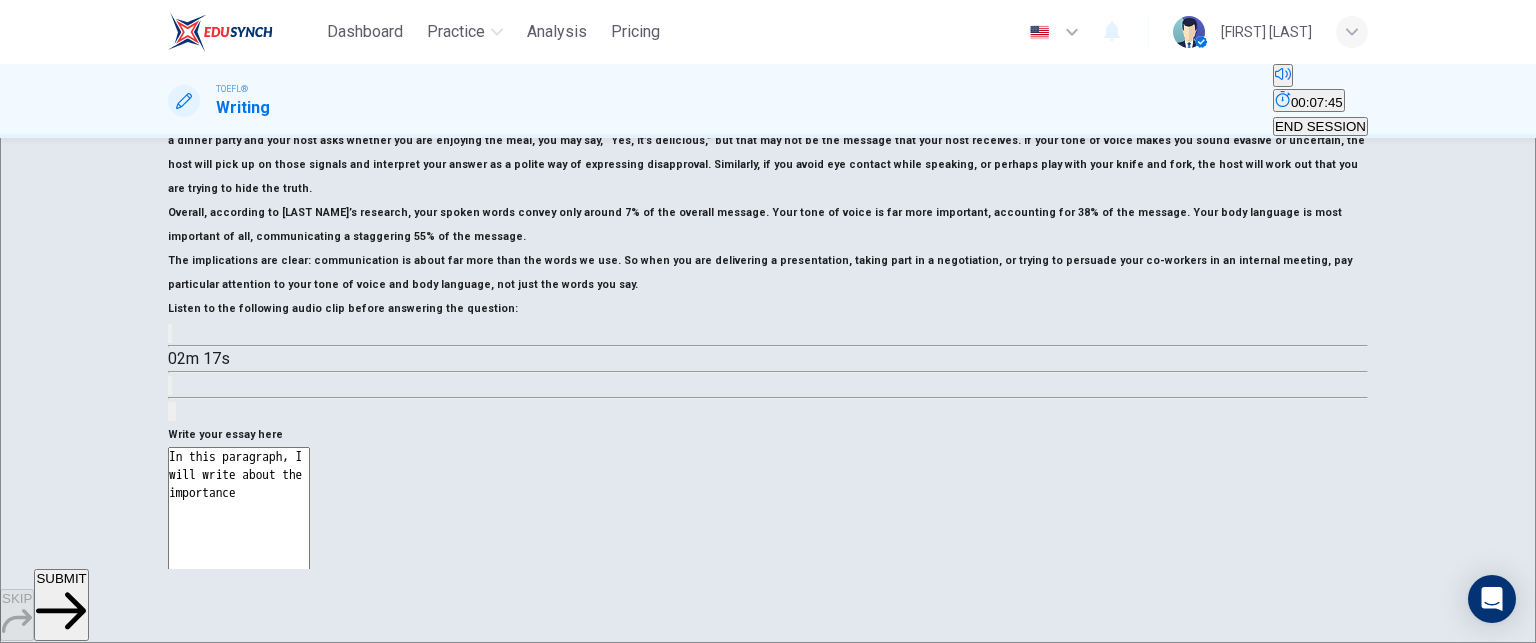 type on "In this paragraph, I will write about the importance o" 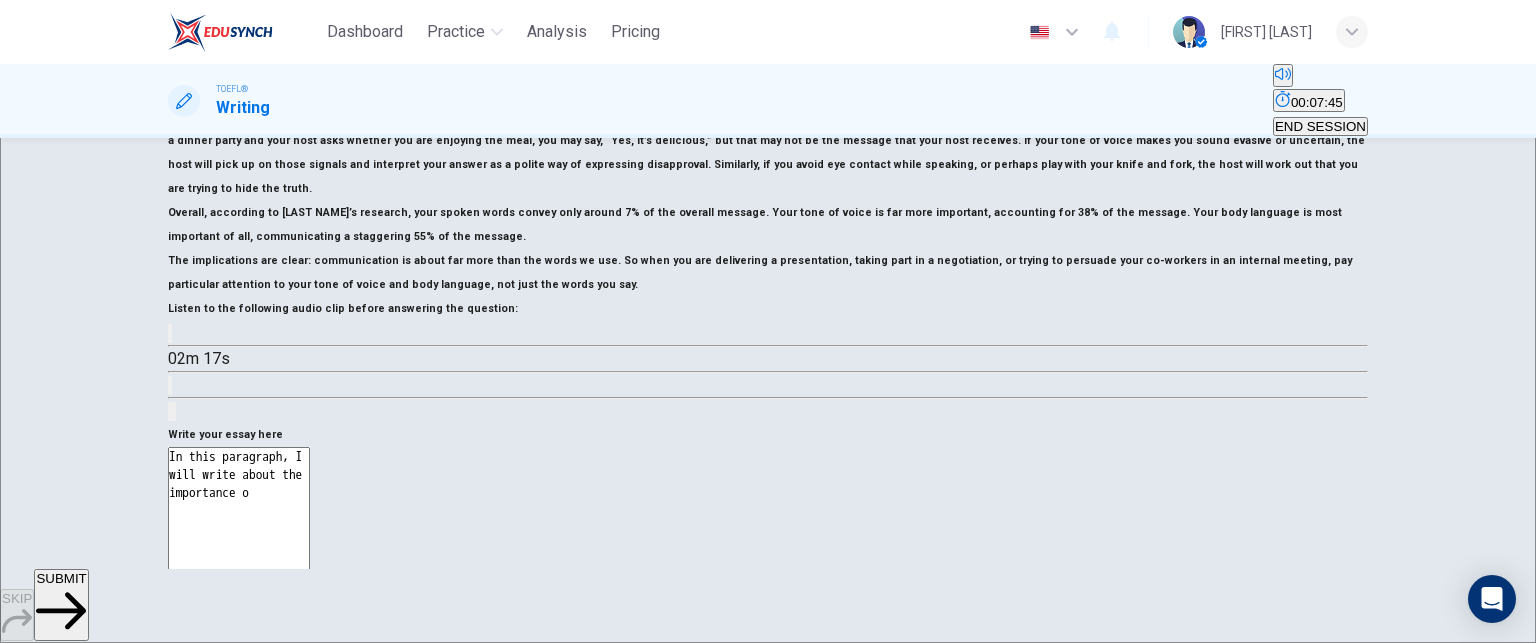 type on "In this paragraph, I will write about the importance of" 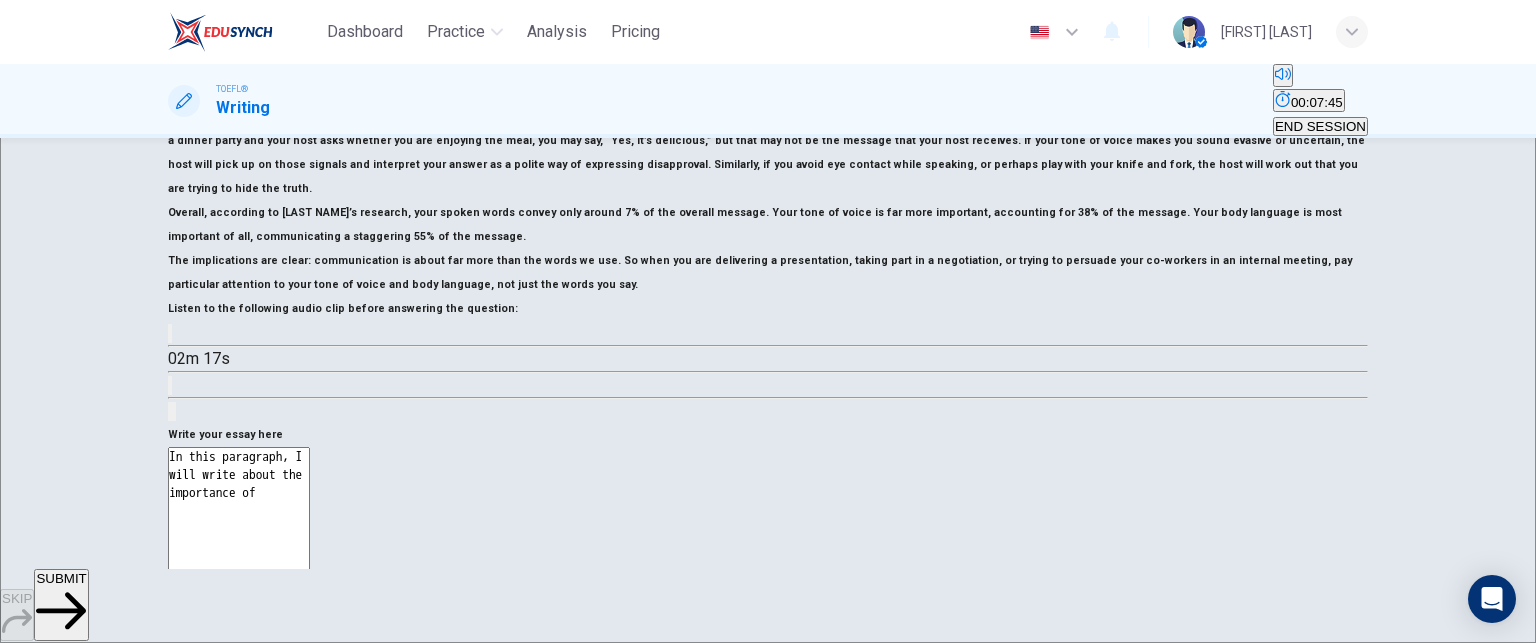 type on "x" 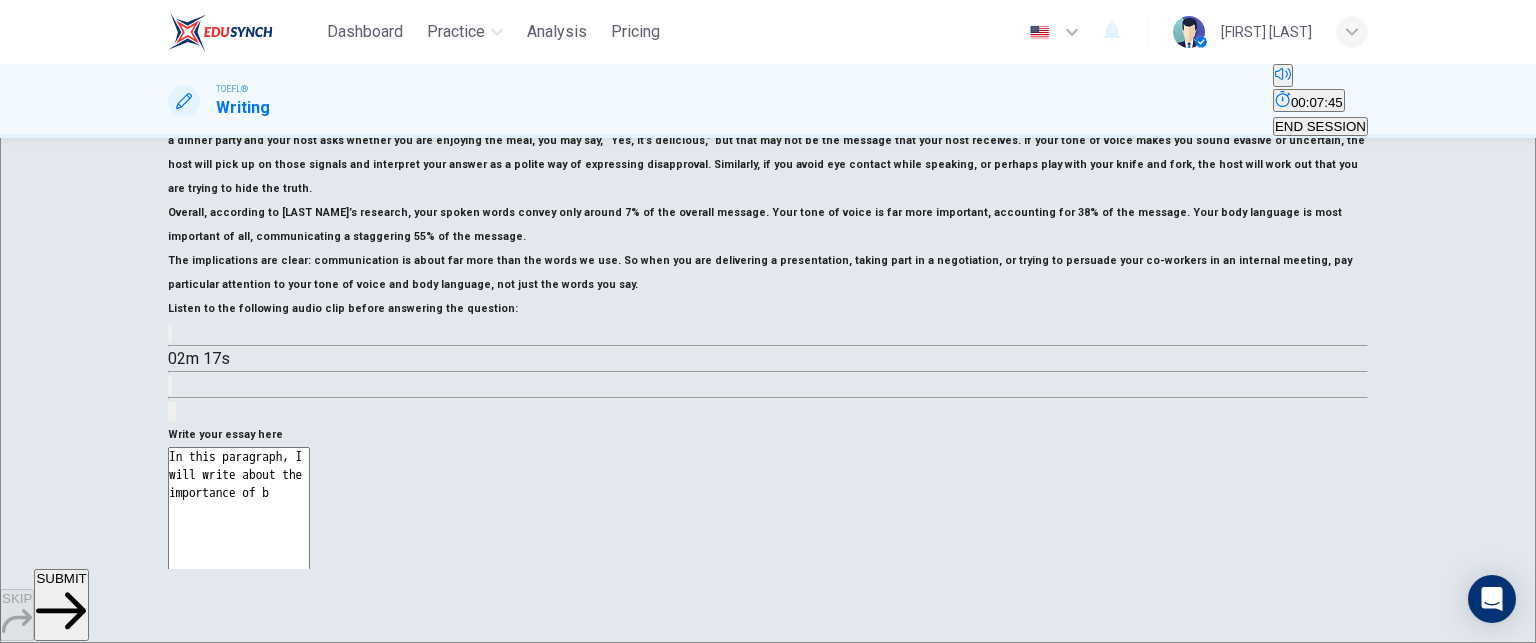 type on "x" 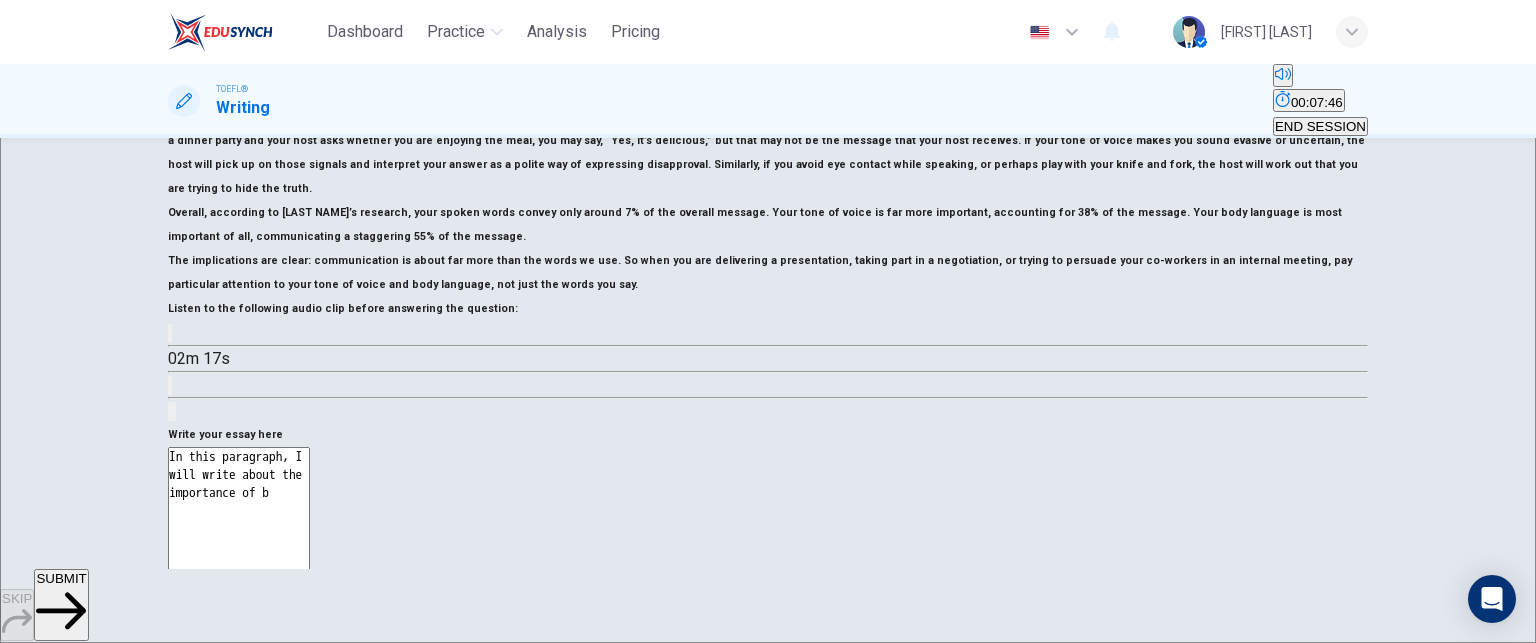 type on "In this paragraph, I will write about the importance of bo" 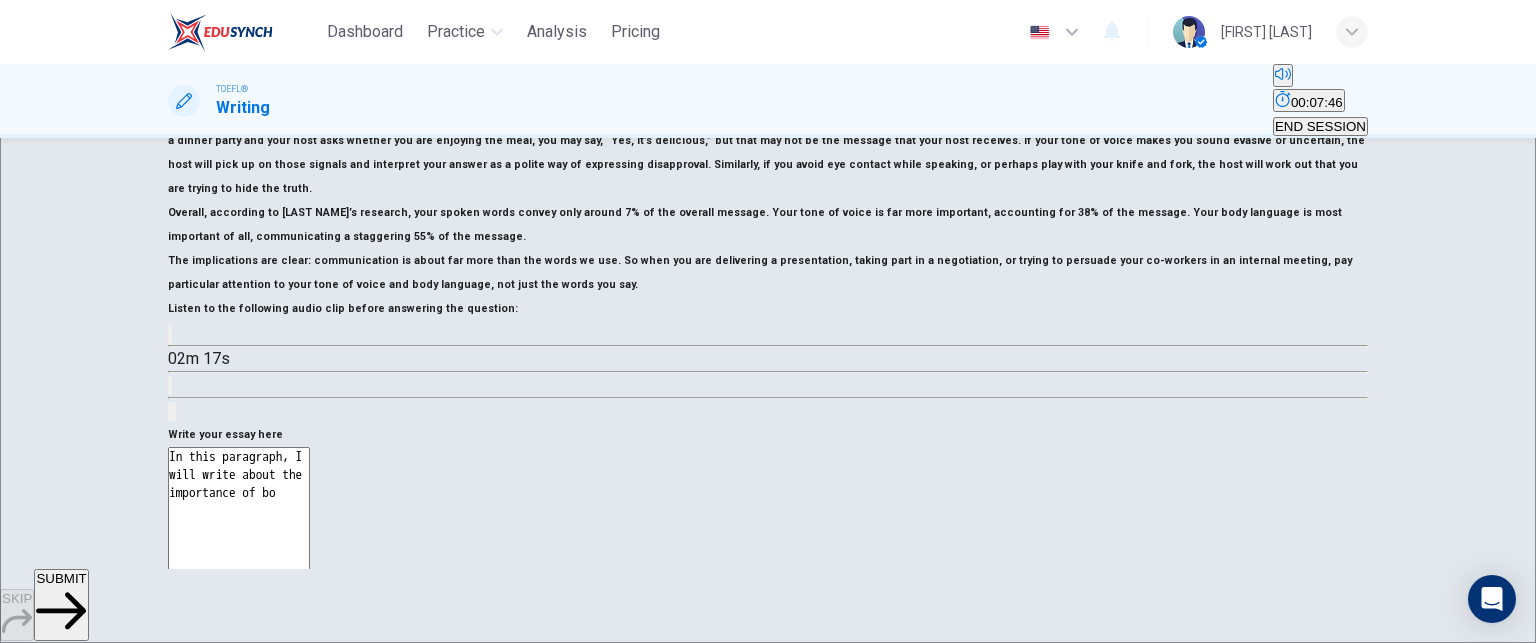 type on "x" 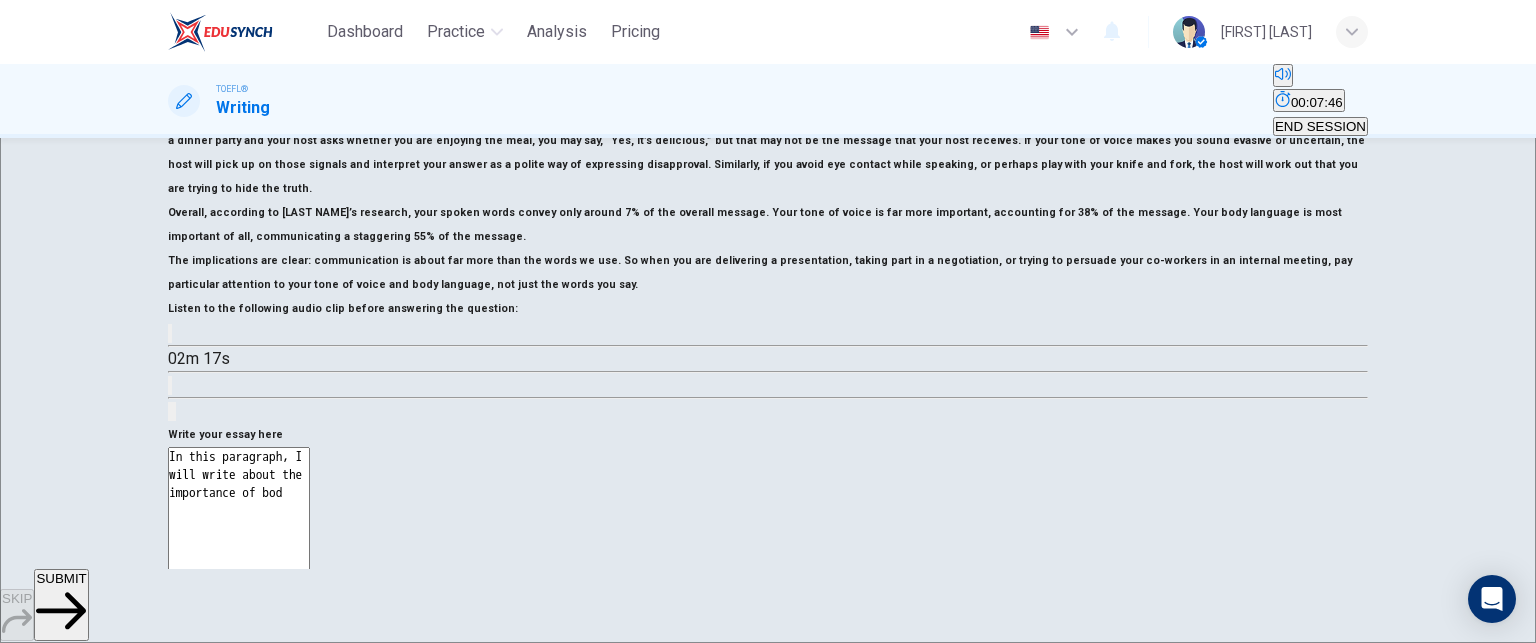 type on "In this paragraph, I will write about the importance of body" 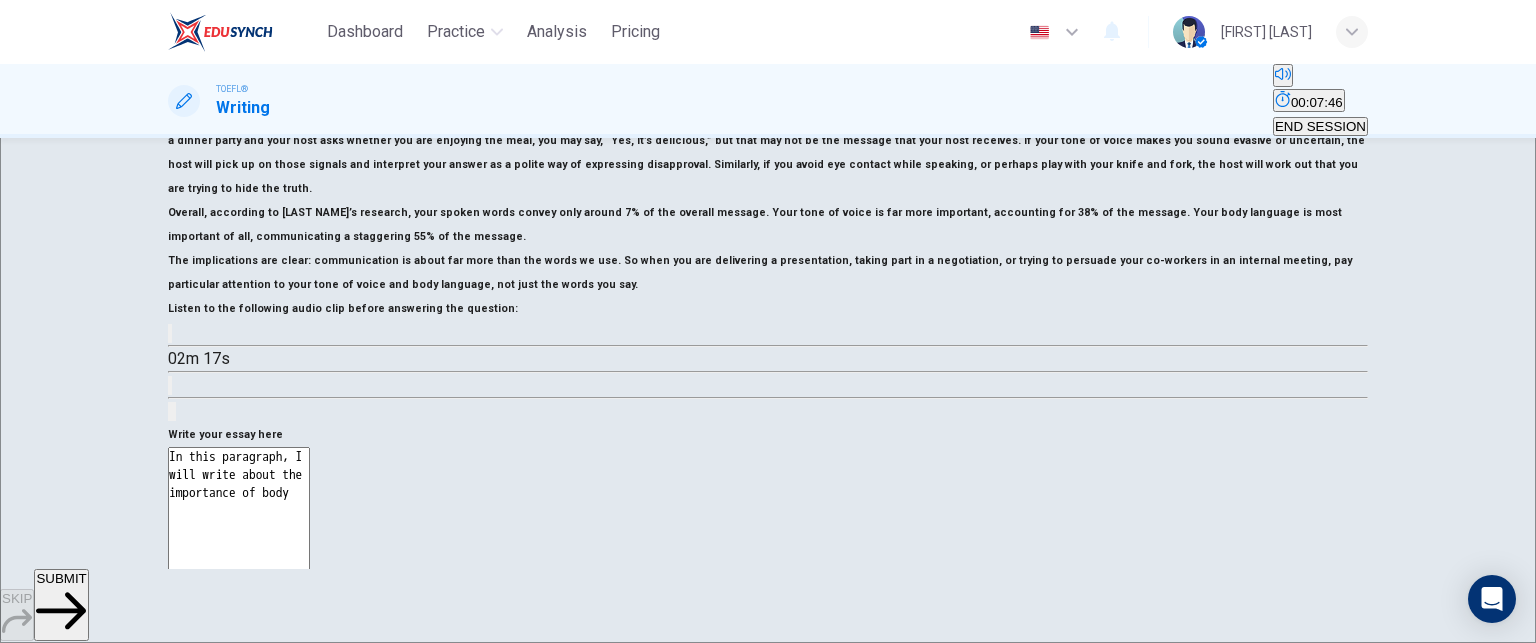 type on "x" 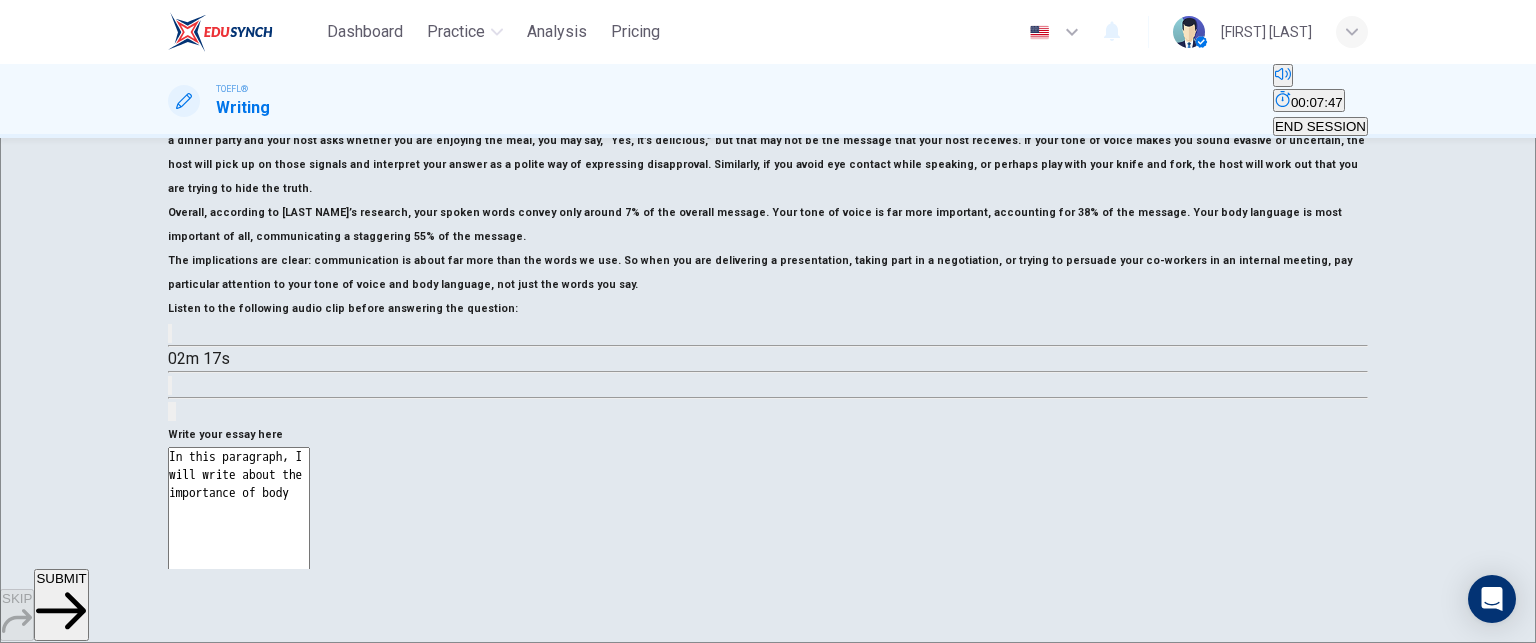 type on "In this paragraph, I will write about the importance of body l" 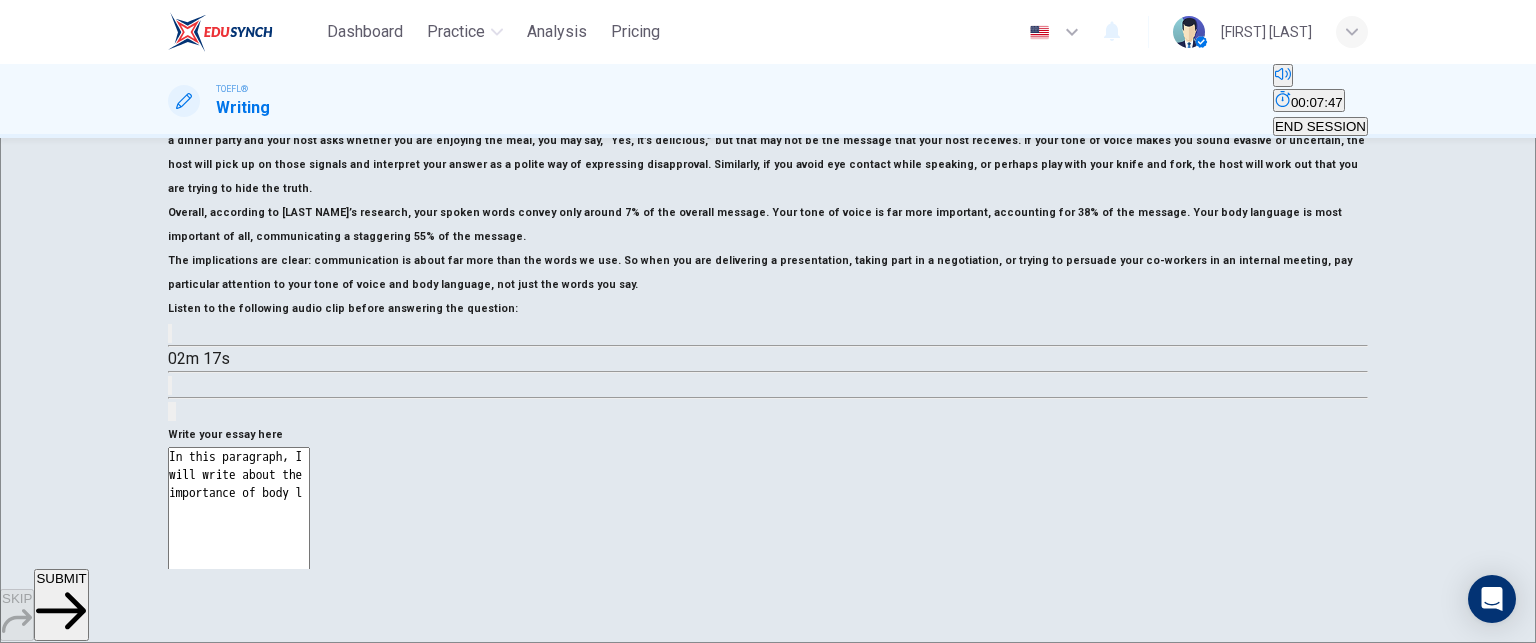 type on "In this paragraph, I will write about the importance of body la" 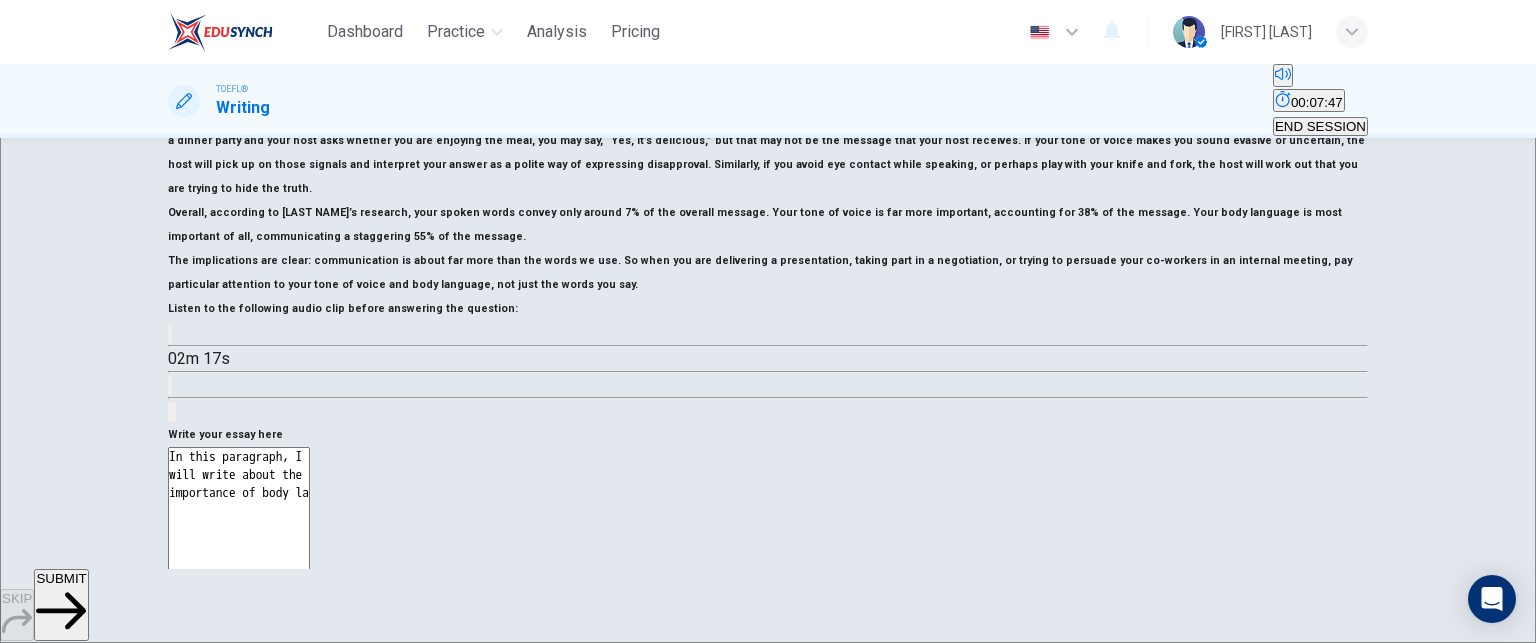 type on "x" 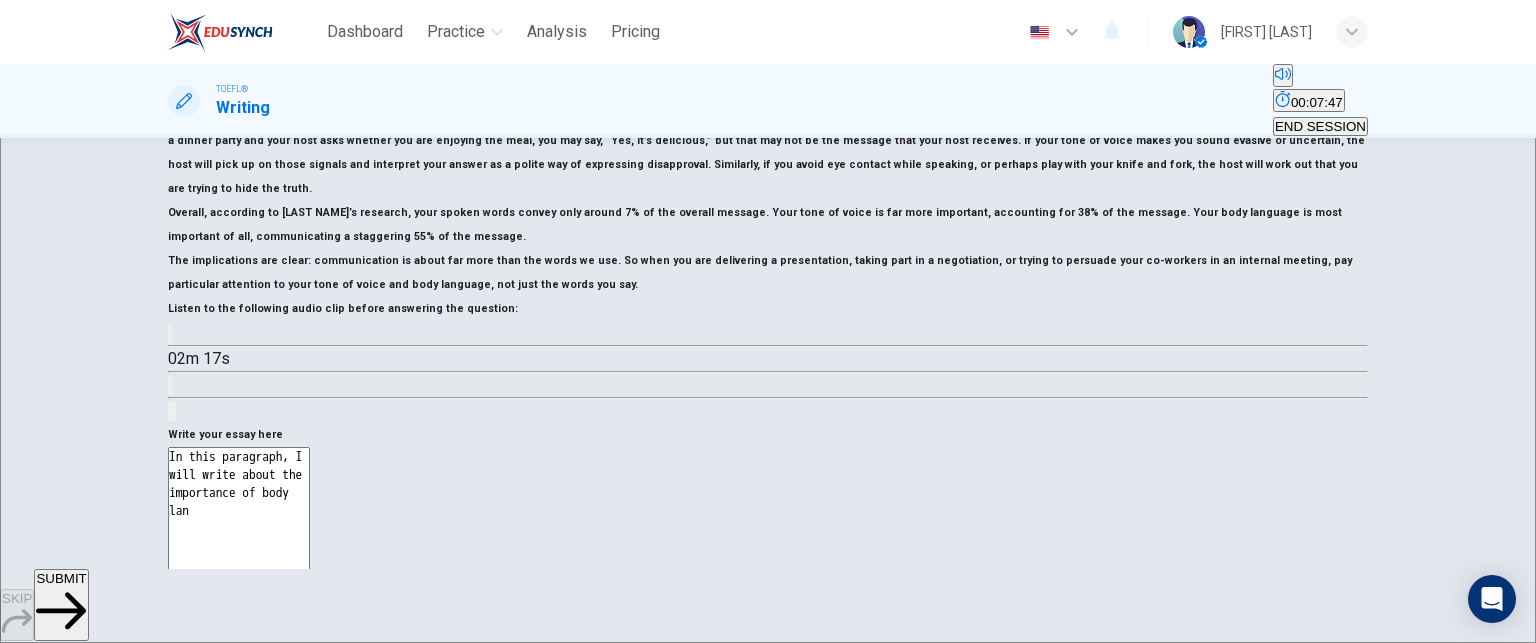 type on "x" 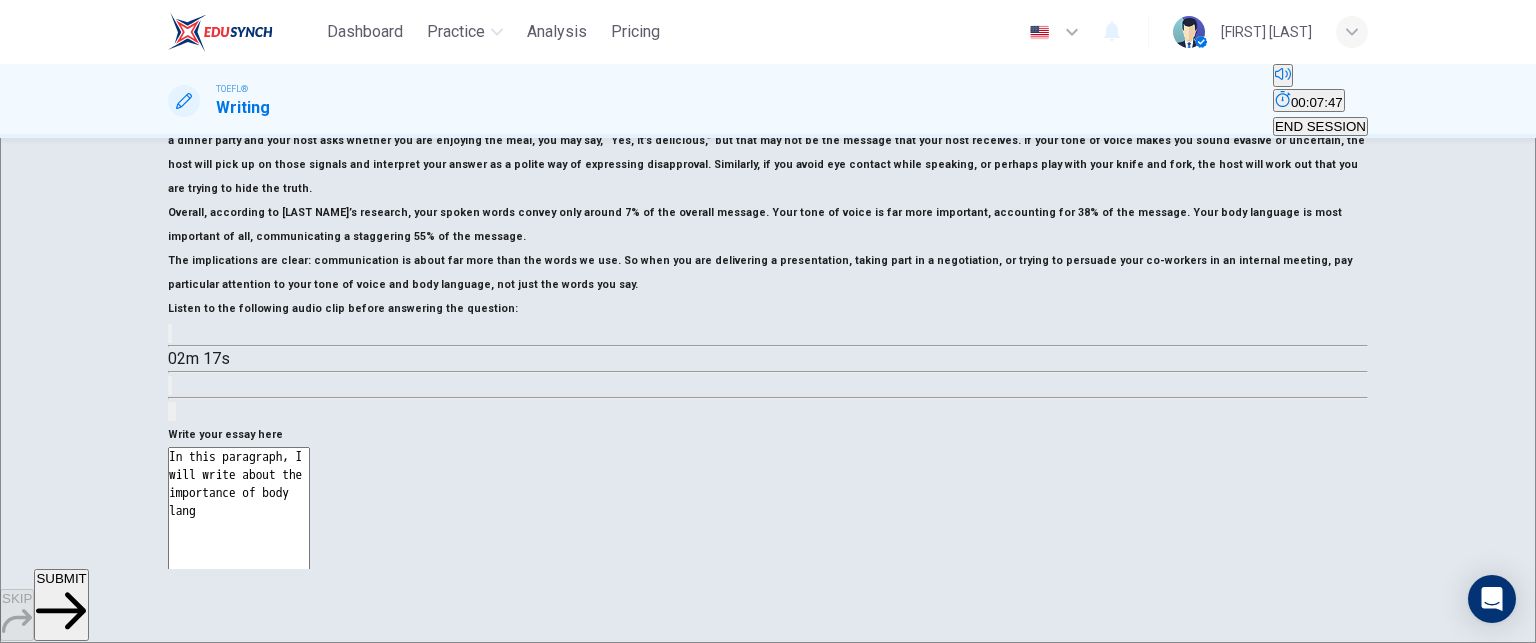 type on "x" 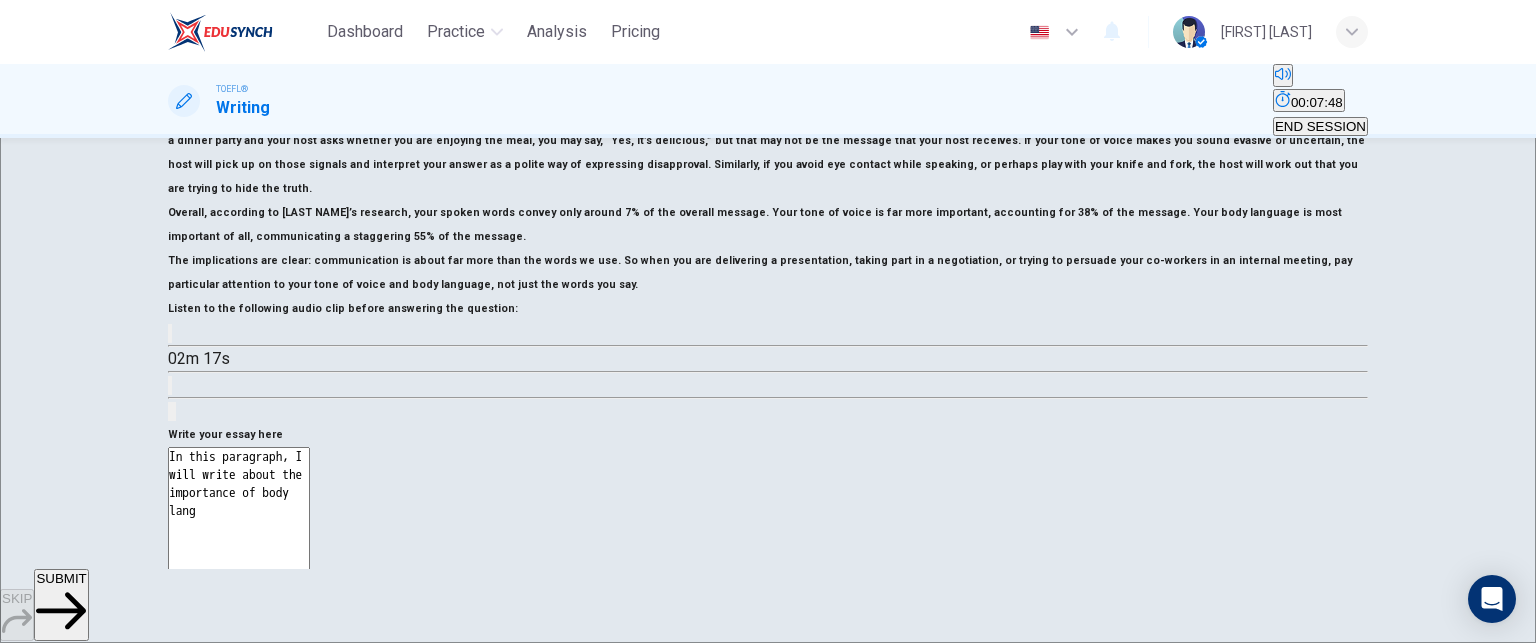 type on "In this paragraph, I will write about the importance of body langu" 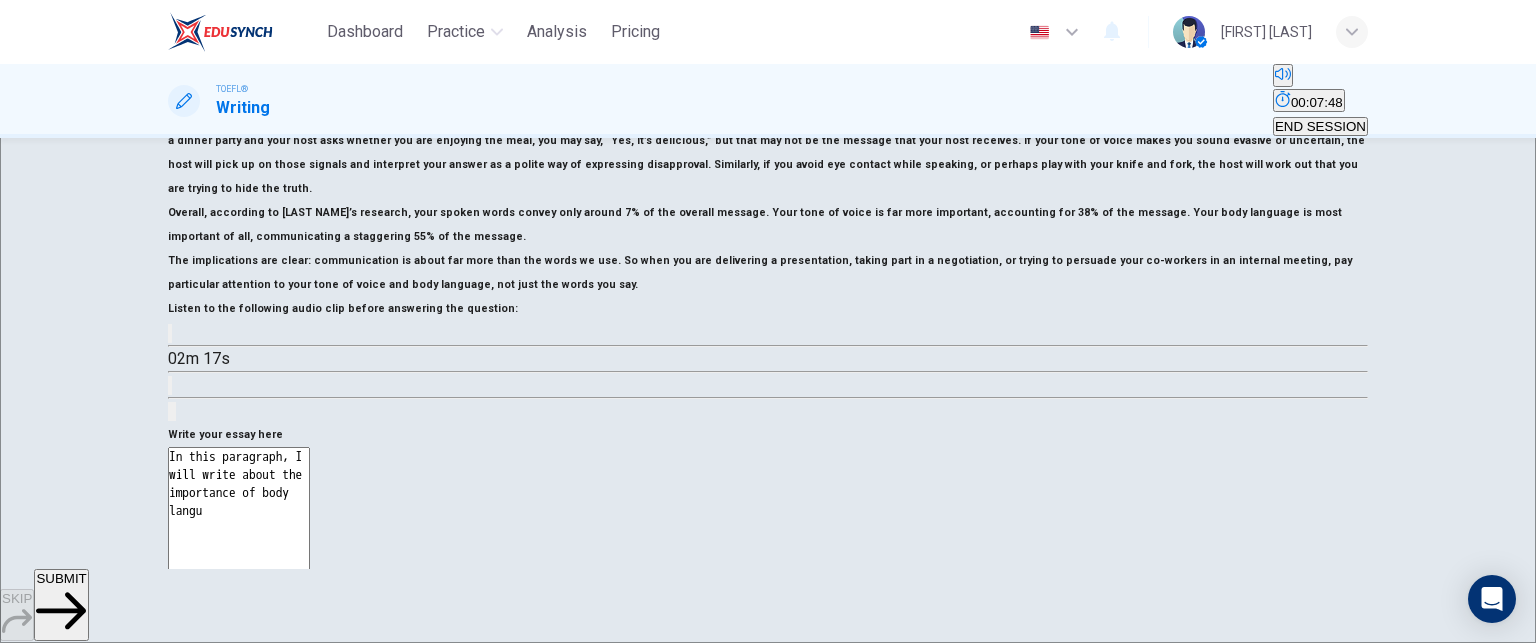 type on "x" 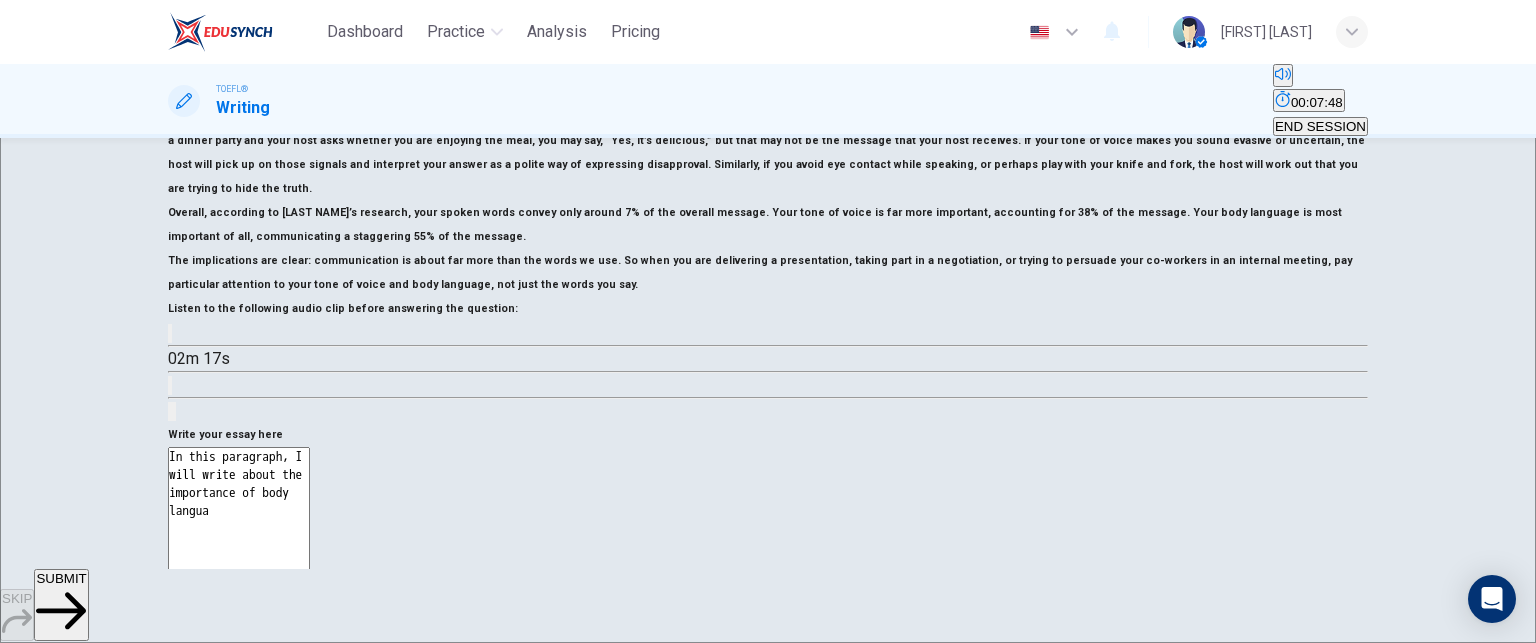 type on "x" 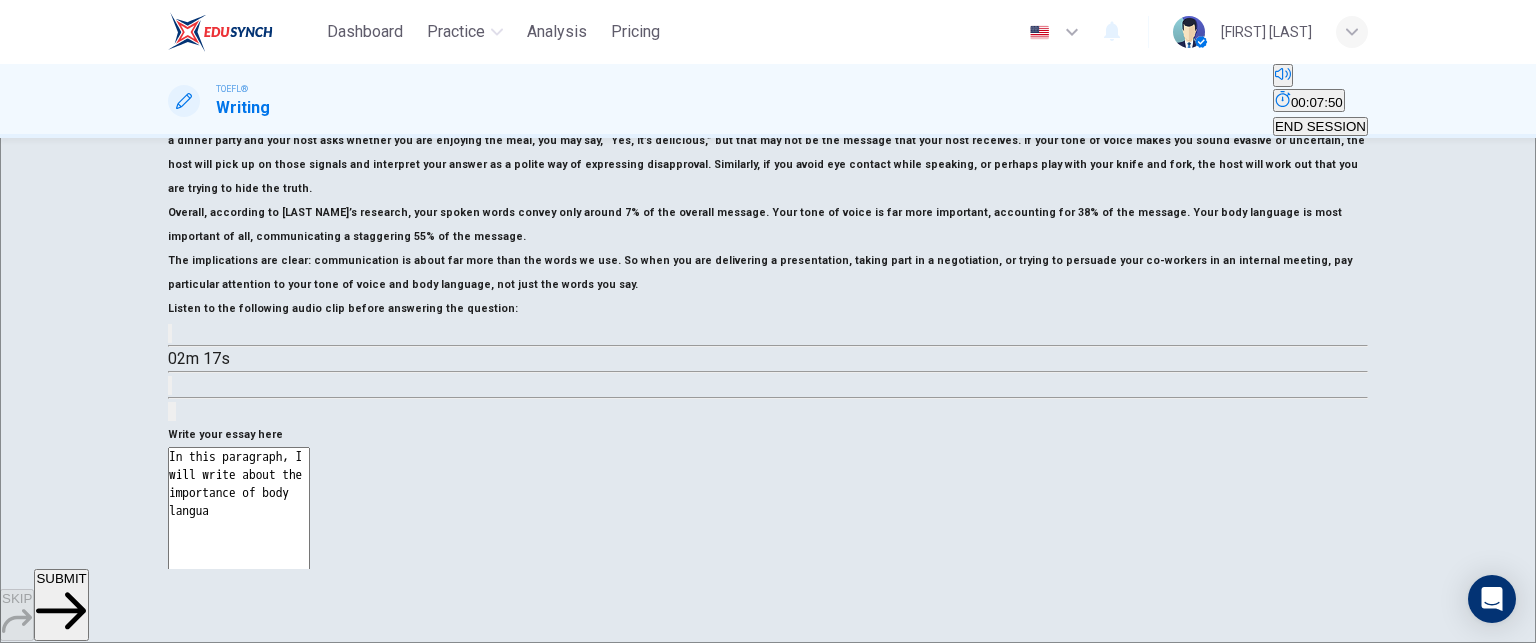 type on "In this paragraph, I will write about the importance of body languag" 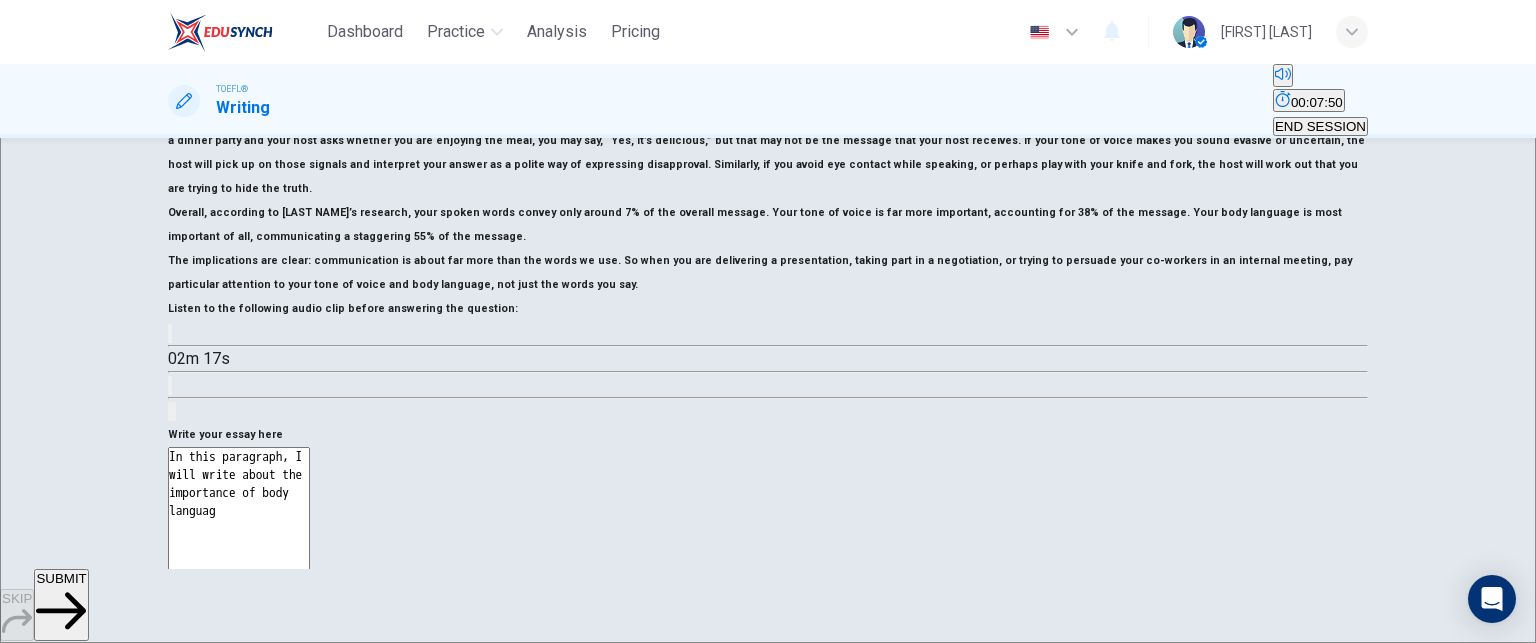 type on "In this paragraph, I will write about the importance of body language" 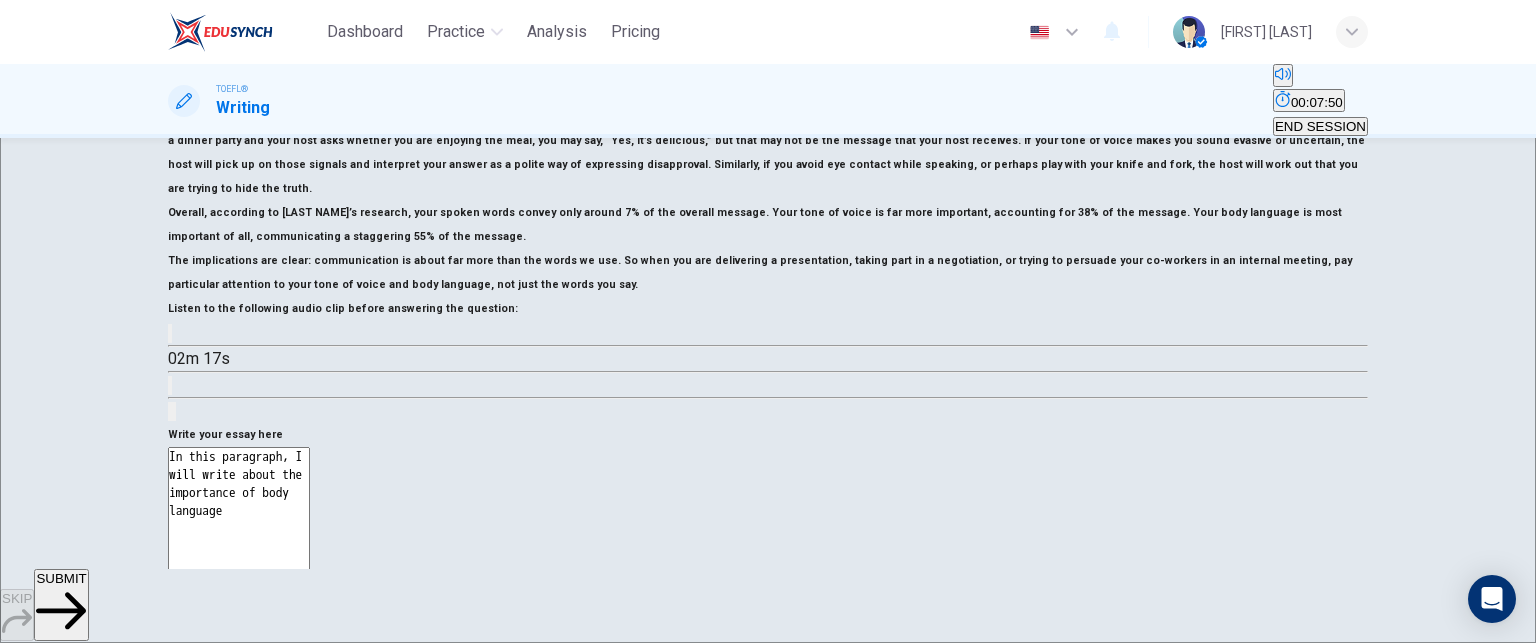 type on "x" 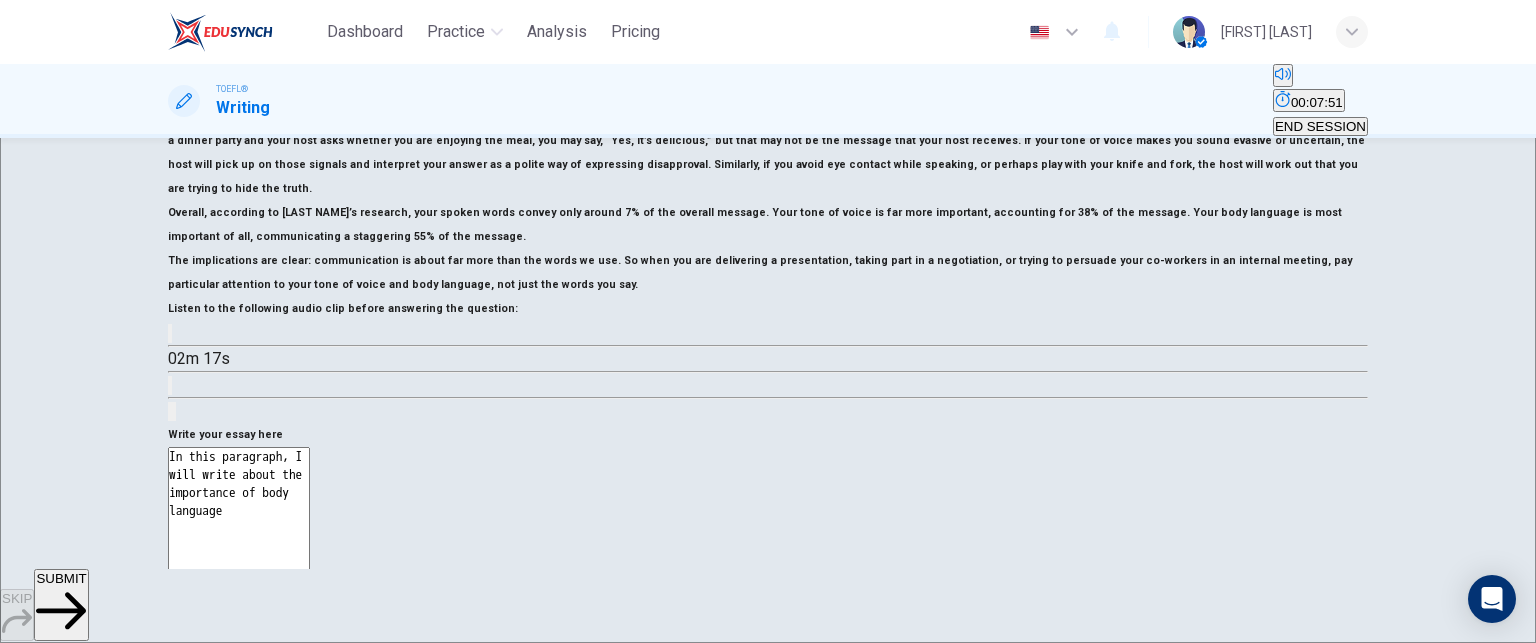 type on "In this paragraph, I will write about the importance of body language" 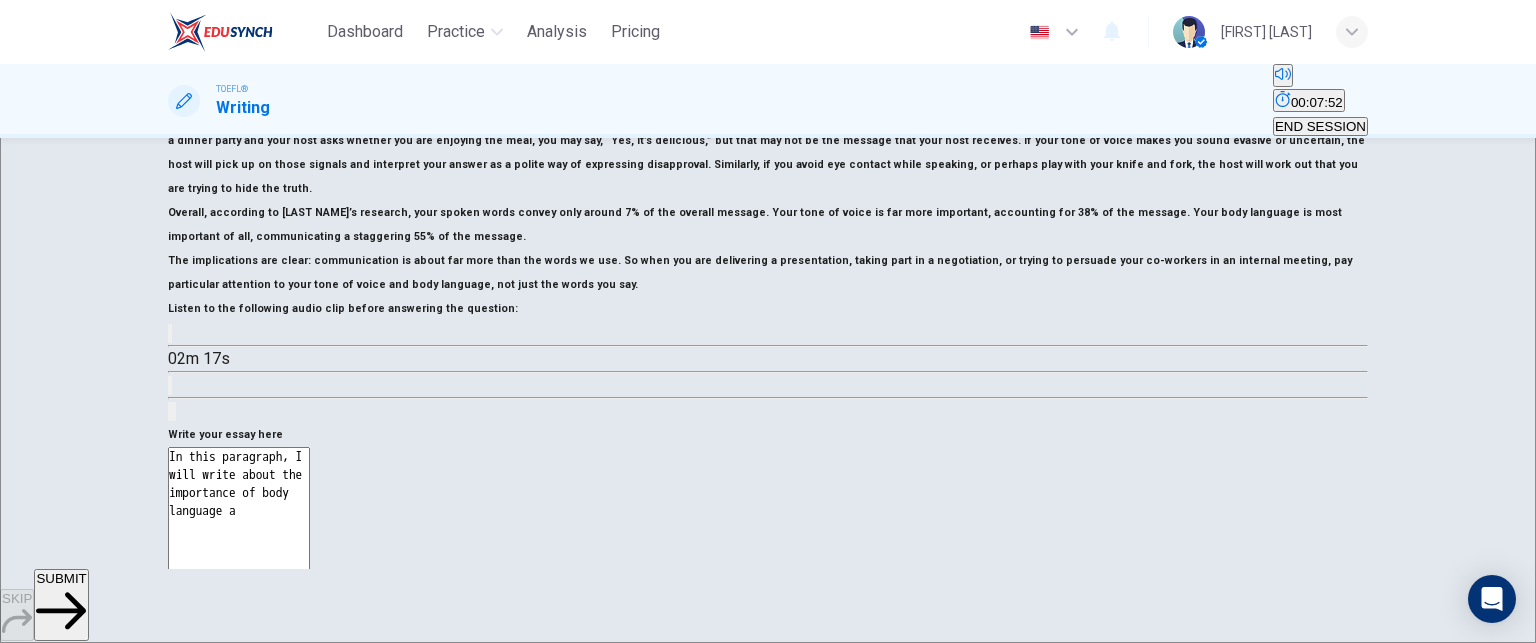 type on "In this paragraph, I will write about the importance of body language an" 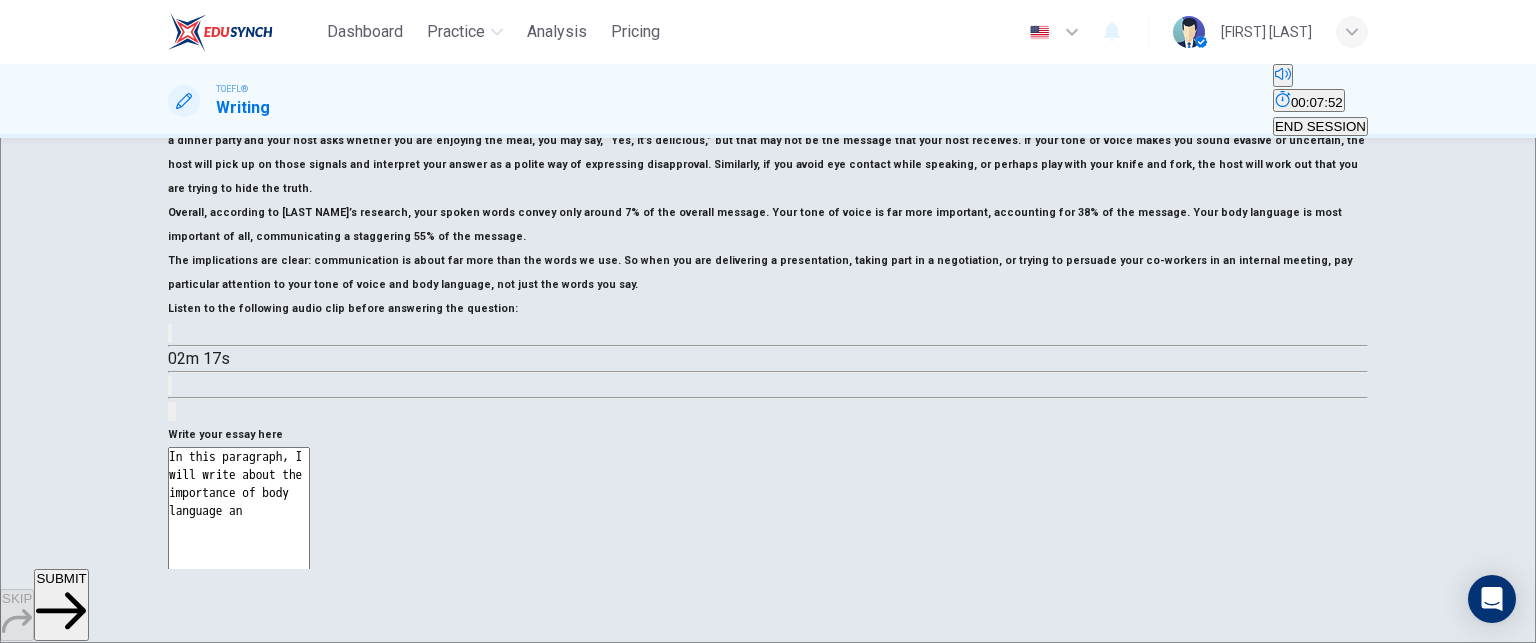 type on "x" 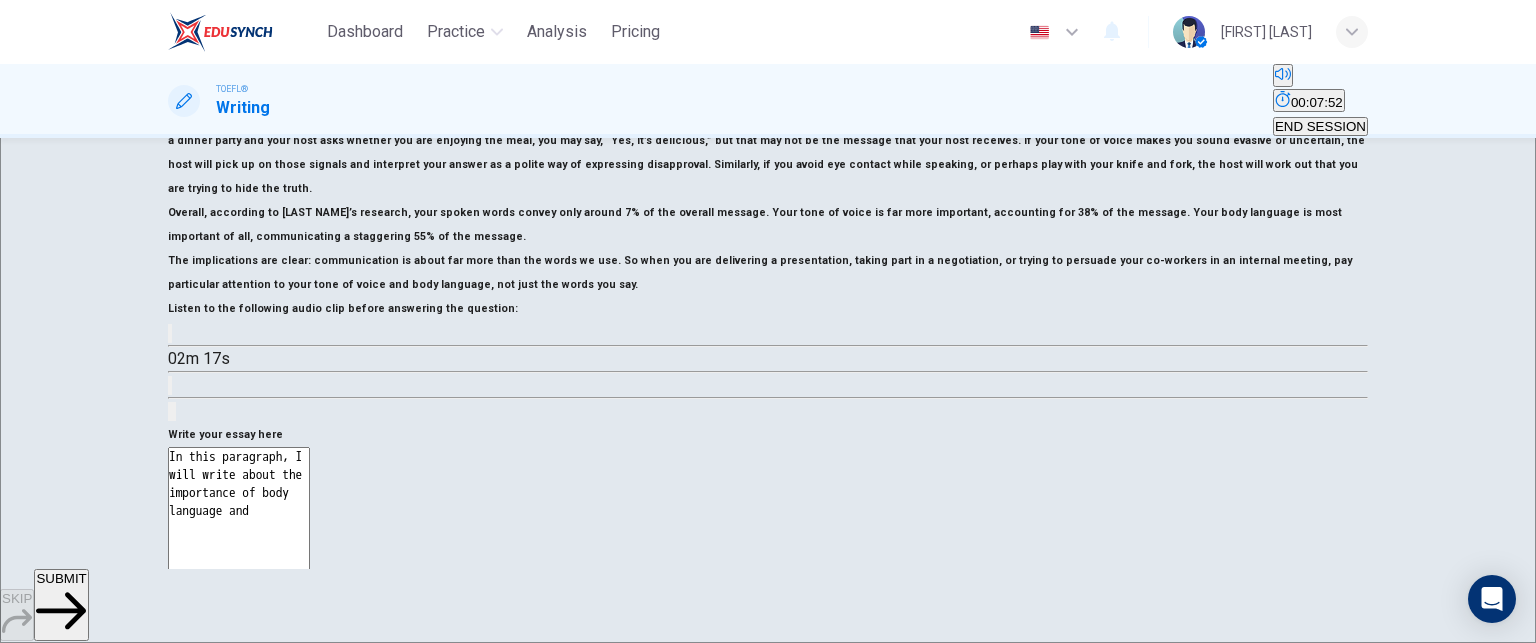 type on "x" 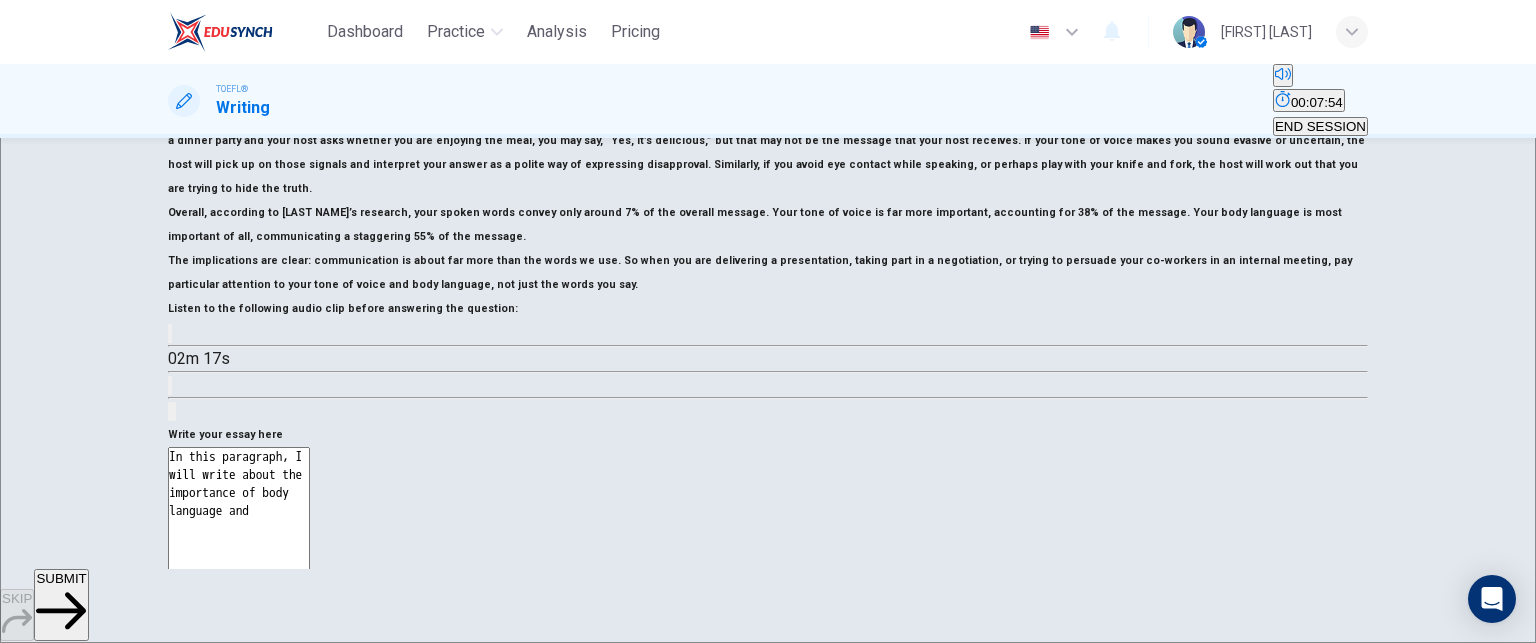 type on "In this paragraph, I will write about the importance of body language and" 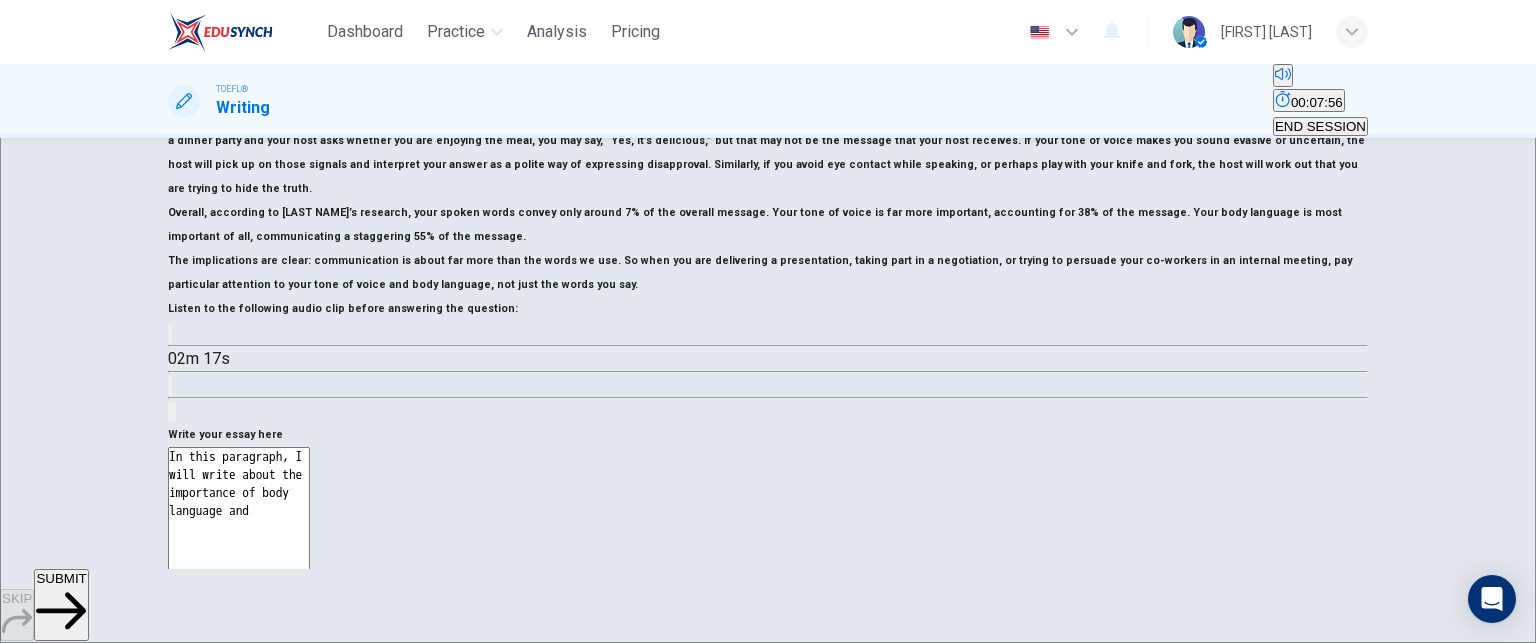 type on "In this paragraph, I will write about the importance of body language and t" 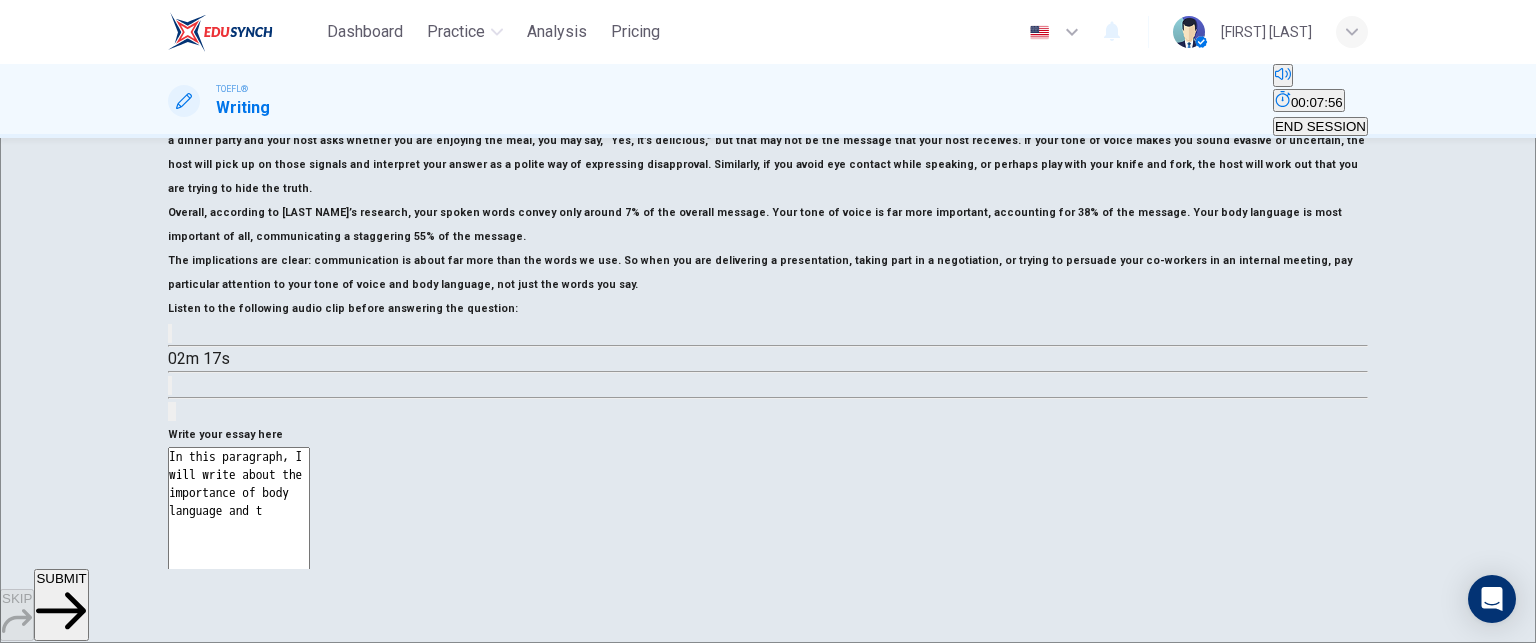 type on "x" 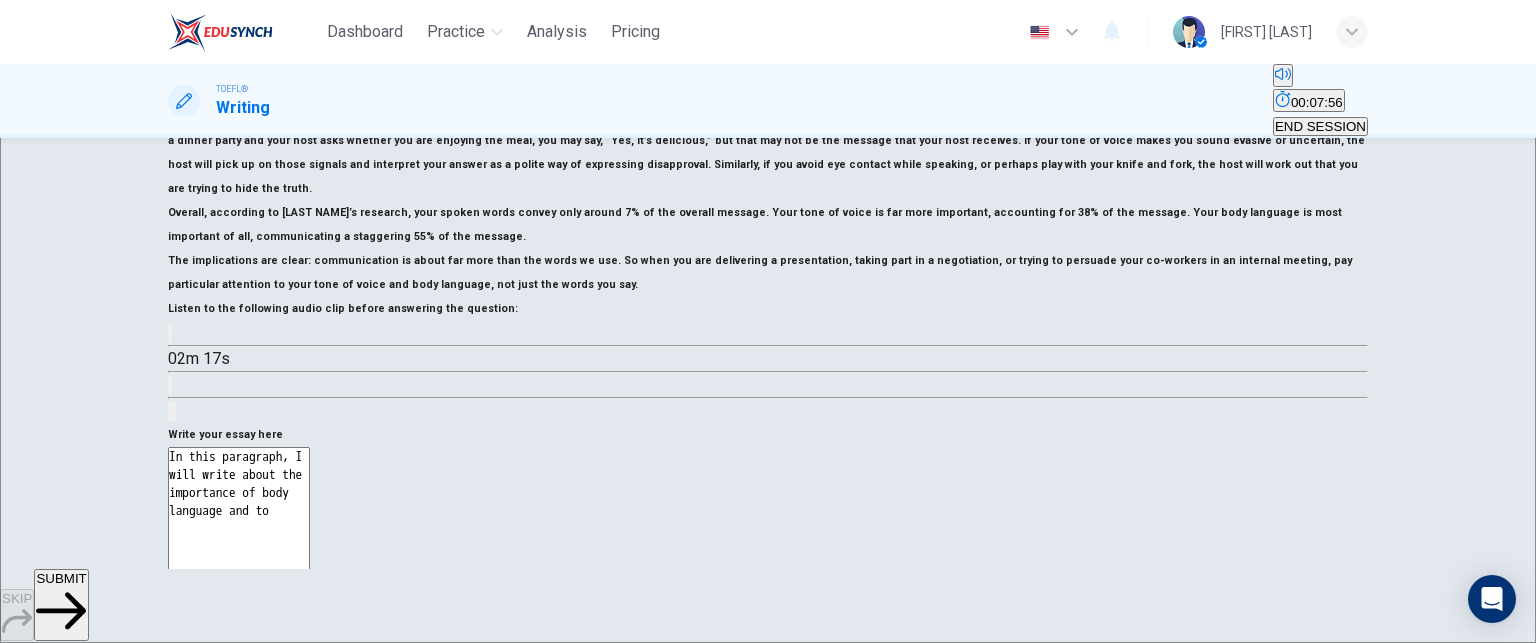 type on "x" 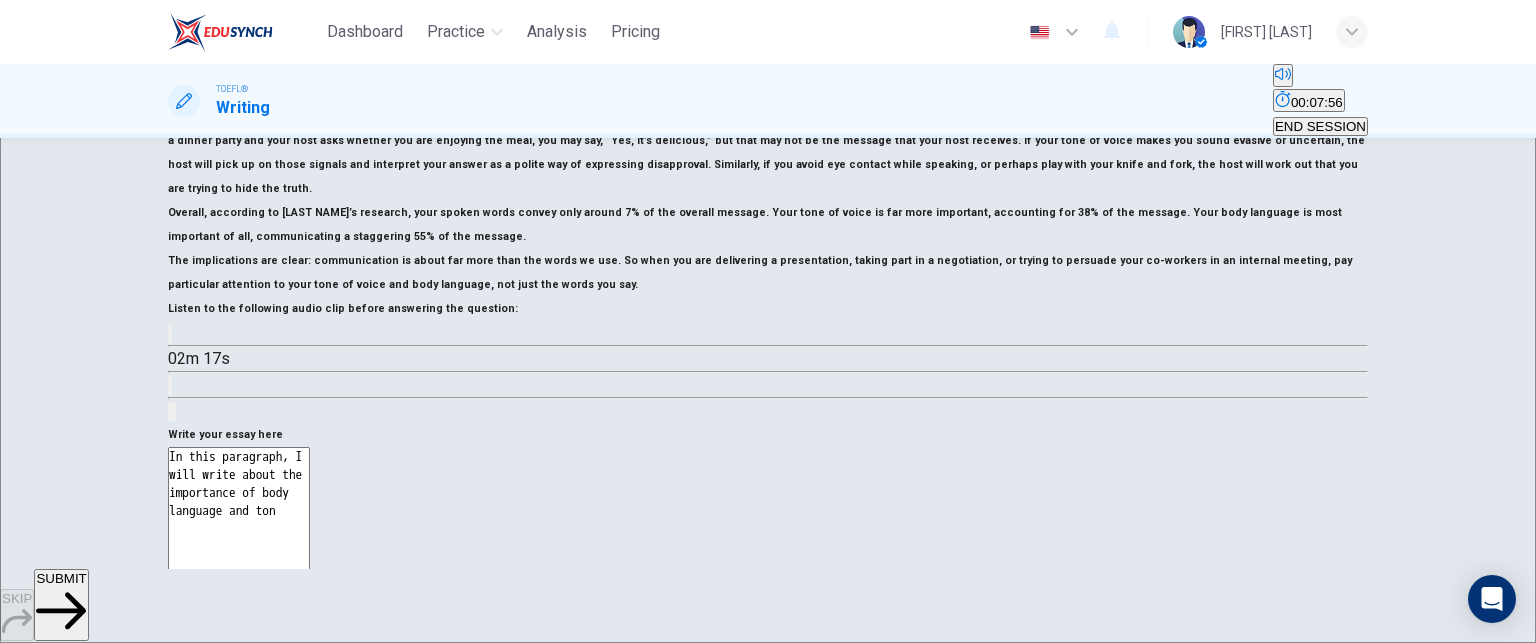 type on "x" 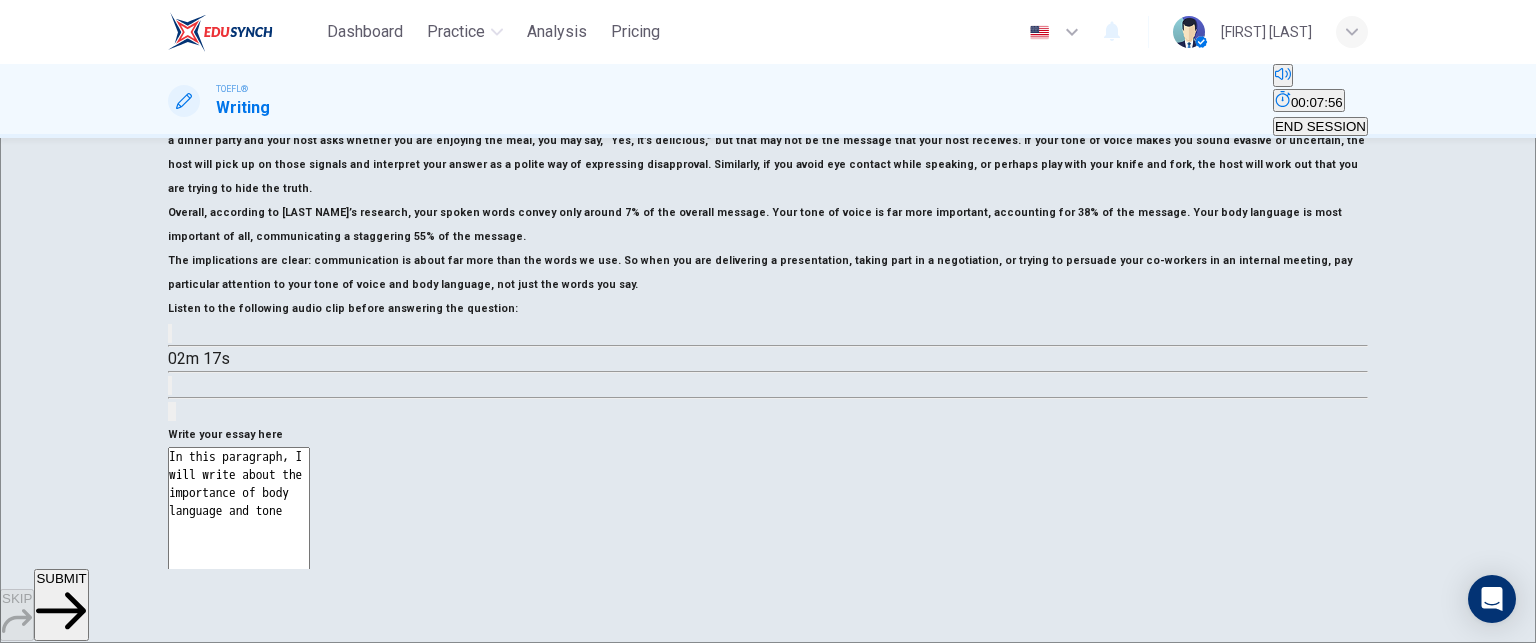 type on "In this paragraph, I will write about the importance of body language and tone" 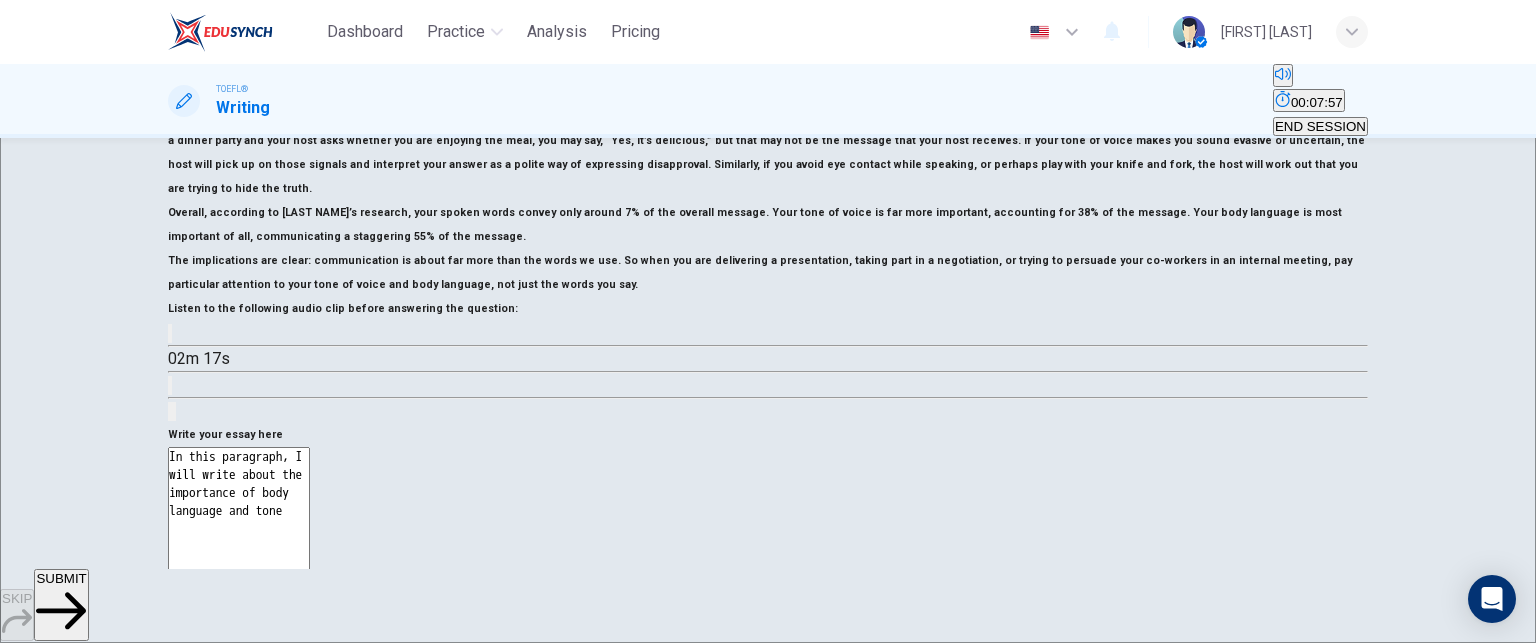 type on "In this paragraph, I will write about the importance of body language and tone o" 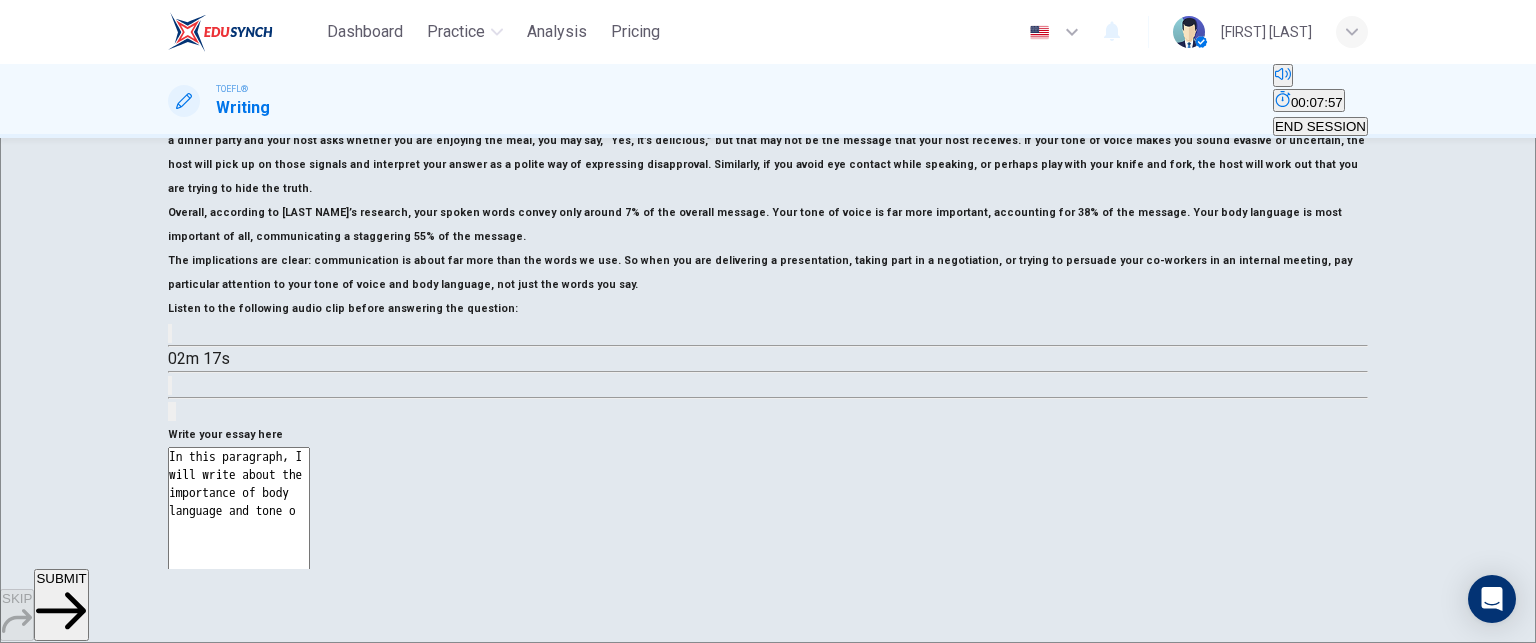 type on "x" 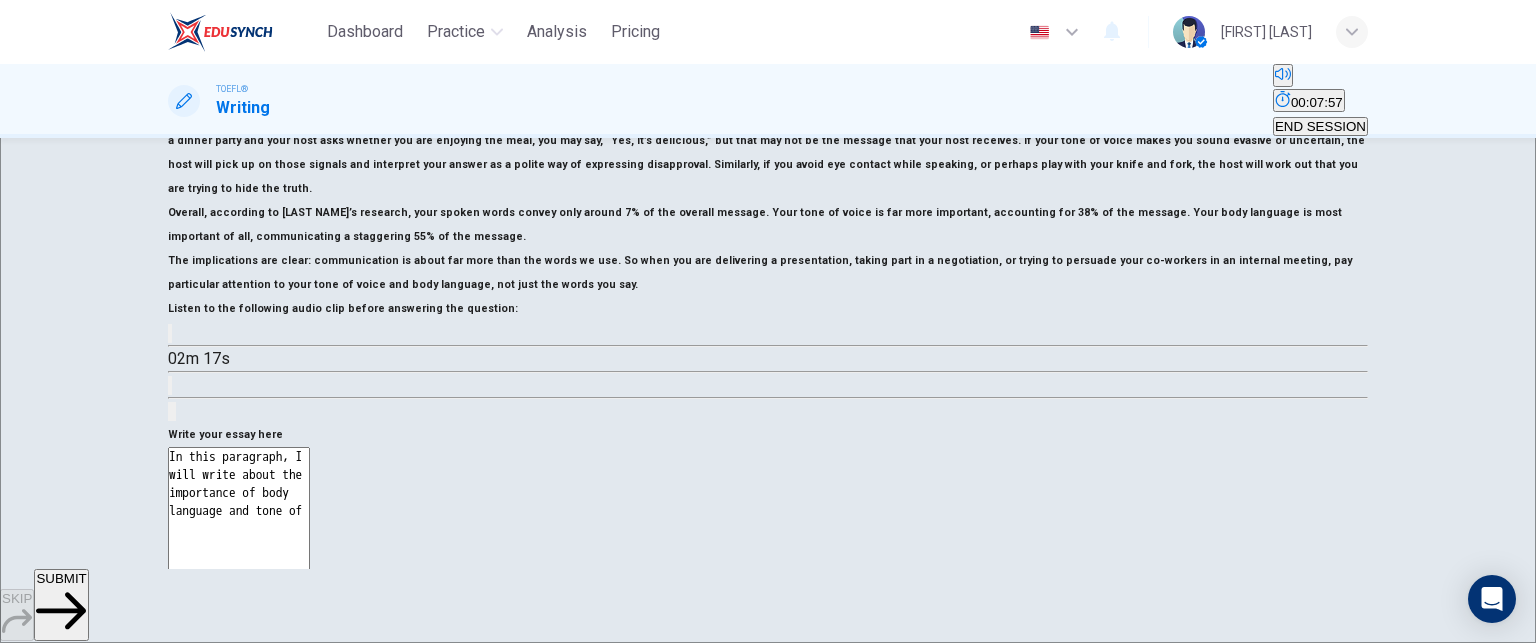 type on "x" 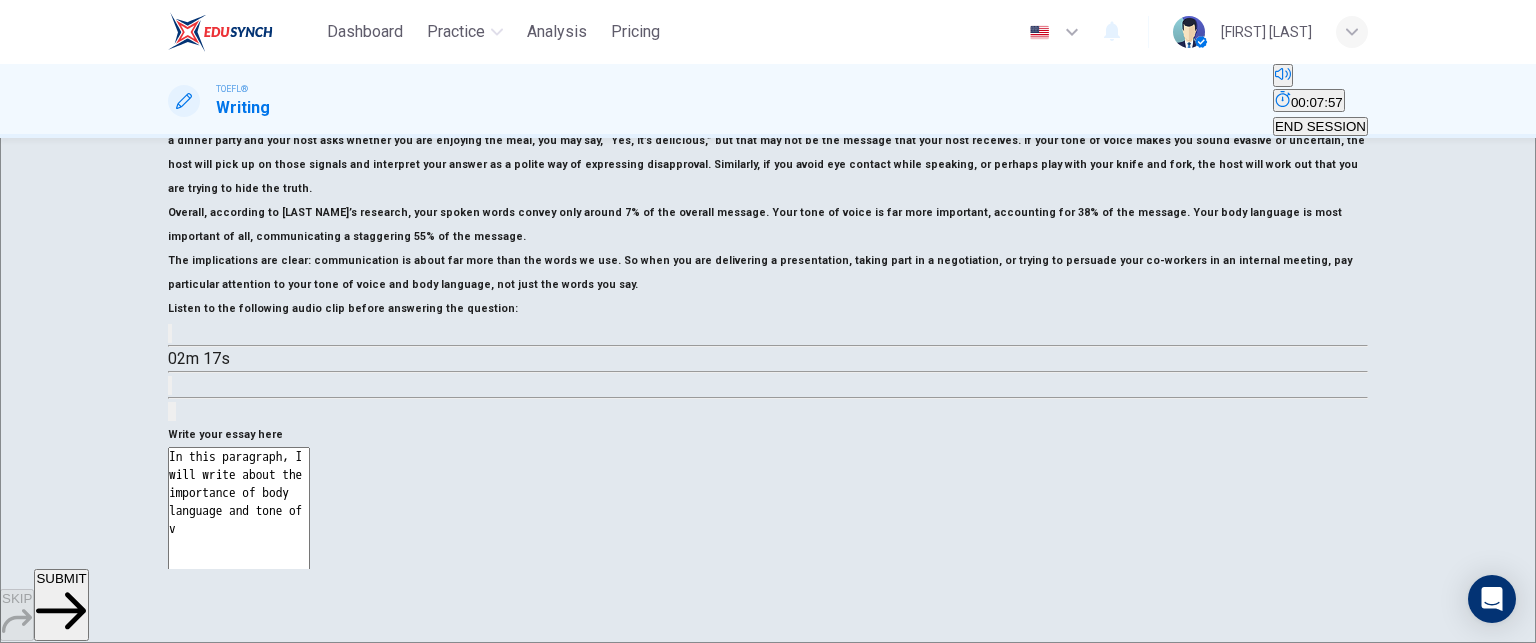 type on "x" 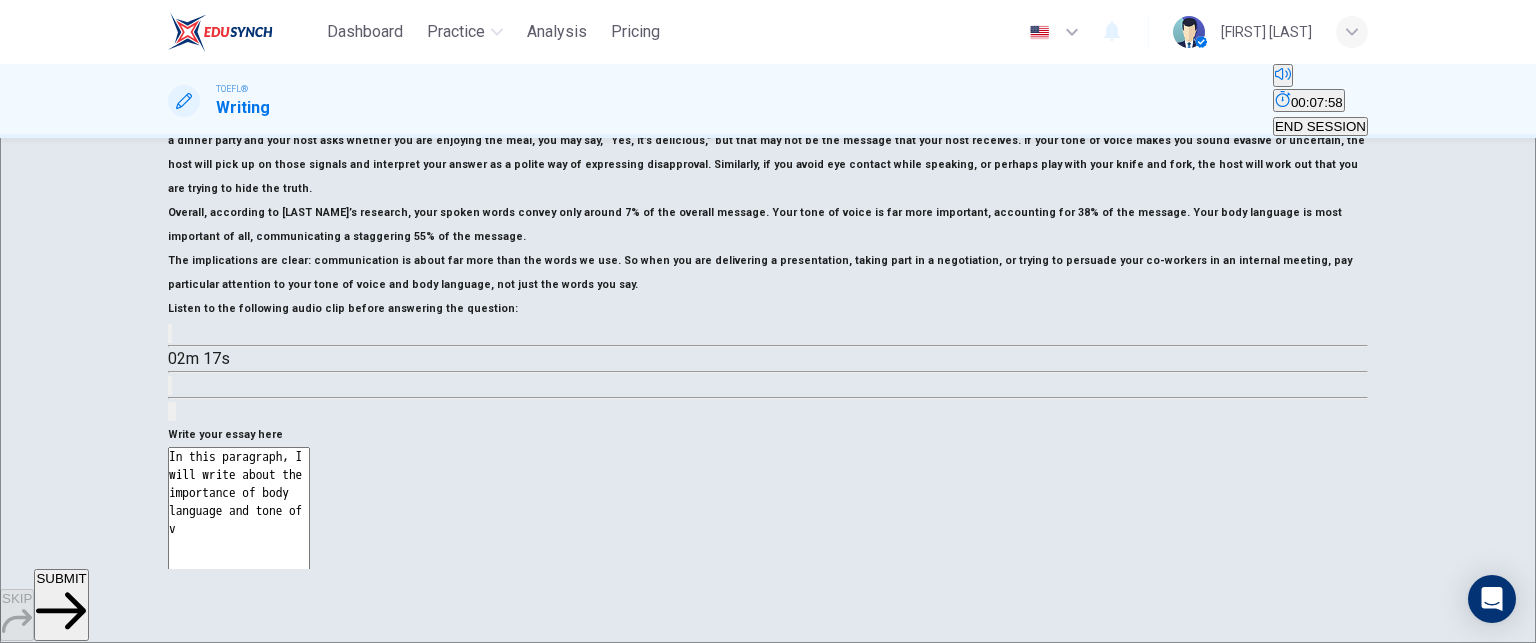 type on "In this paragraph, I will write about the importance of body language and tone of vo" 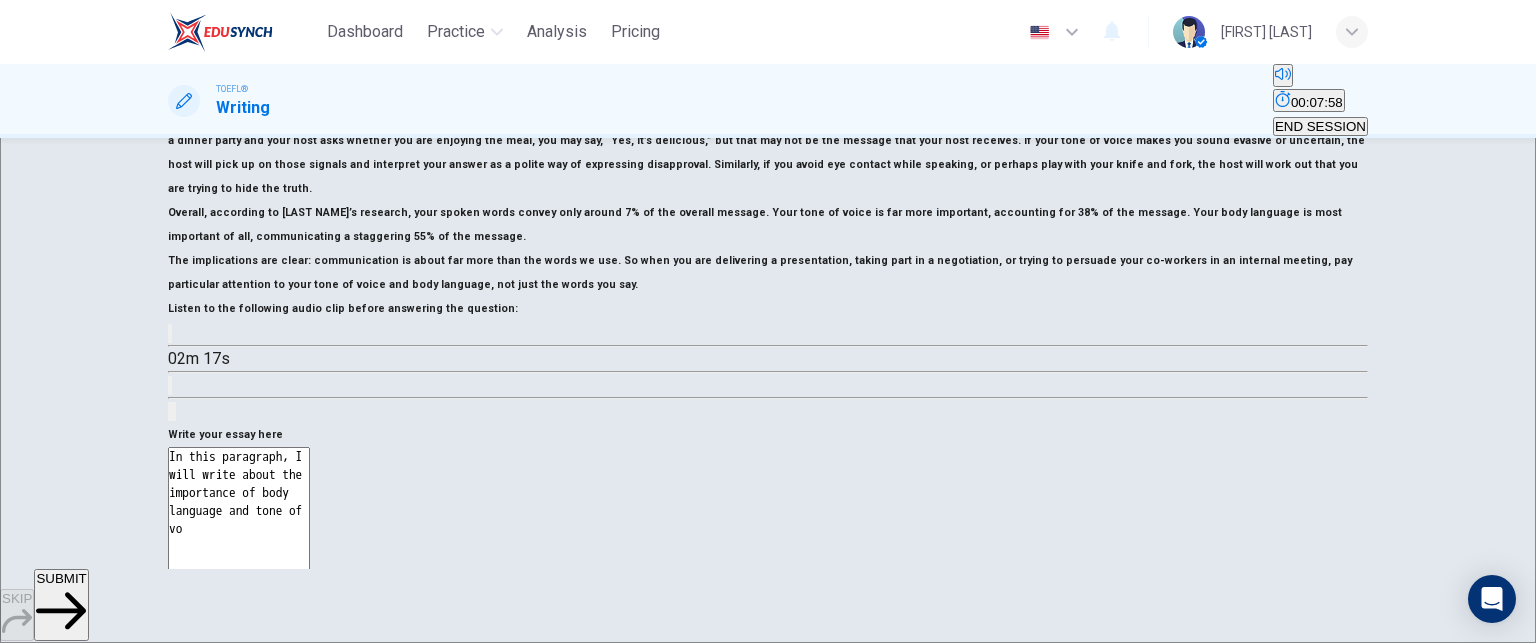 type on "x" 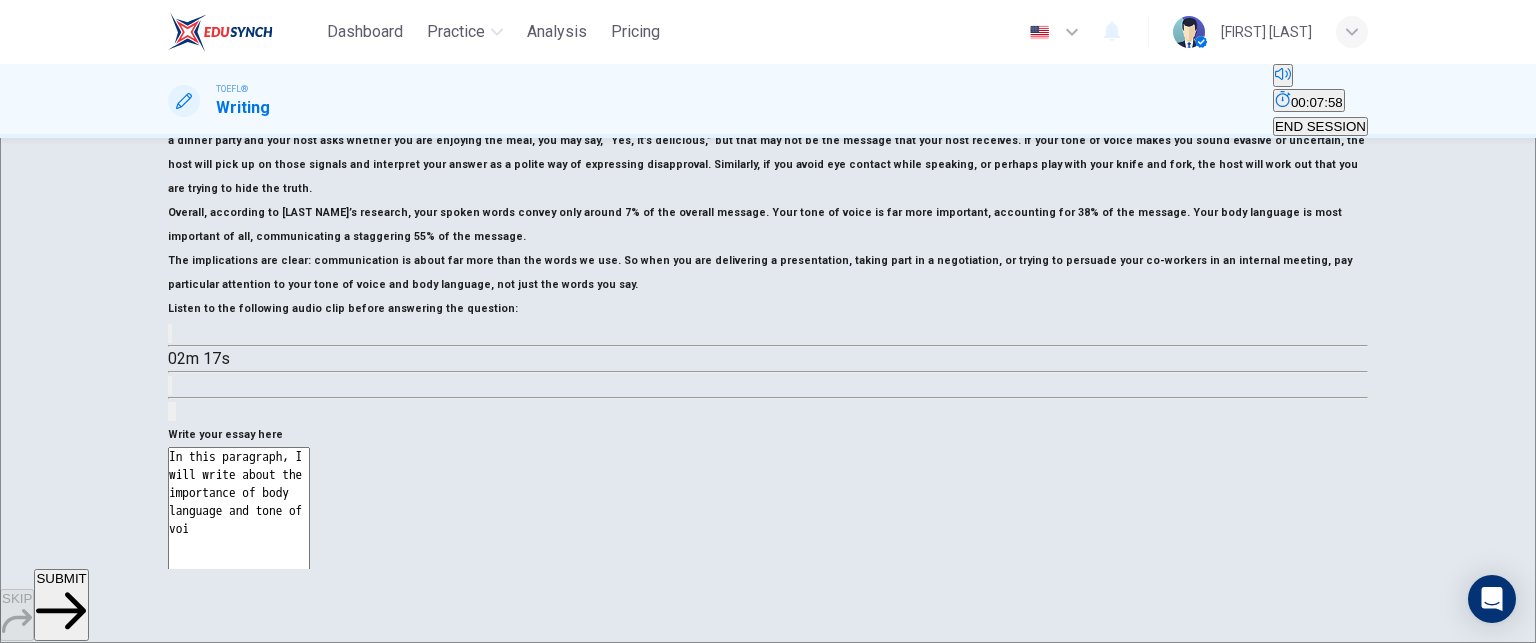 type on "x" 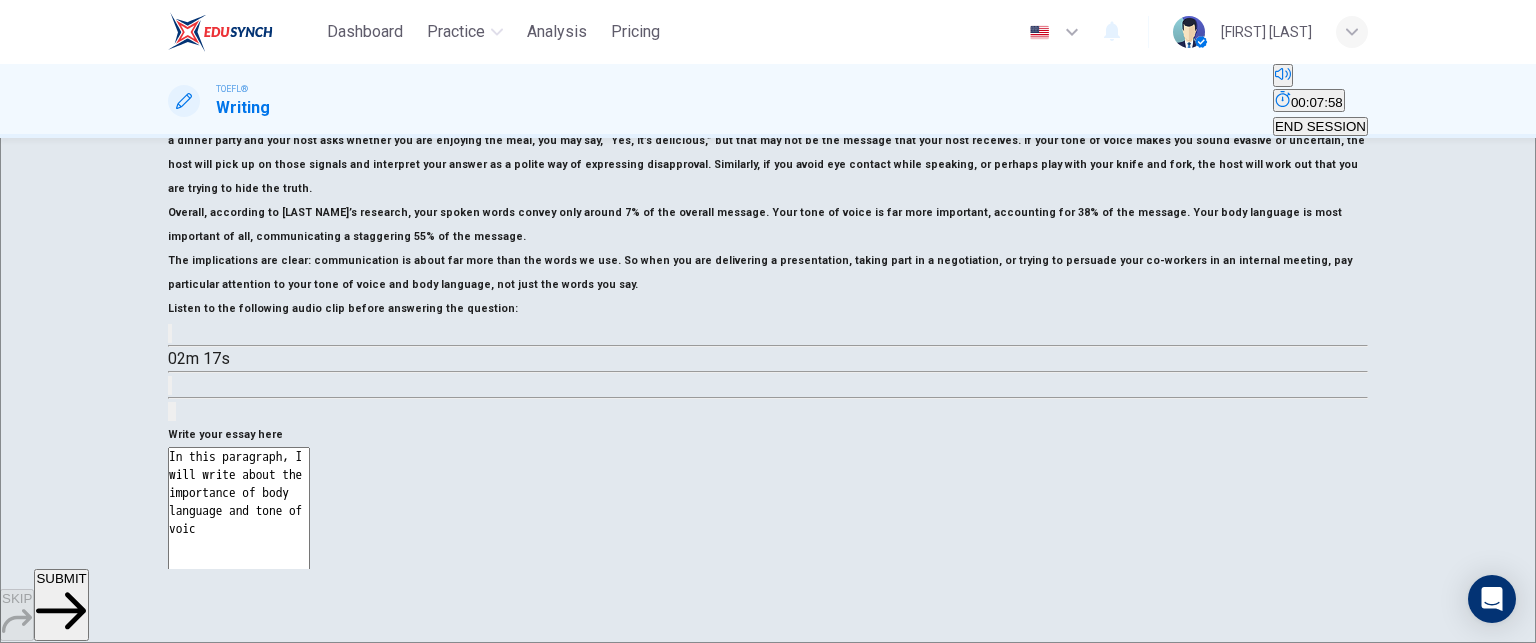 type on "In this paragraph, I will write about the importance of body language and tone of voice" 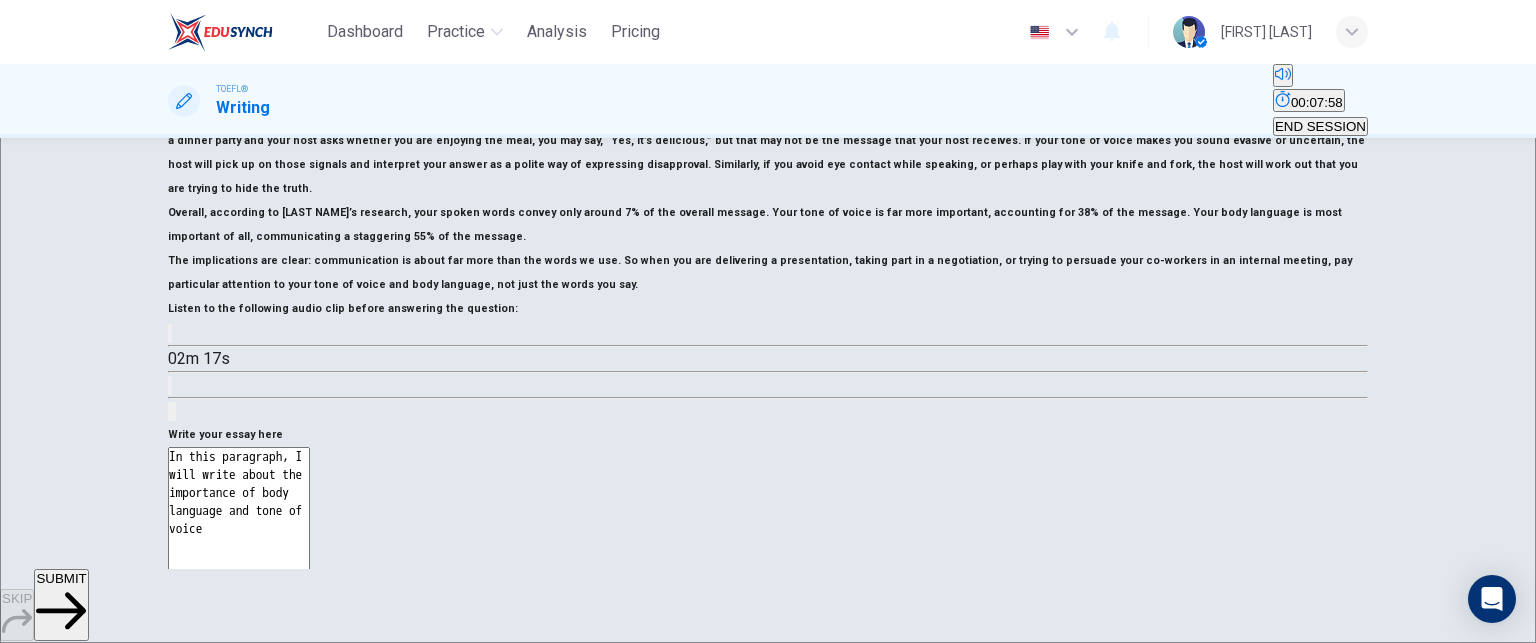 type on "x" 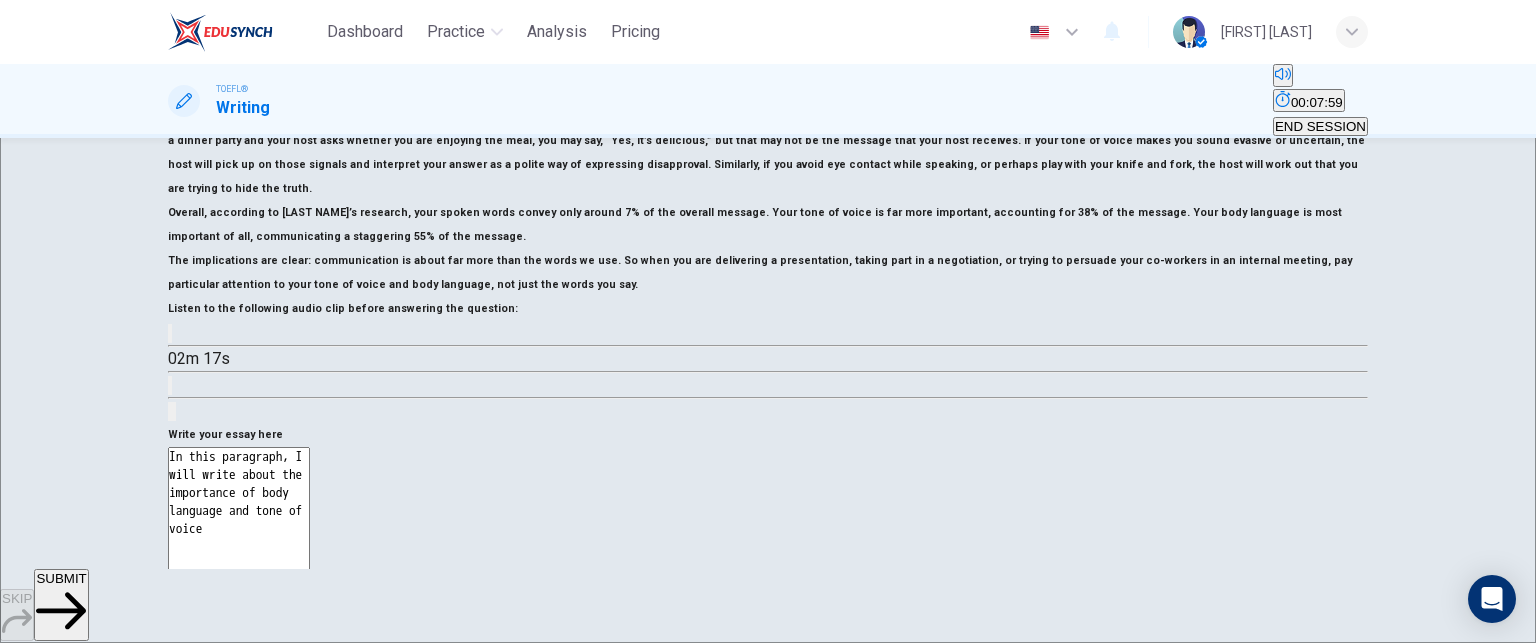 type on "In this paragraph, I will write about the importance of body language and tone of voice" 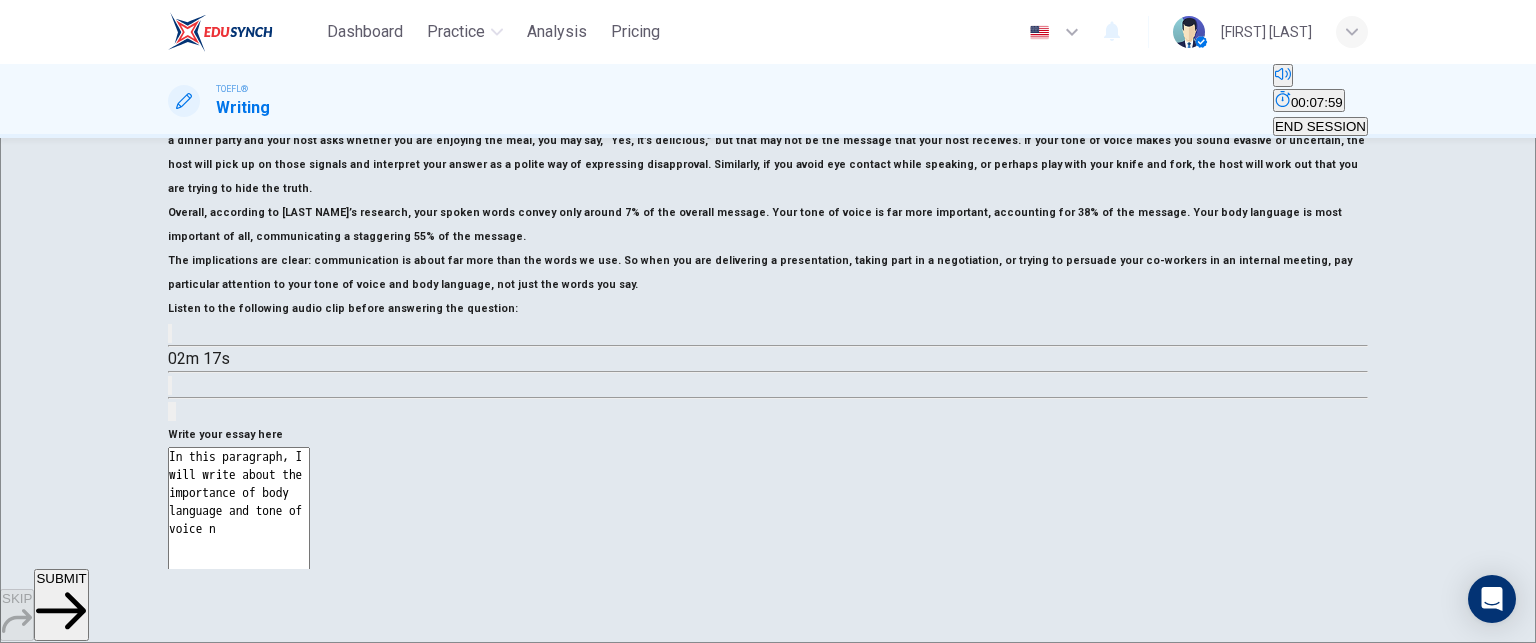 type on "In this paragraph, I will write about the importance of body language and tone of voice ni" 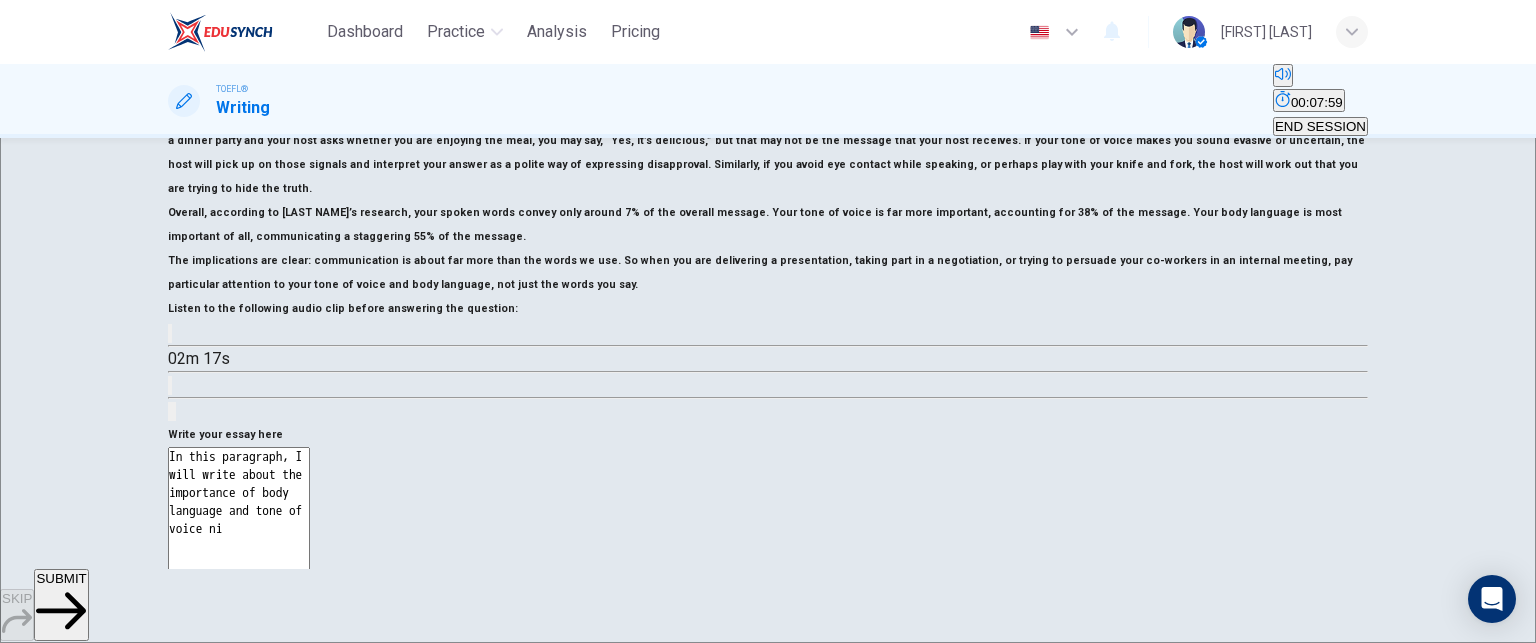 type on "x" 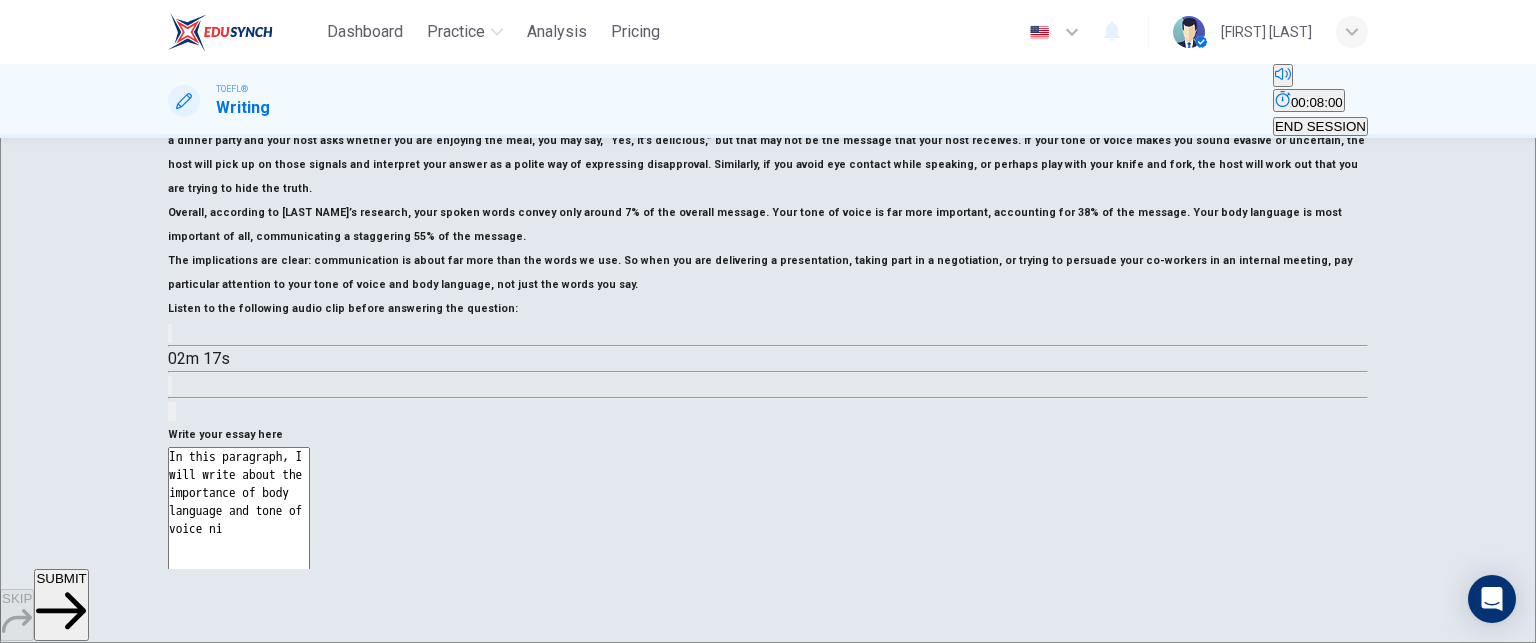 type on "In this paragraph, I will write about the importance of body language and tone of voice n" 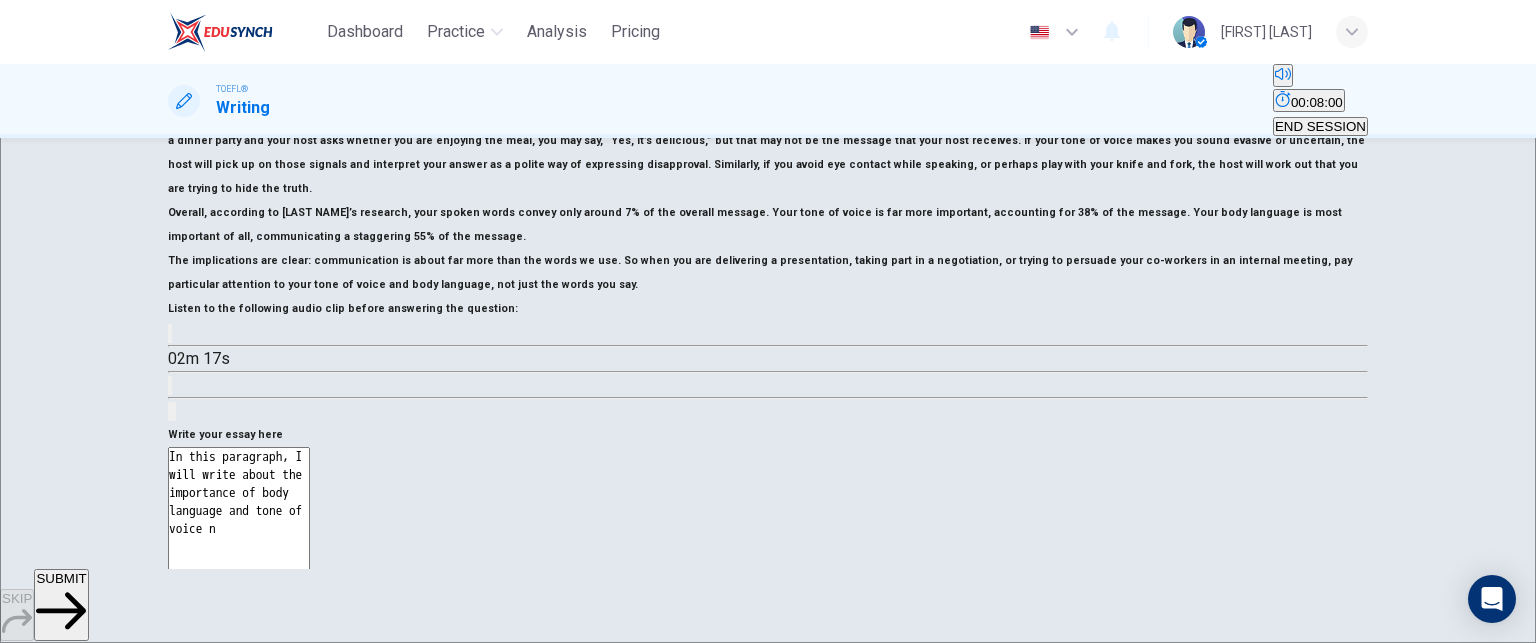 type on "x" 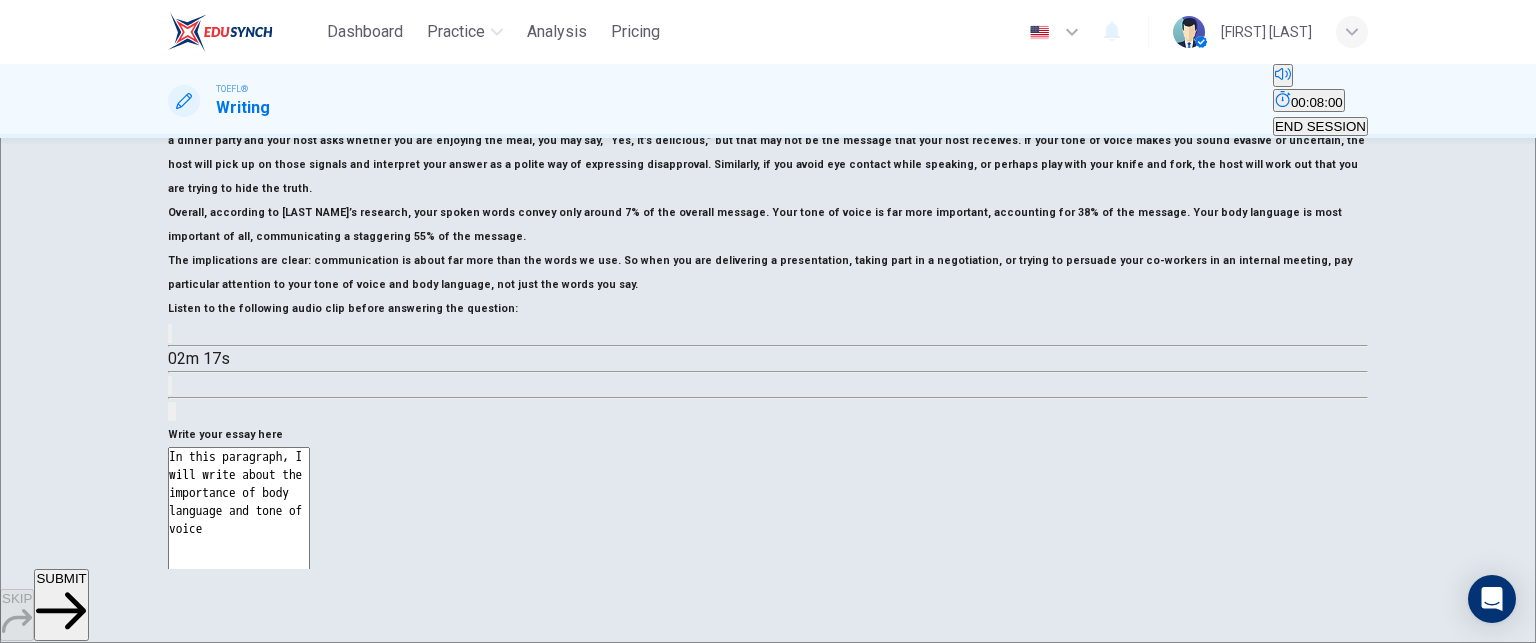 type on "x" 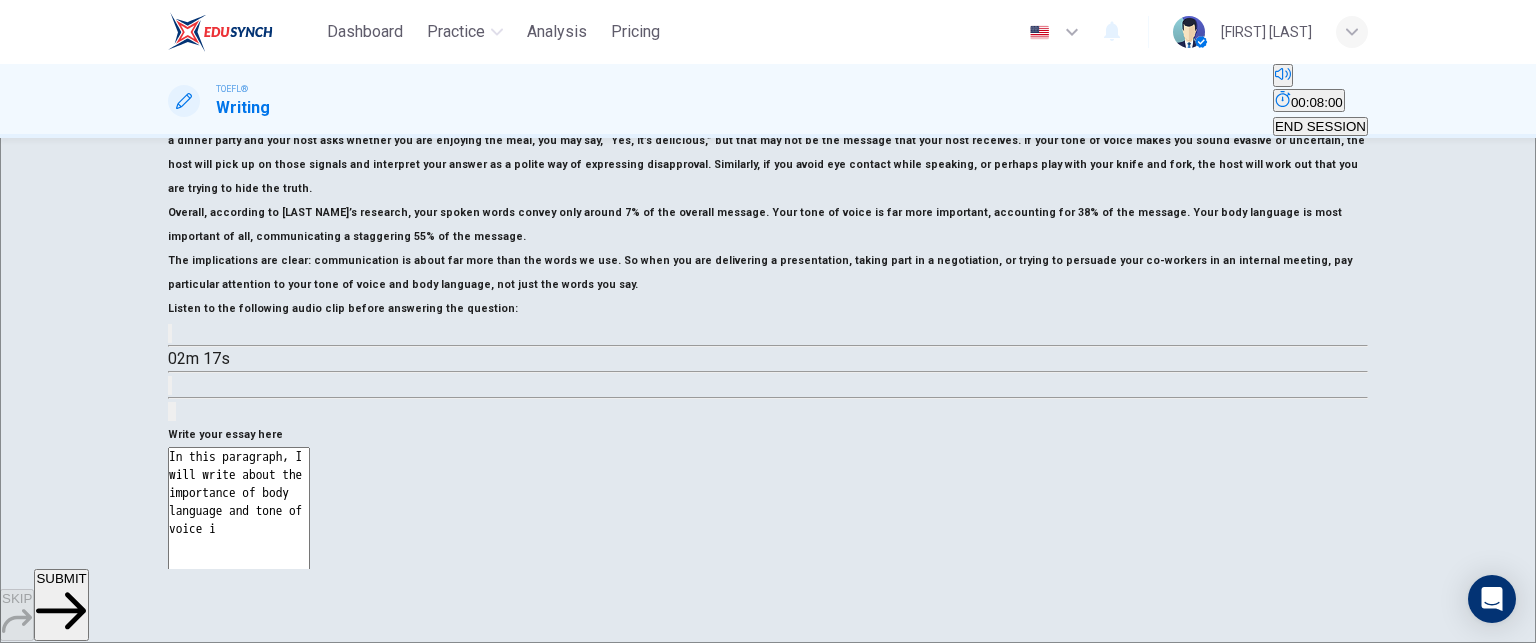 type on "In this paragraph, I will write about the importance of body language and tone of voice in" 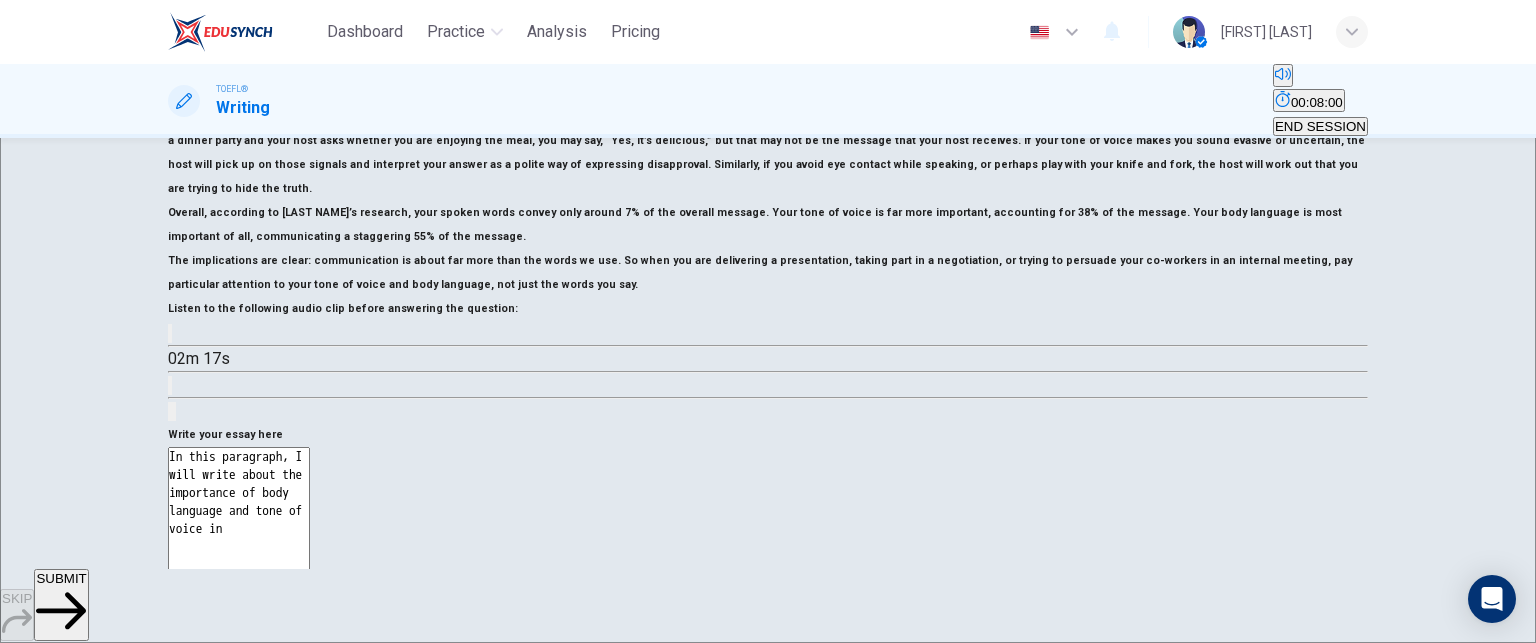 type on "x" 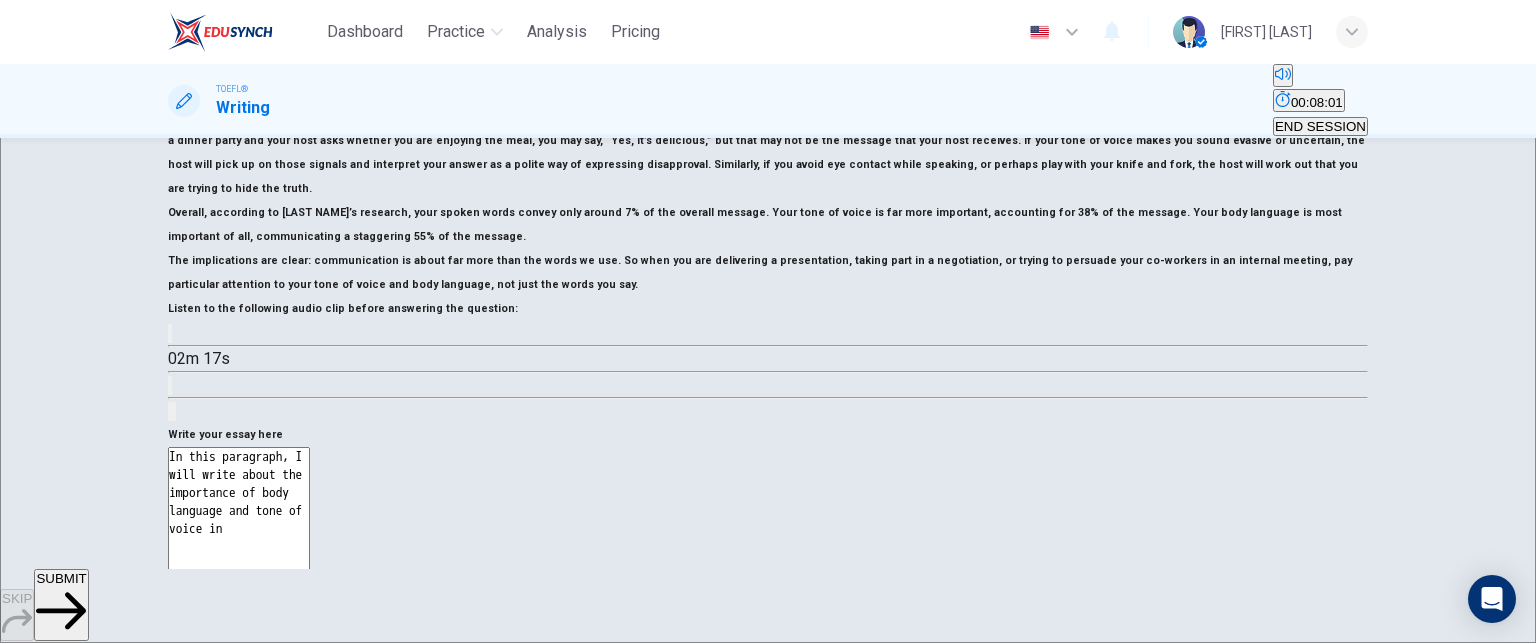 type on "In this paragraph, I will write about the importance of body language and tone of voice in" 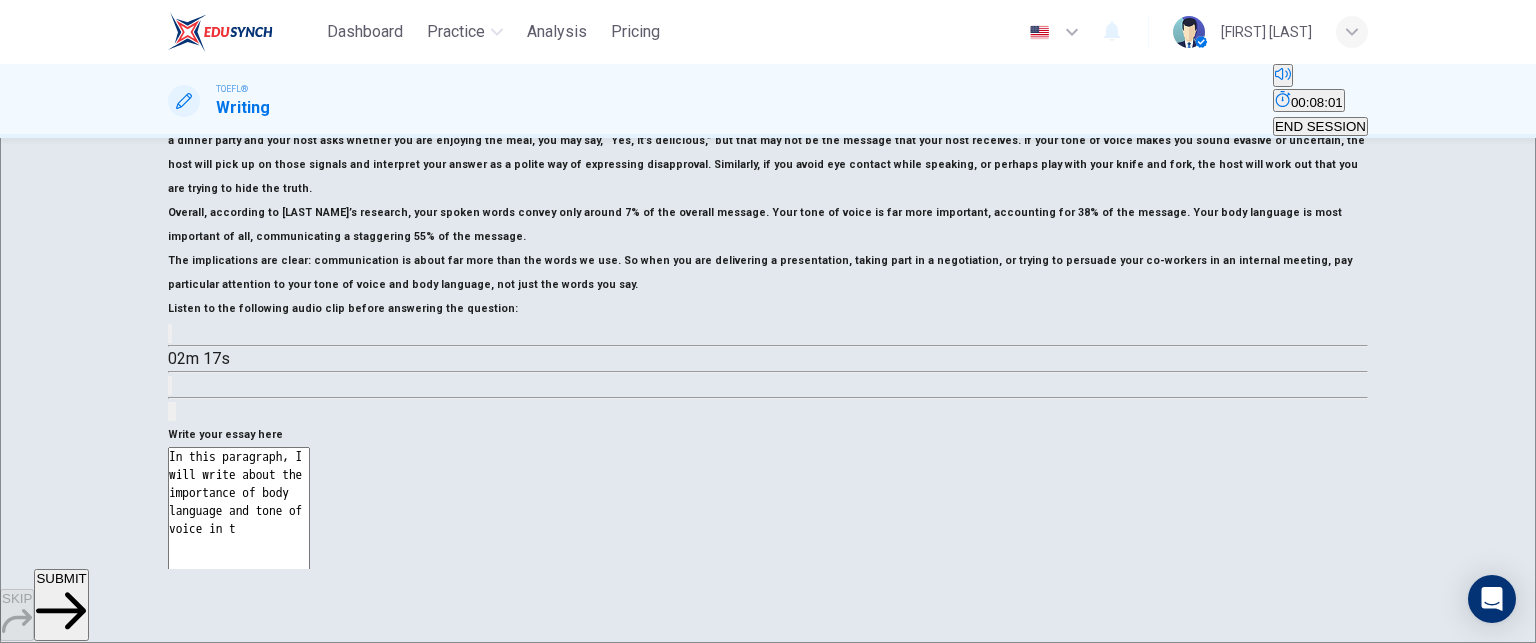type on "In this paragraph, I will write about the importance of body language and tone of voice in th" 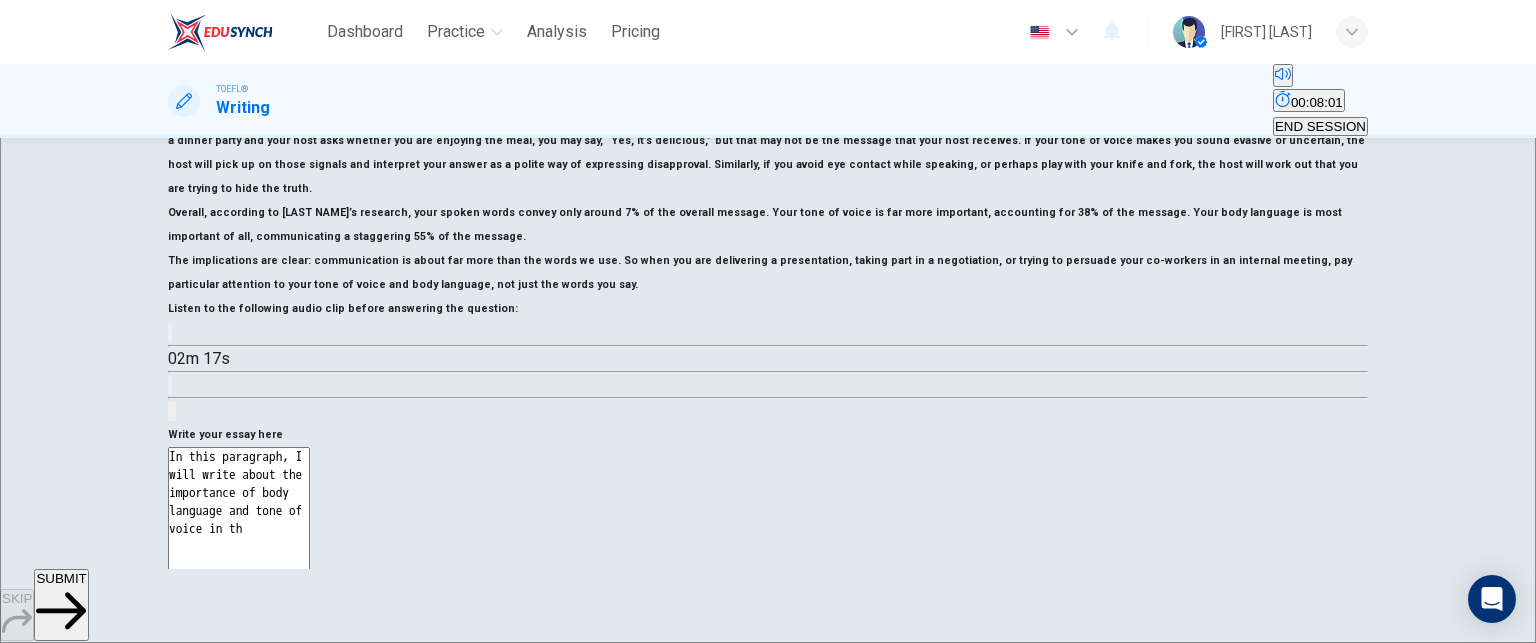 type on "x" 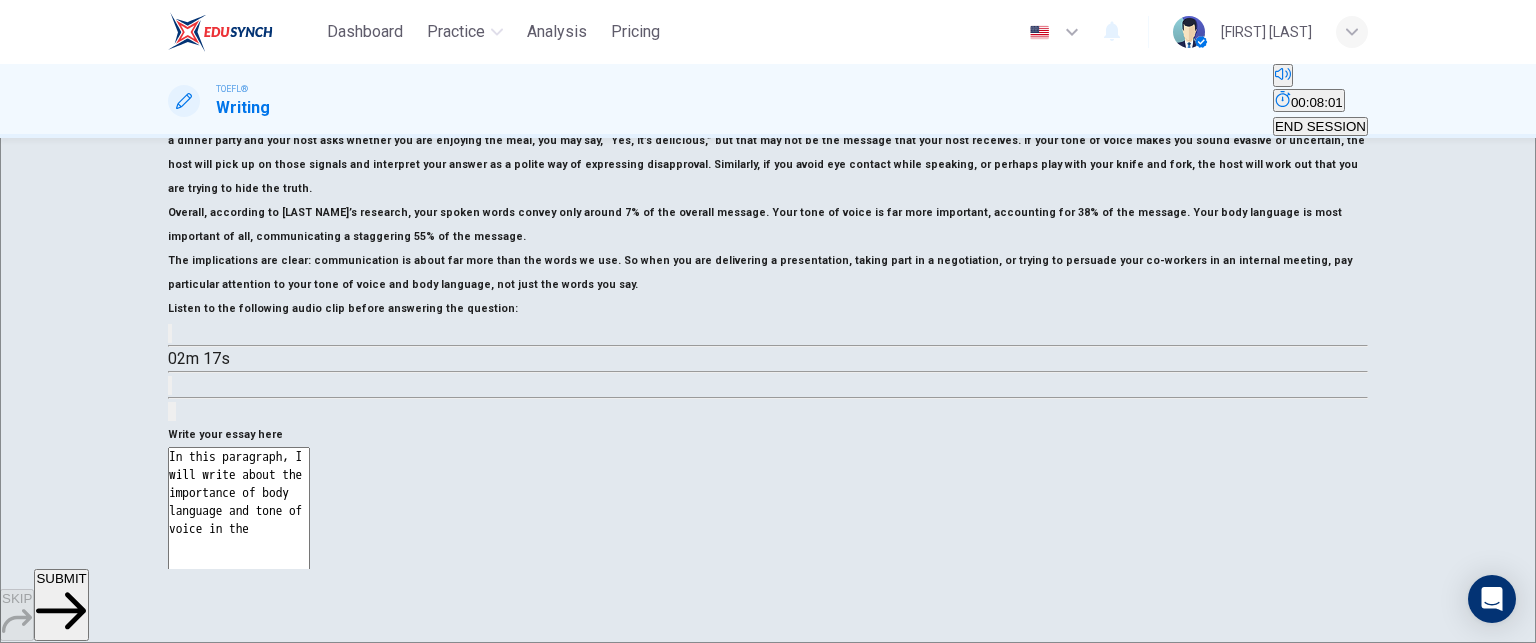 type on "x" 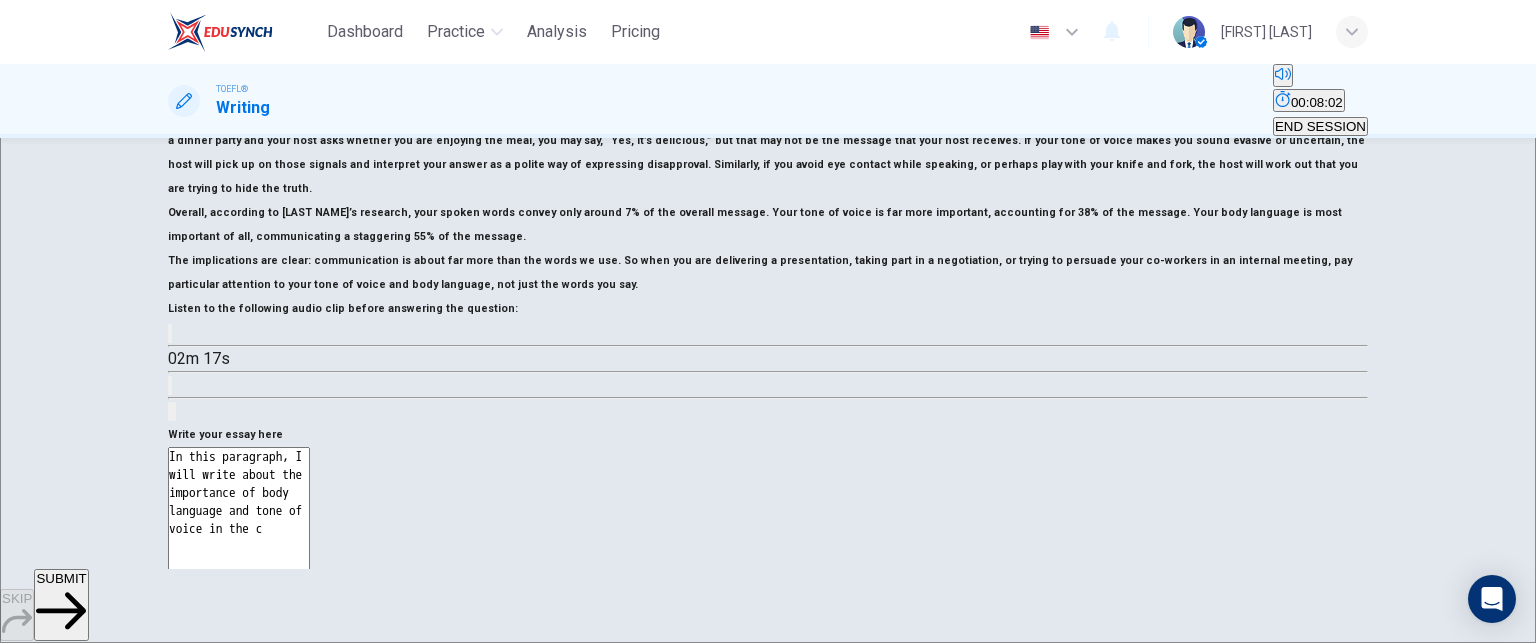 type on "In this paragraph, I will write about the importance of body language and tone of voice in the co" 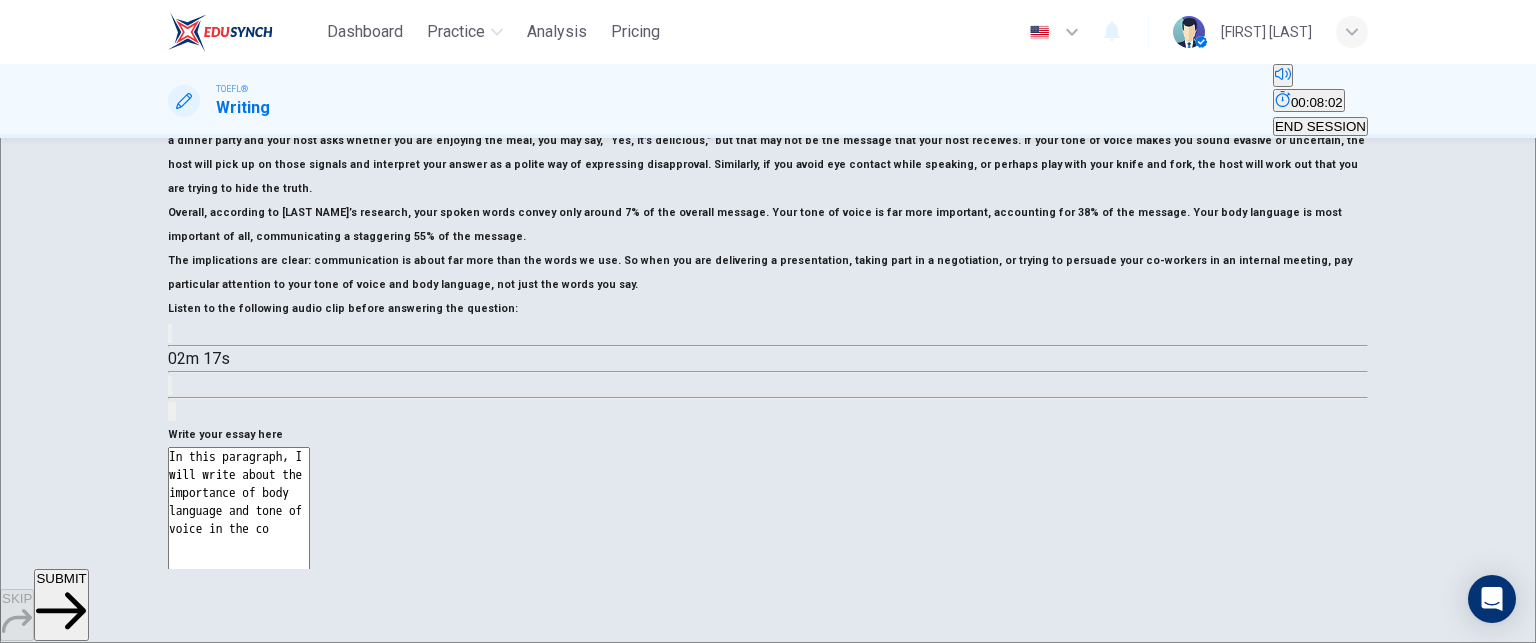 type on "x" 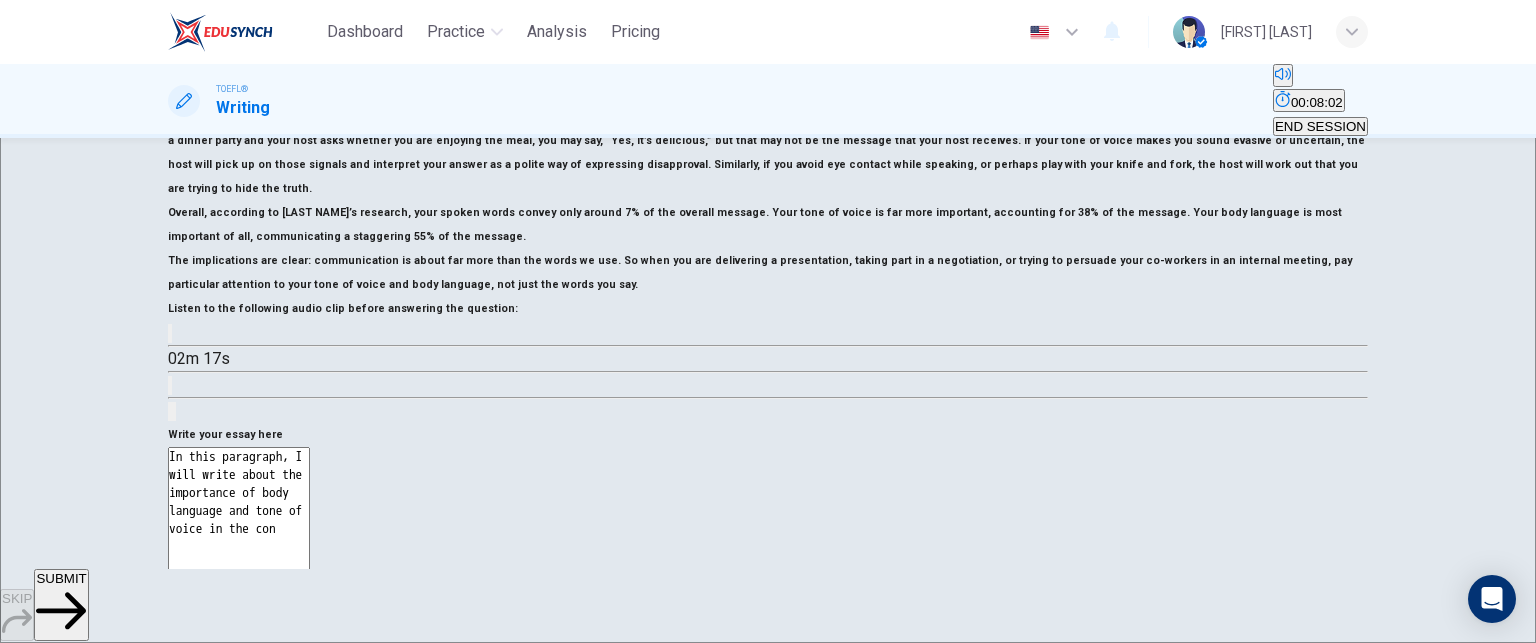 type on "x" 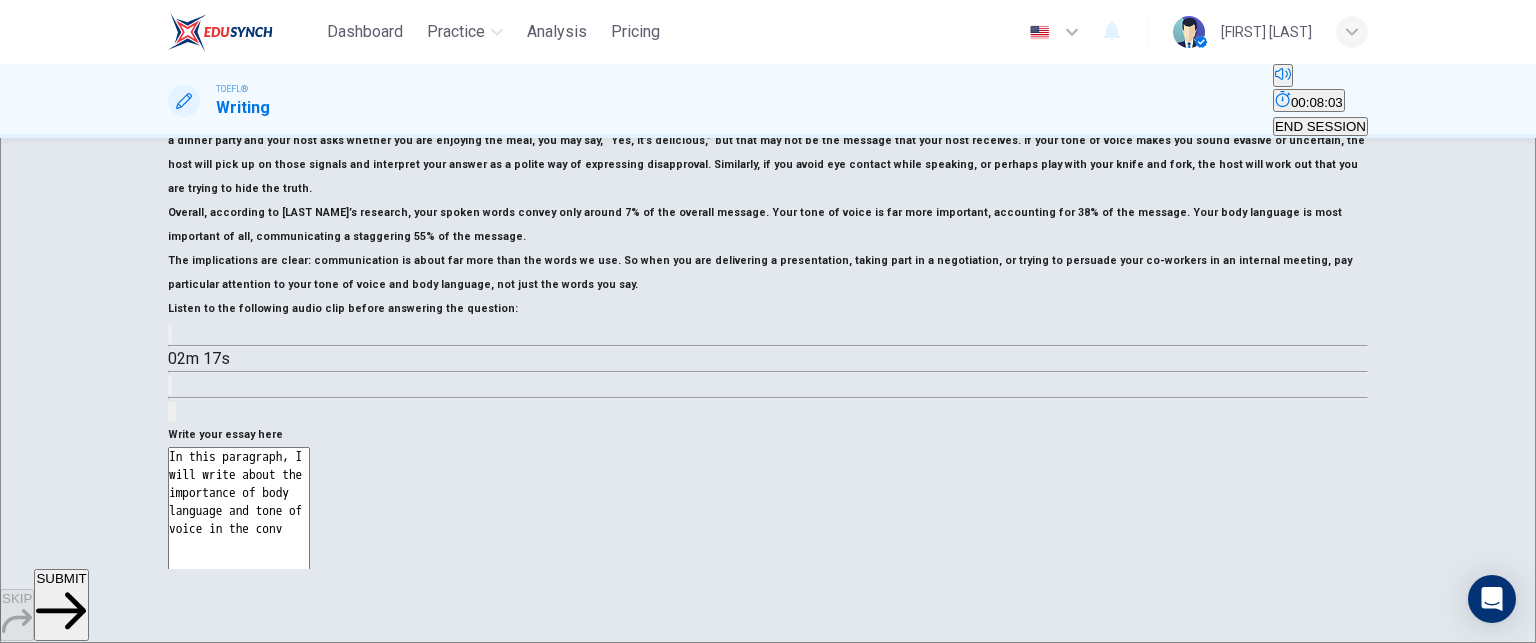 type on "In this paragraph, I will write about the importance of body language and tone of voice in the conve" 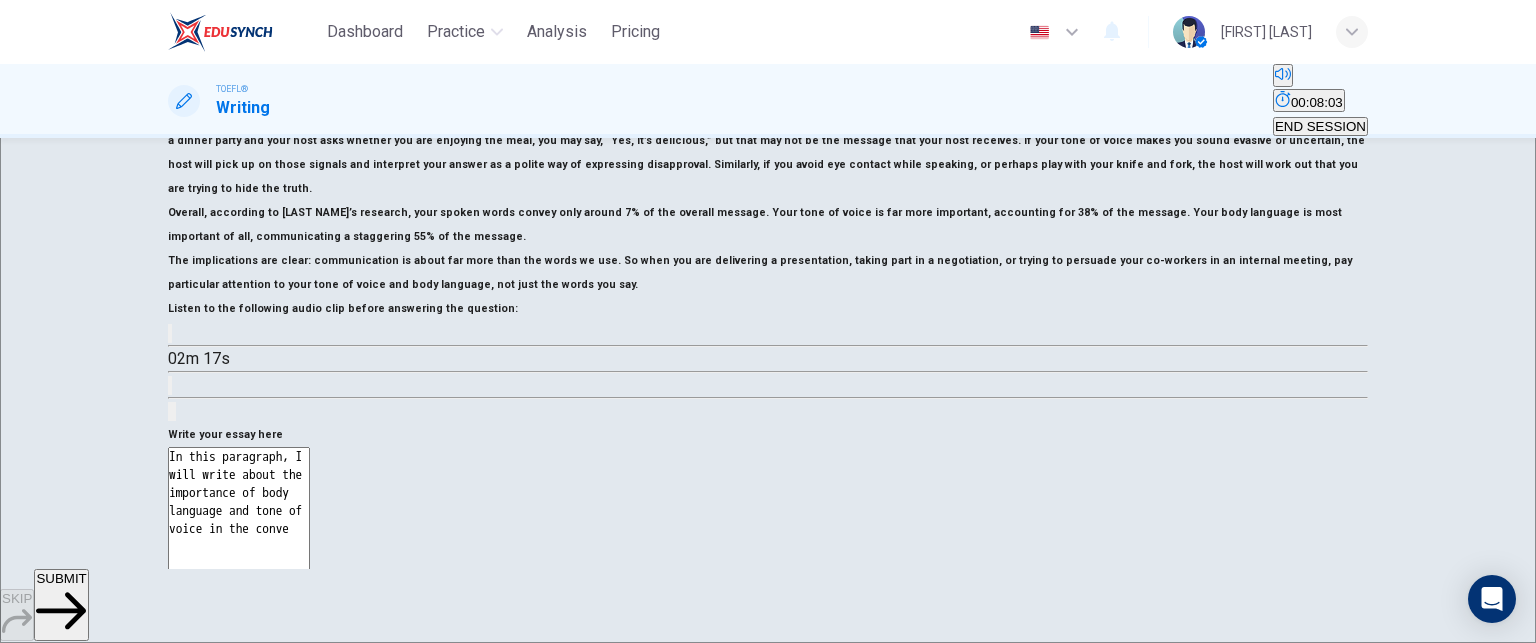type on "x" 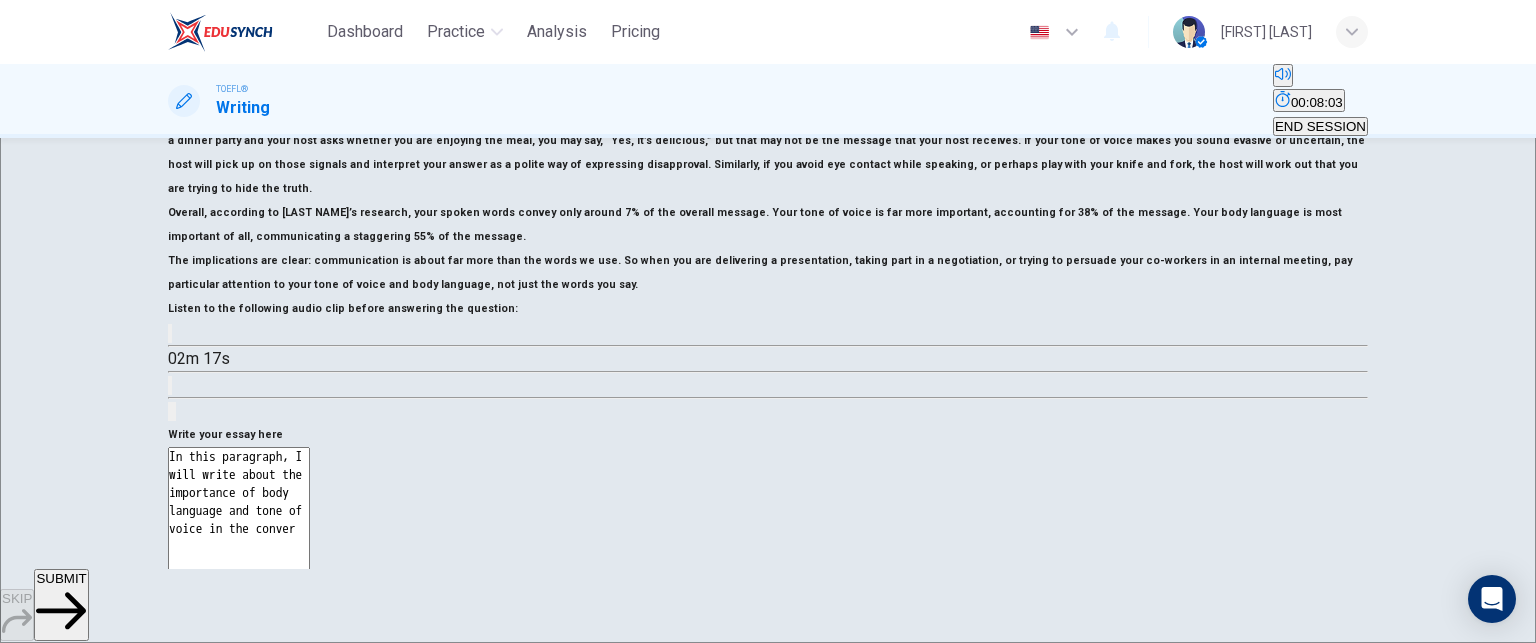 type on "x" 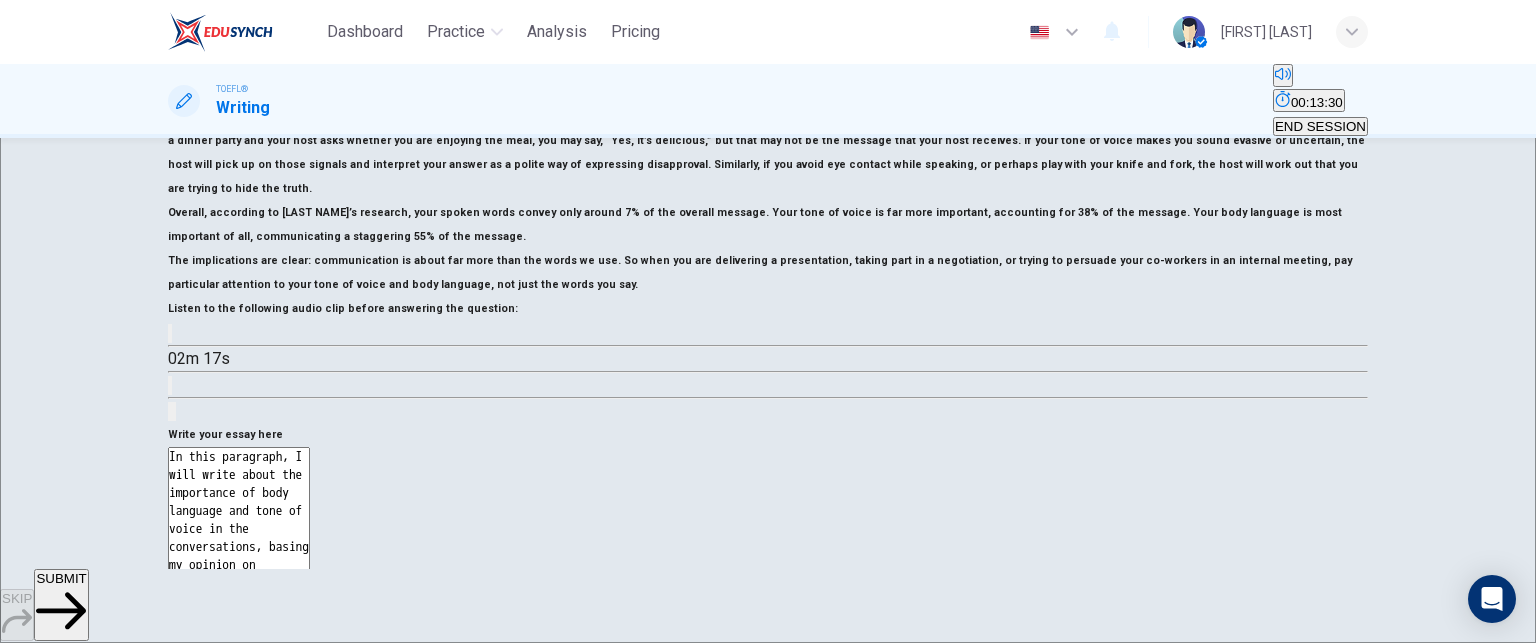 scroll, scrollTop: 509, scrollLeft: 0, axis: vertical 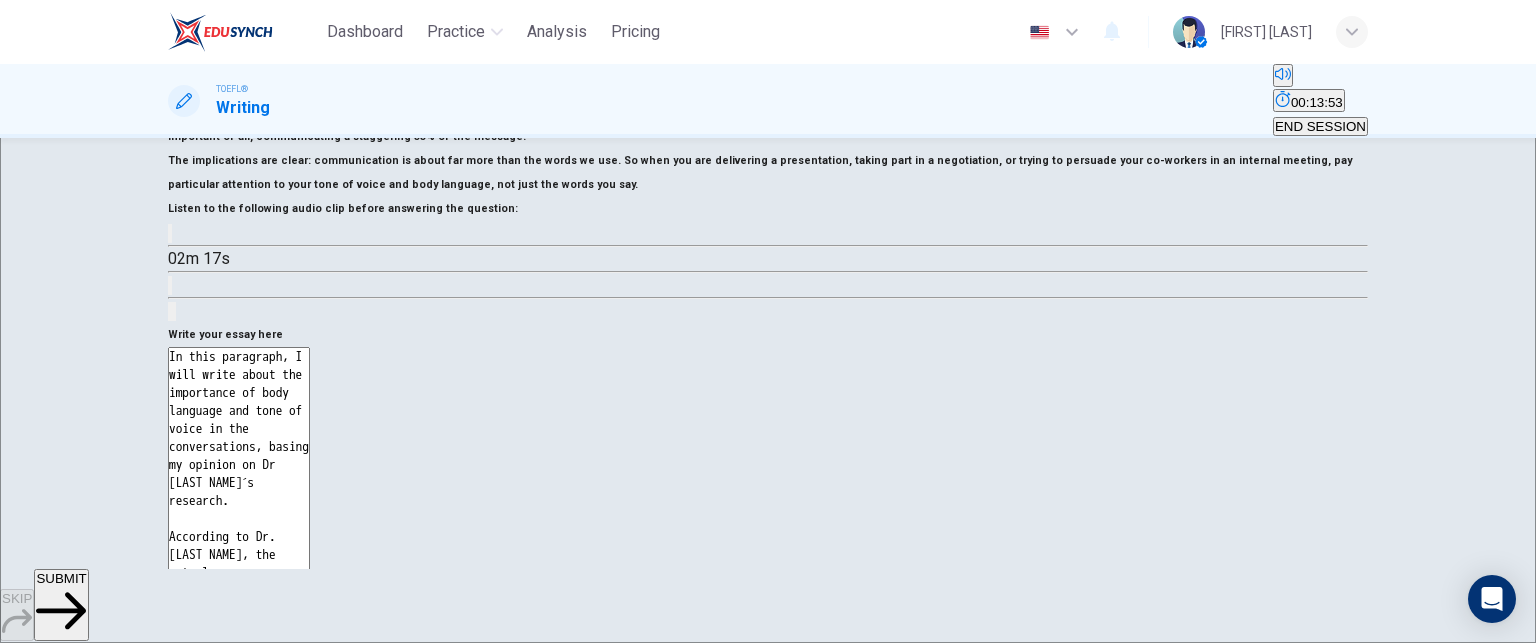 click on "In this paragraph, I will write about the importance of body language and tone of voice in the conversations, basing my opinion on Dr [LAST NAME]´s research.
According to Dr. [LAST NAME], the actual message or phrase we say in a conversation is not the most important part. Tone of voice and body language are more important. He states that the message can be something positive, but if it is accompanied by an evasive or rude tone of voice and uncertain body language, the host will interpret the message as a message with bad intentions.
The man in the audio denies this information, by saying all of Dr. [LAST NAME]'s research makes no sense." at bounding box center [239, 632] 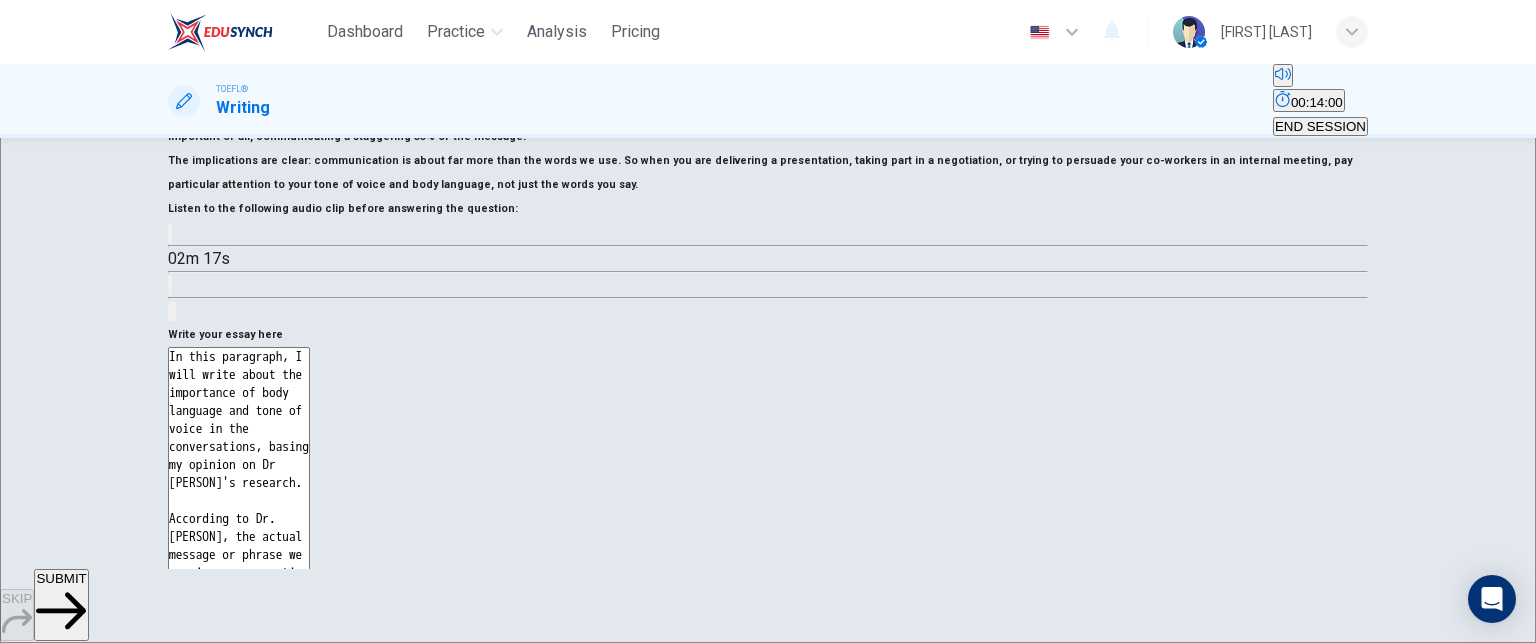 click on "In this paragraph, I will write about the importance of body language and tone of voice in the conversations, basing my opinion on Dr [PERSON]'s research.
According to Dr. [PERSON], the actual message or phrase we say in a conversation is not the most important part. Tone of voice and body language are more important. He states that the message can be something positive, but if it is accompanied by an evasive or rude tone of voice and uncertain body language, the host will interpret the message as a message with bad intentions.
The speaker denies this information, by saying all of Dr. [PERSON]'s research makes no sense." at bounding box center [239, 632] 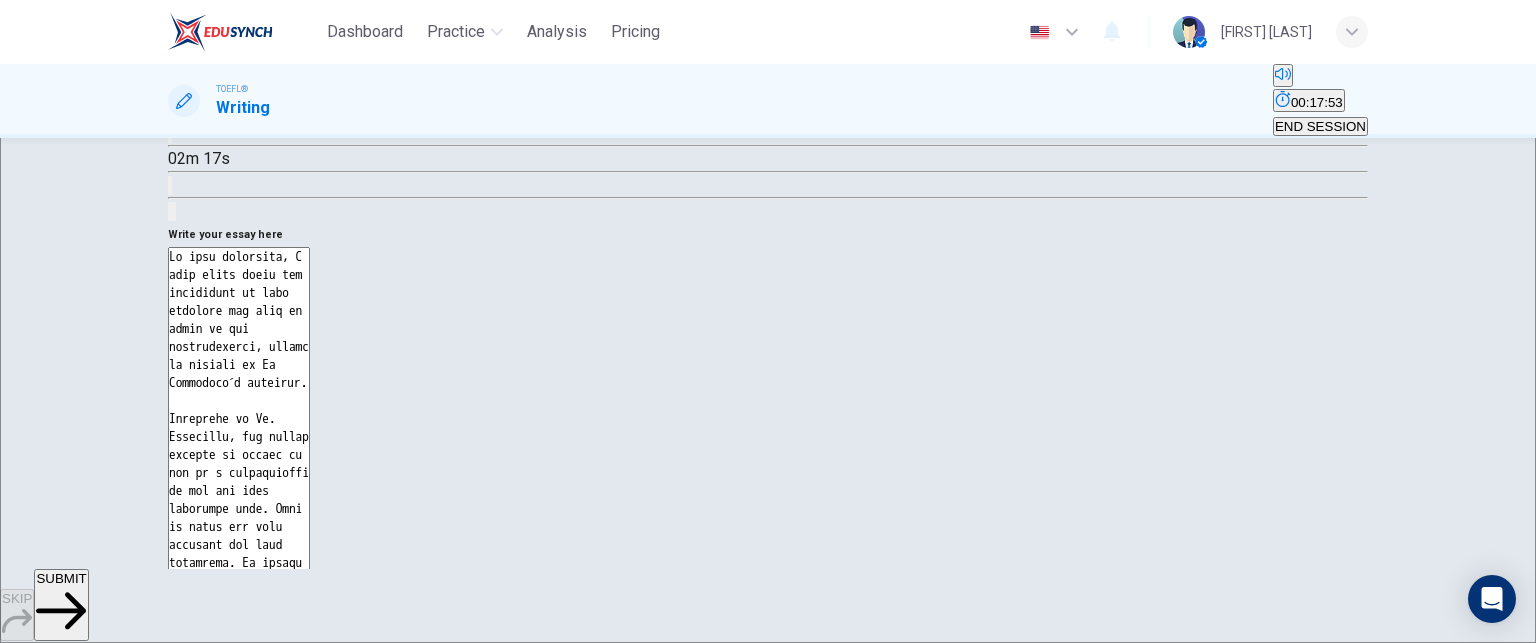 scroll, scrollTop: 709, scrollLeft: 0, axis: vertical 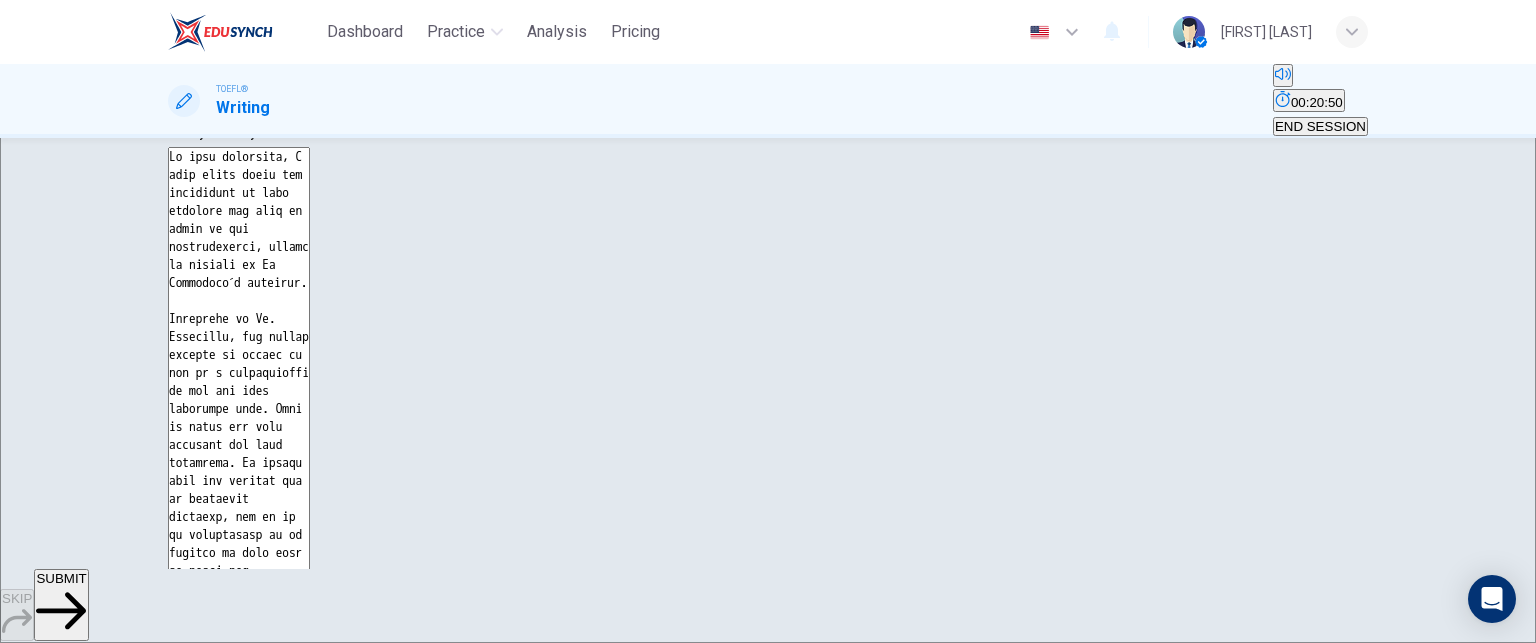 drag, startPoint x: 823, startPoint y: 432, endPoint x: 882, endPoint y: 467, distance: 68.60029 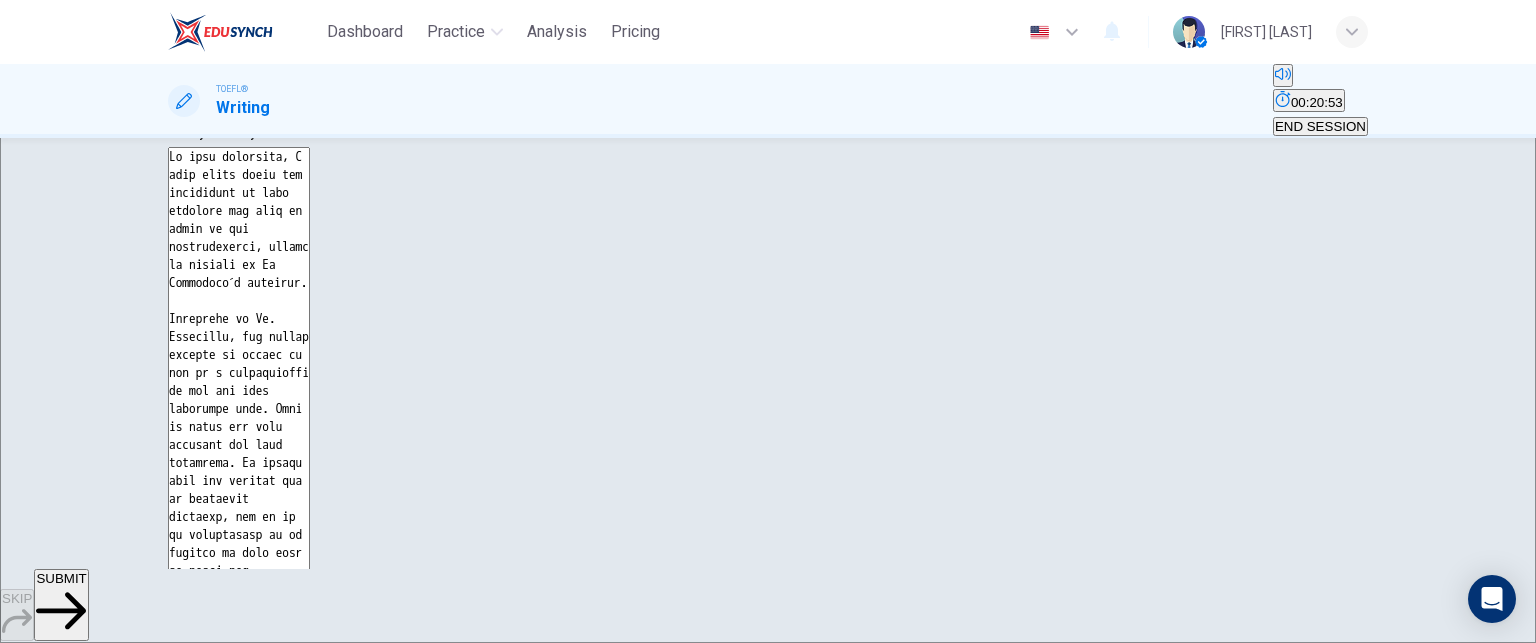 click at bounding box center [239, 432] 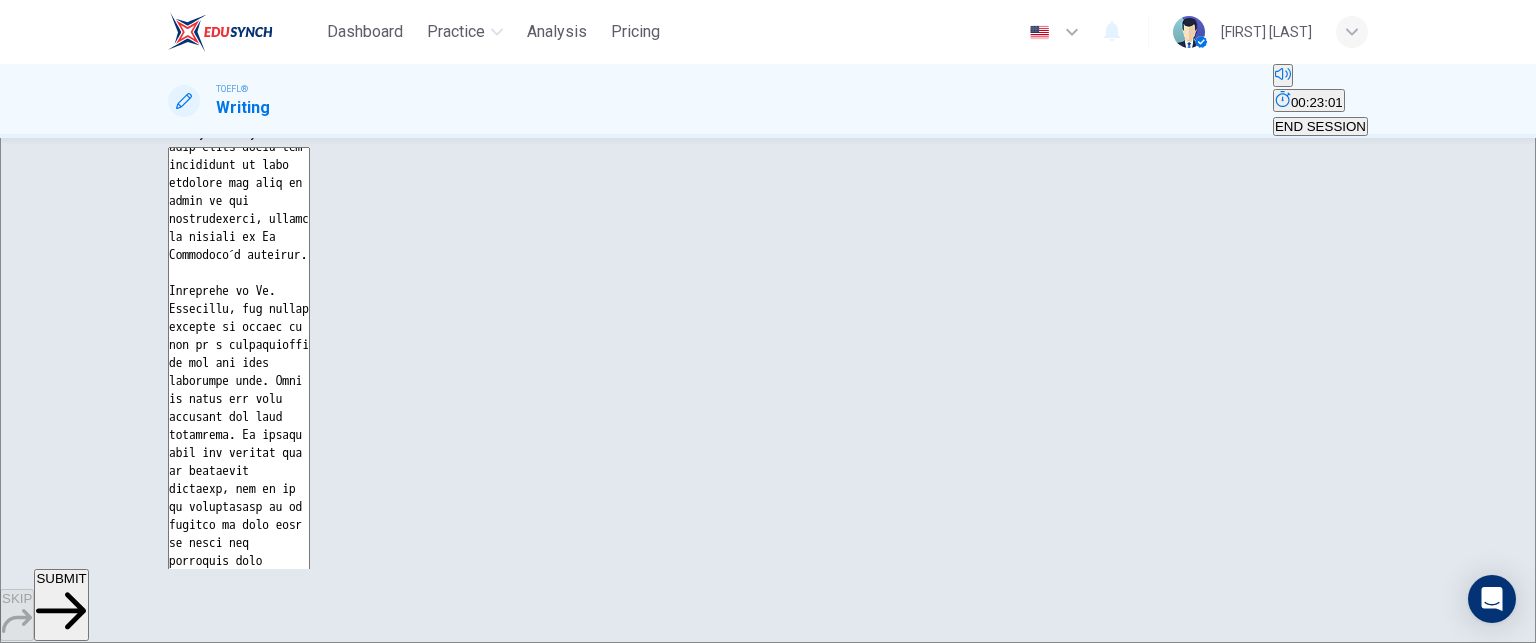 scroll, scrollTop: 0, scrollLeft: 0, axis: both 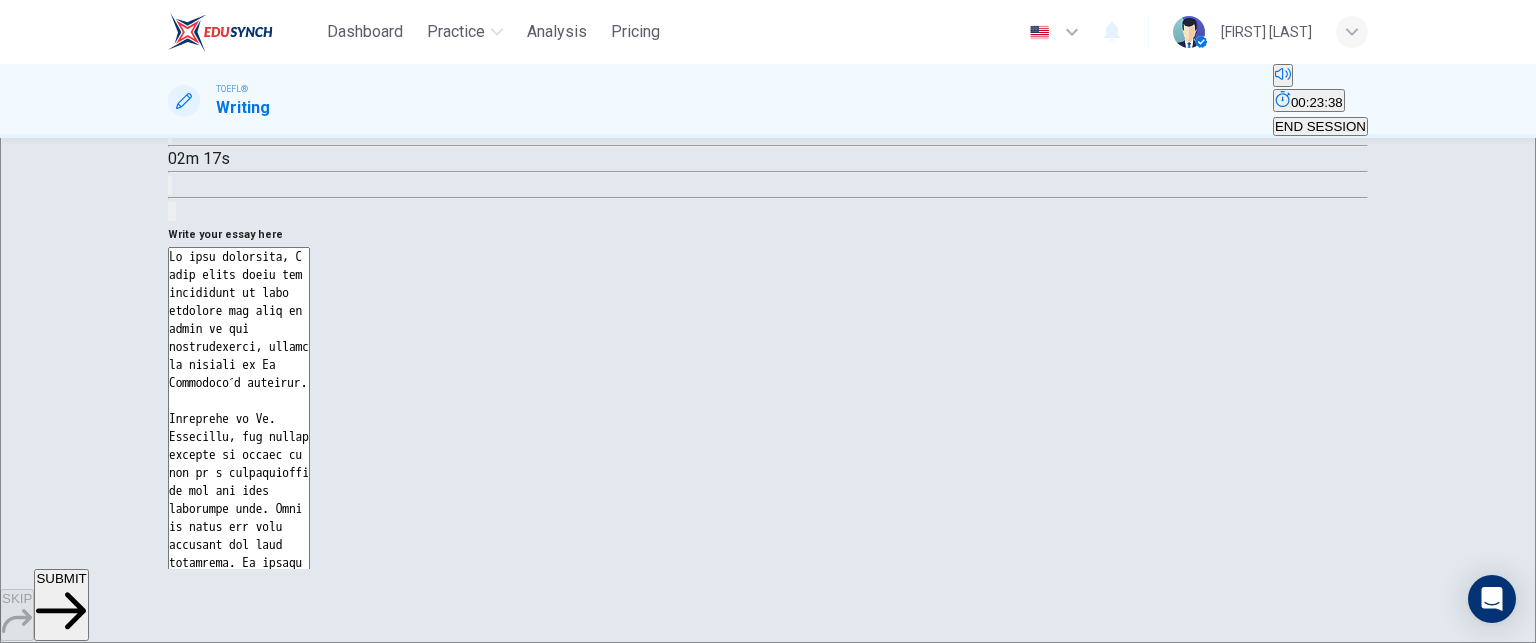 drag, startPoint x: 1034, startPoint y: 298, endPoint x: 1052, endPoint y: 325, distance: 32.449963 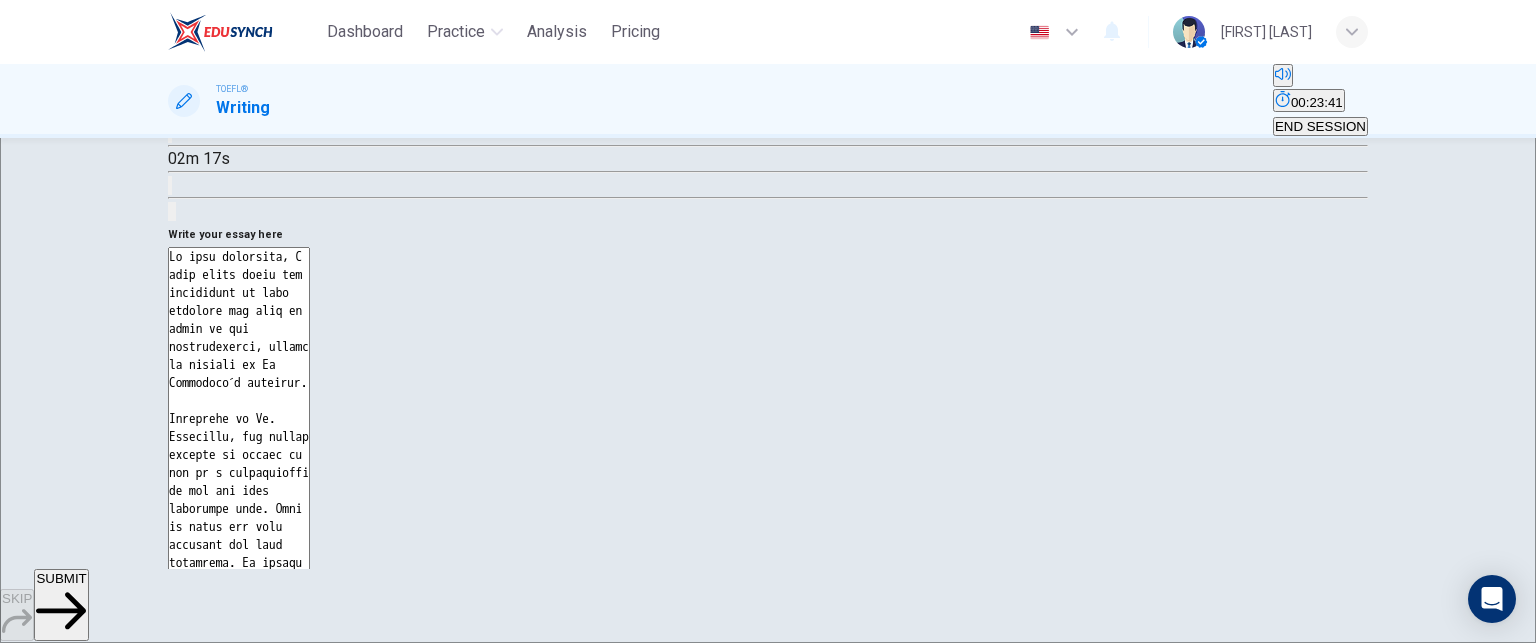 click on "Question   1 Question Type :   Integrated Writing Task Directions :   For this task, you will read a passage about an academic topic and you will listen to a lecture about the same topic. You may take notes while you read and listen. Then you will write a response to a question that asks you about the relationship between the lecture you heard and the reading passage. Typically, an effective response will be 150 to 225 words. Your response will be judged on the quality of your writing and on the completeness and accuracy of the content. You should allow 3 minutes to read the passage. Then listen to the lecture. On an actual test, you will have 20 minutes to plan and write your response. Question :     Summarize the points made in the lecture. Be sure to explain how they cast doubt on specific points made in the reading passage. Write your essay here x ​ Word count :  0 [PERSON] Listen to the following audio clip before answering the question : 02m 17s Write your essay here x ​ Word count :  279" at bounding box center [768, 353] 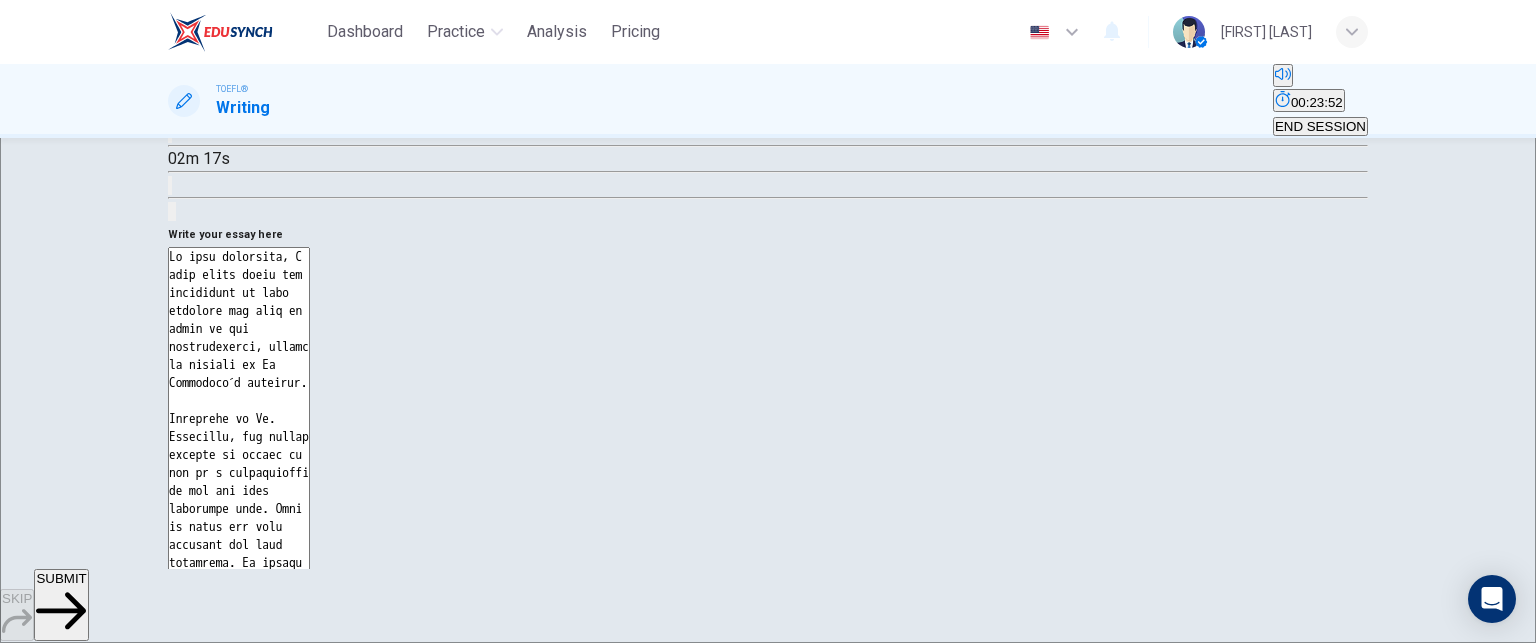 drag, startPoint x: 1052, startPoint y: 368, endPoint x: 1167, endPoint y: 453, distance: 143.0035 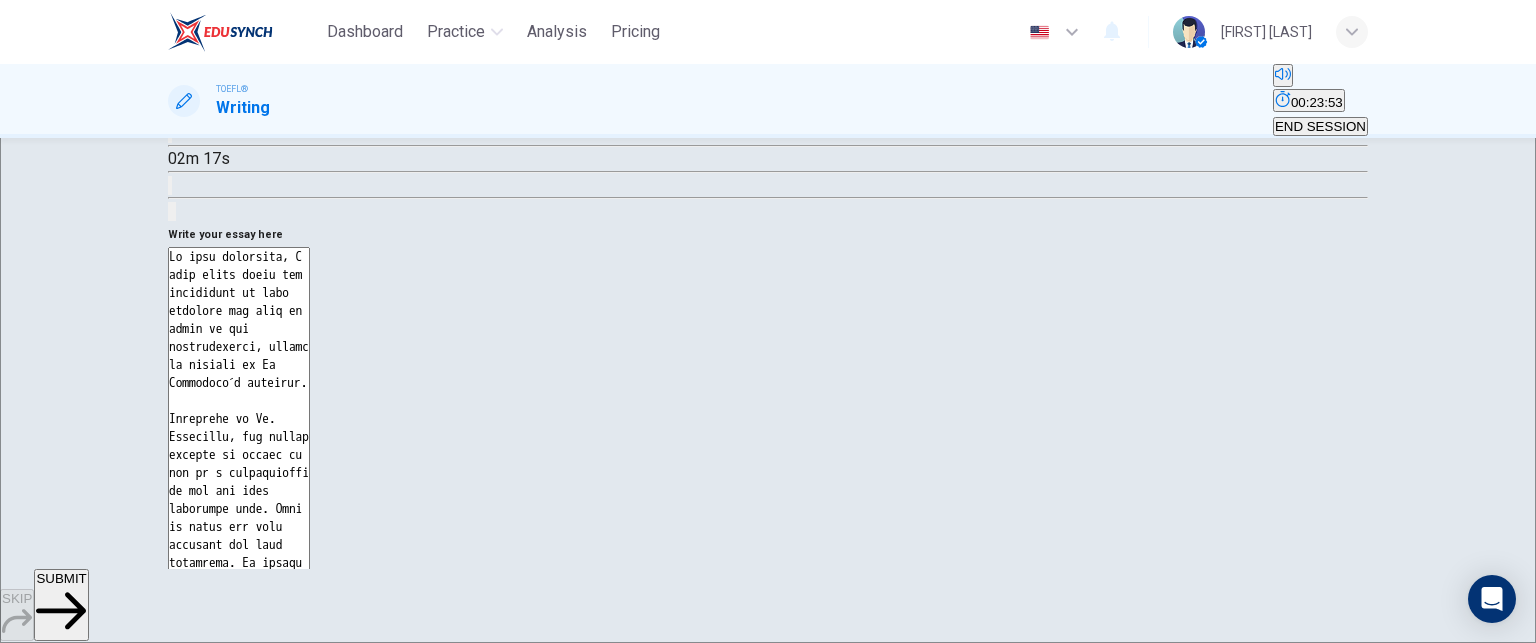 click at bounding box center [239, 580] 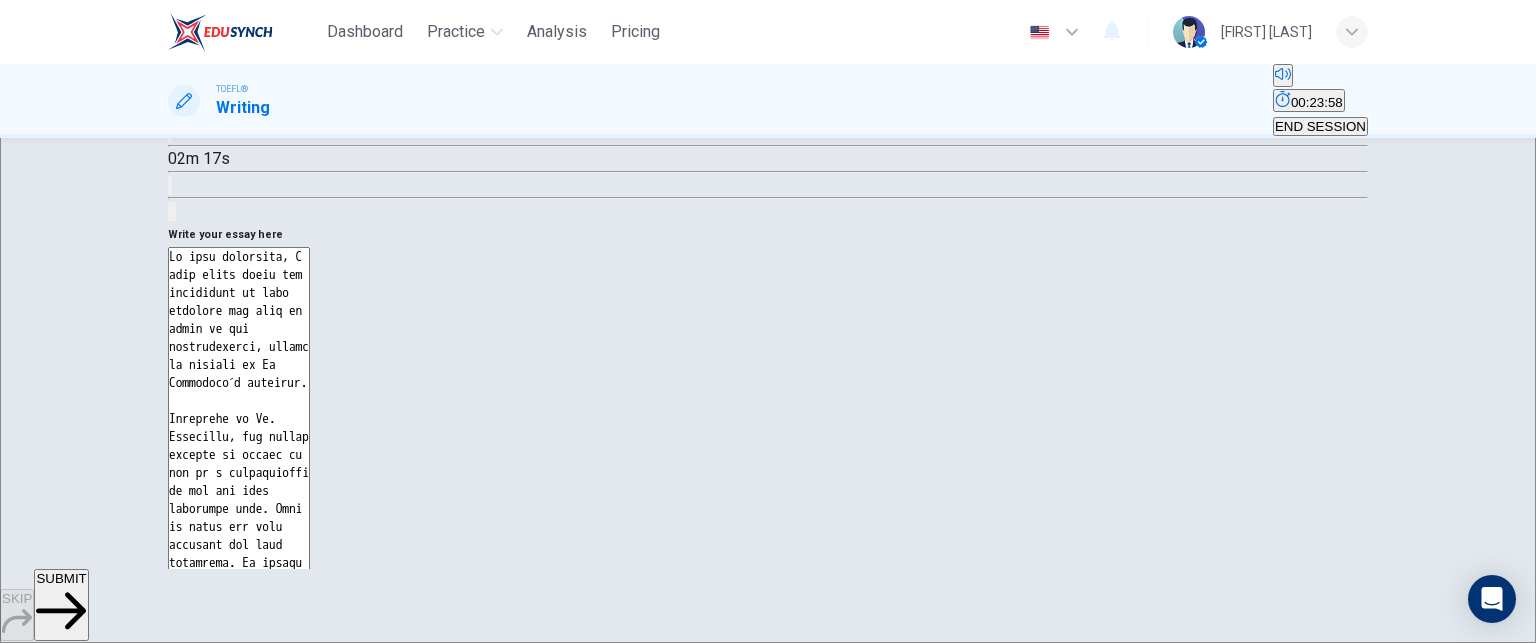 click at bounding box center [239, 580] 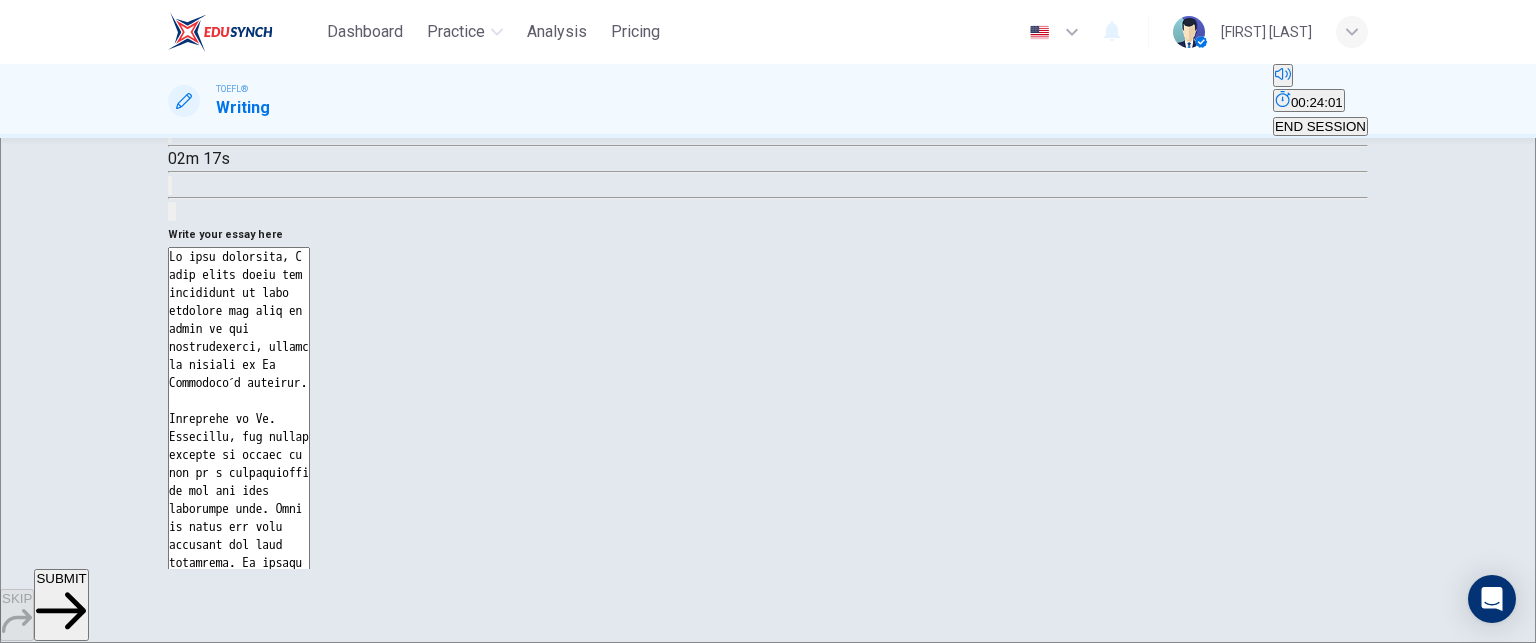 scroll, scrollTop: 709, scrollLeft: 0, axis: vertical 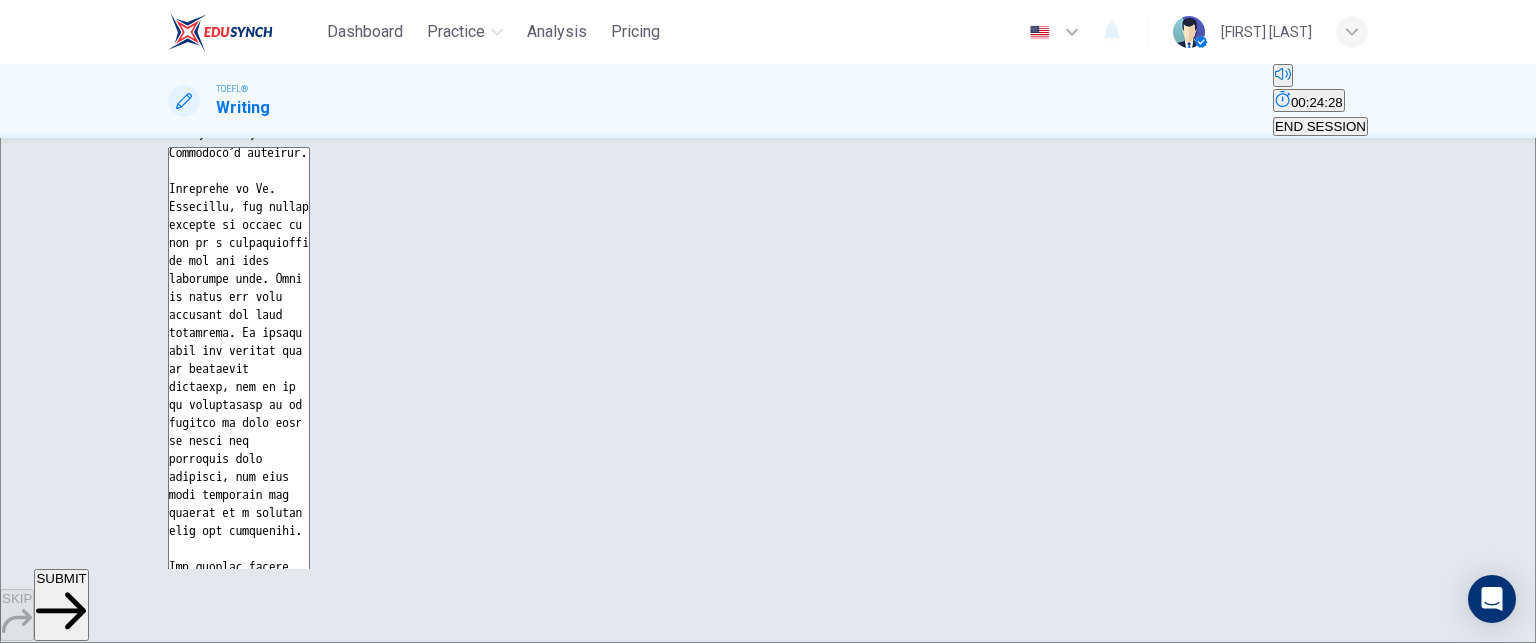 click at bounding box center (239, 480) 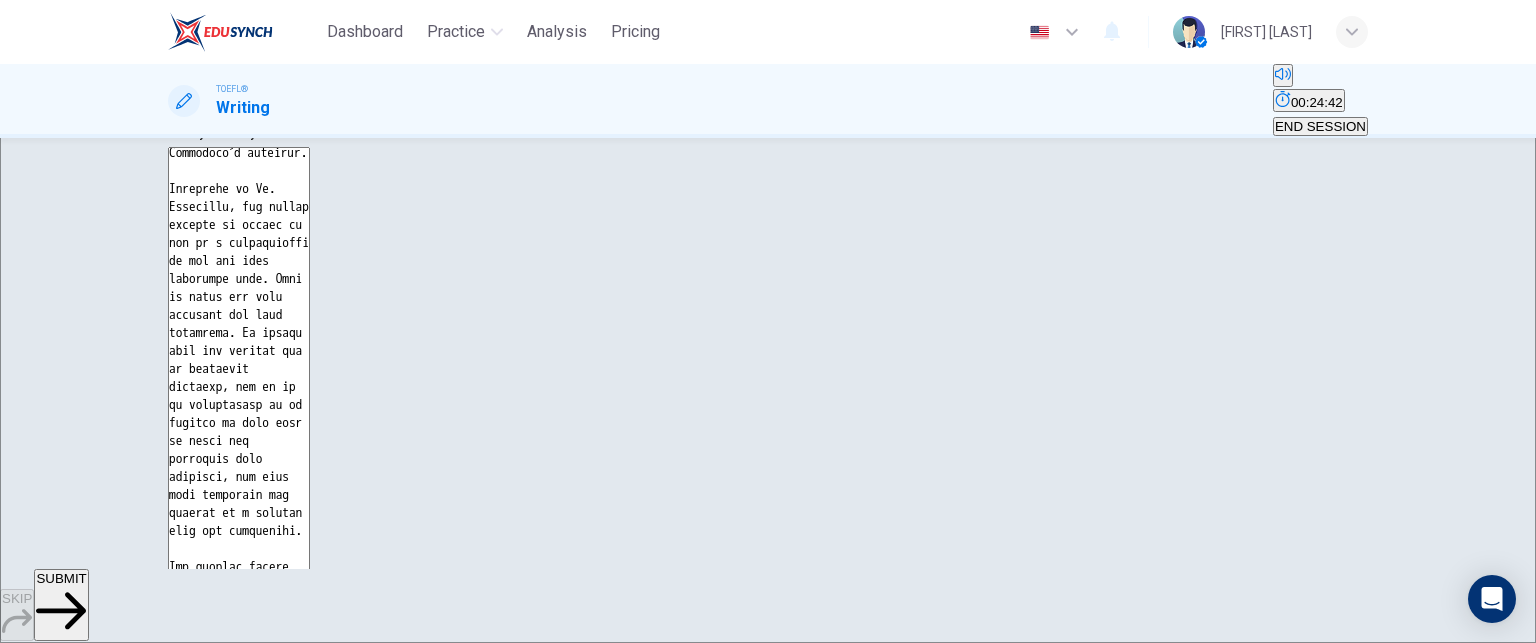 click at bounding box center [239, 480] 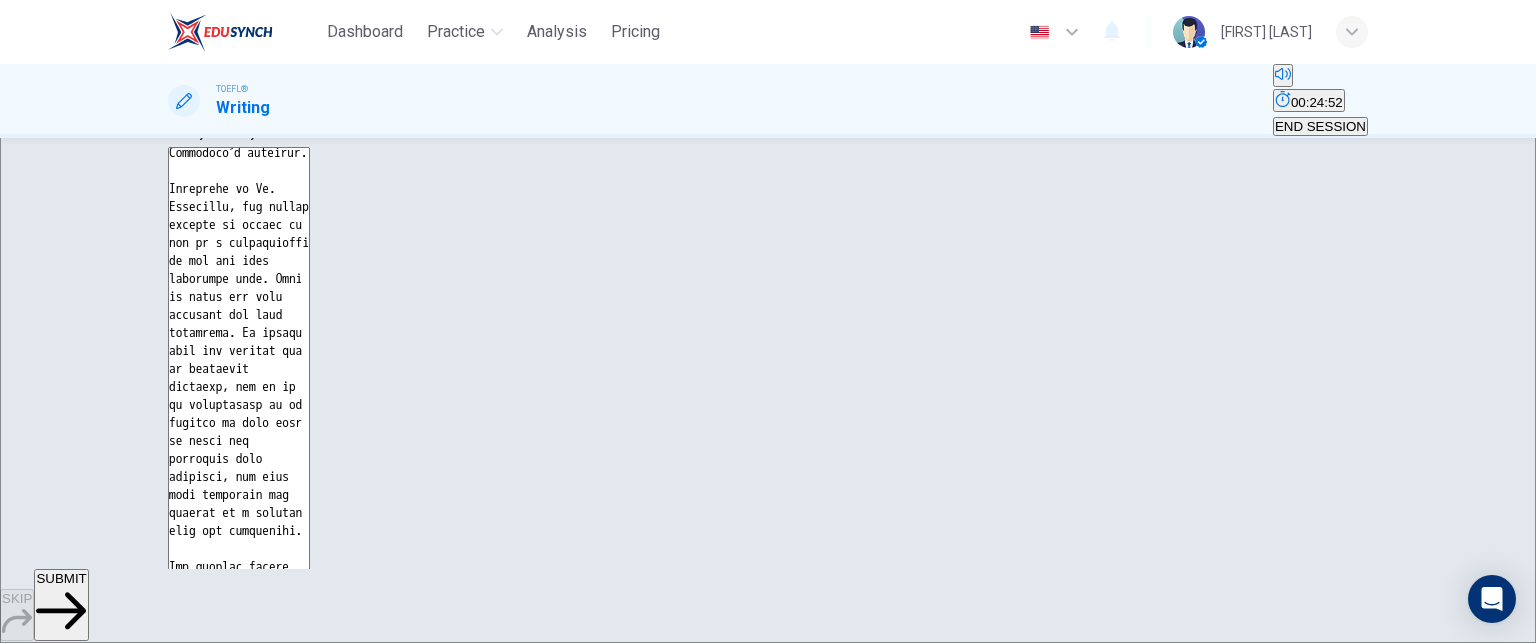 drag, startPoint x: 1244, startPoint y: 417, endPoint x: 1276, endPoint y: 507, distance: 95.51963 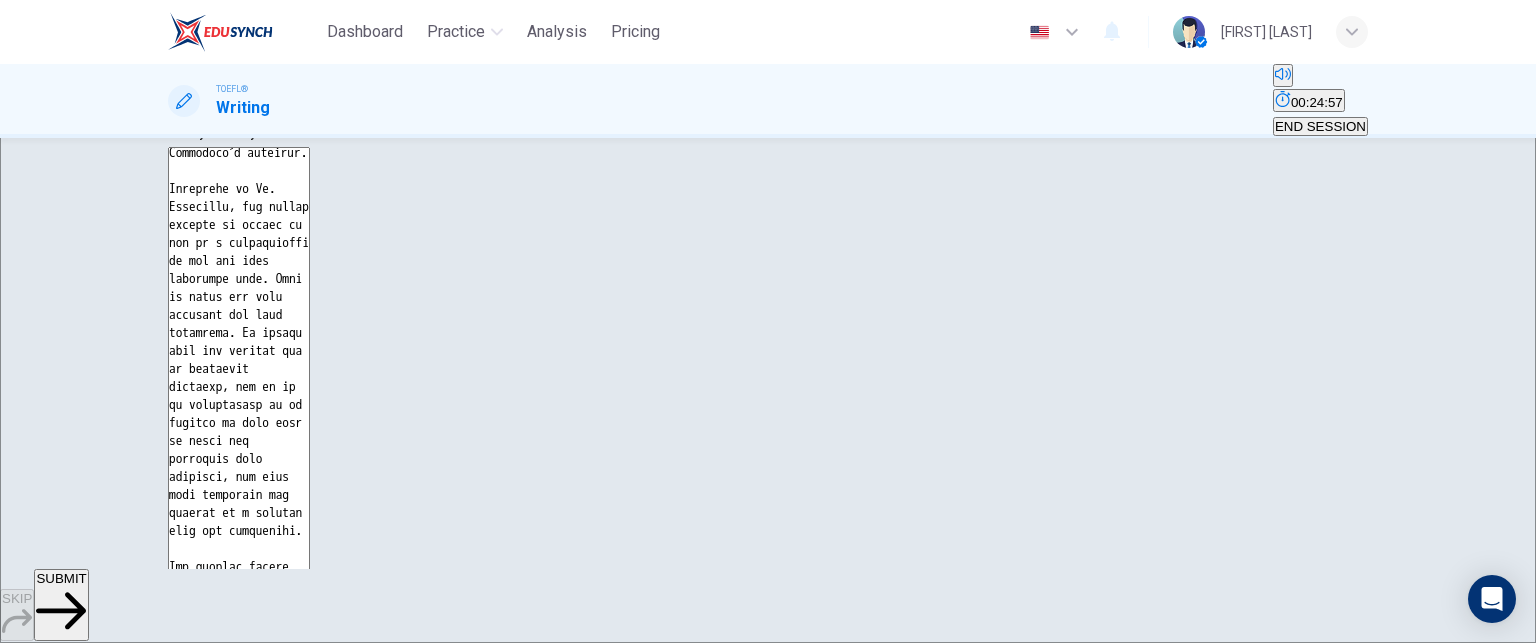 click at bounding box center [239, 480] 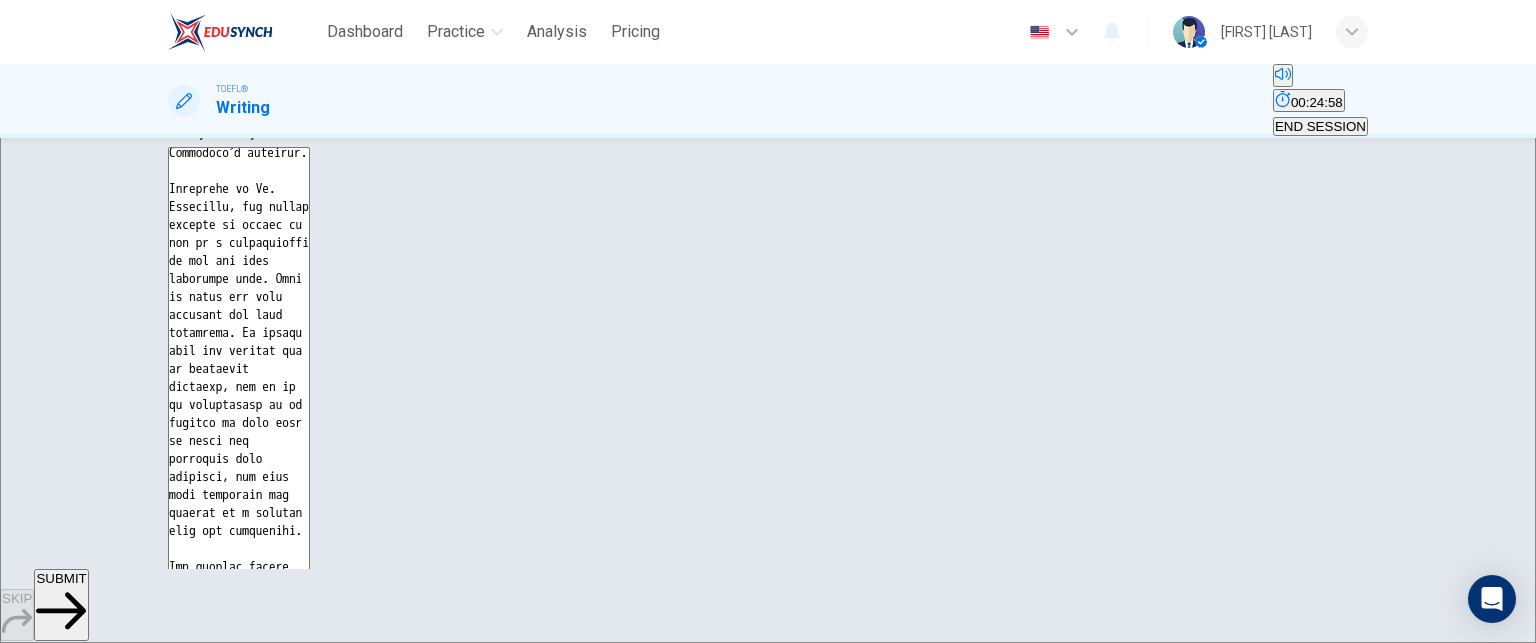 click at bounding box center [239, 480] 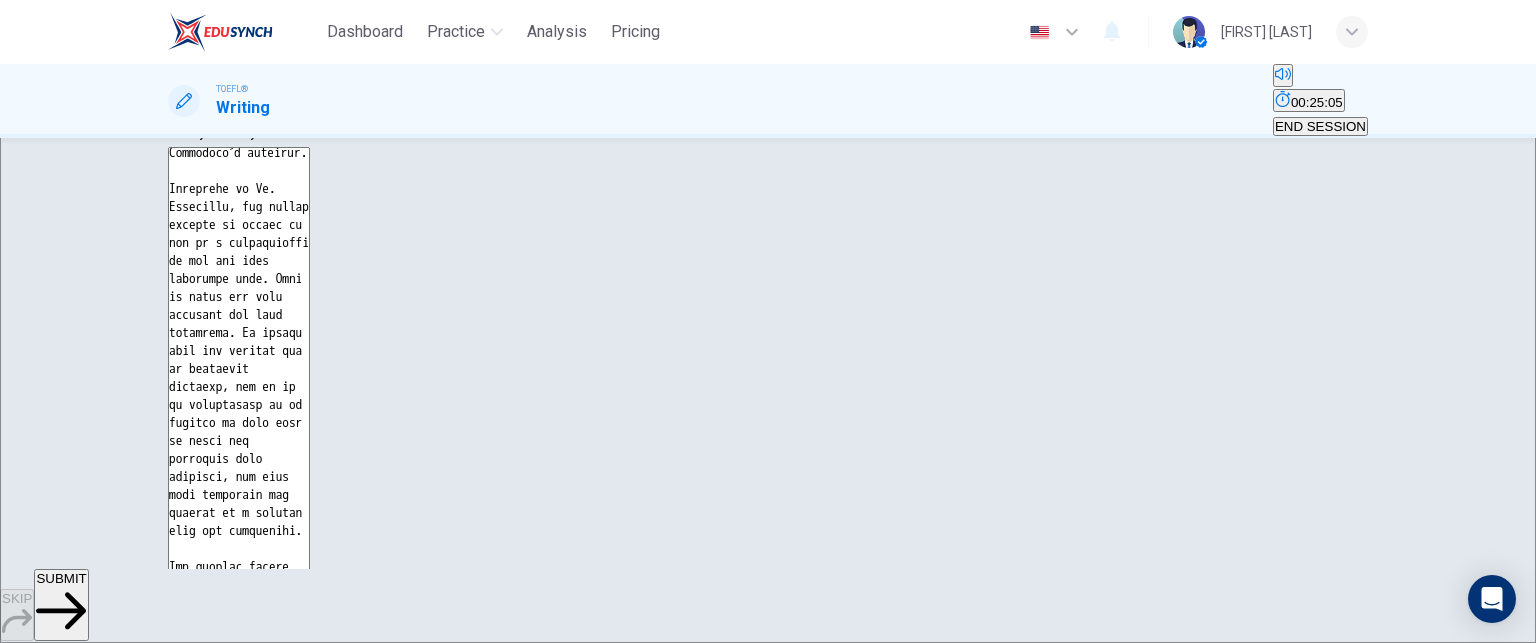drag, startPoint x: 1000, startPoint y: 443, endPoint x: 1012, endPoint y: 468, distance: 27.730848 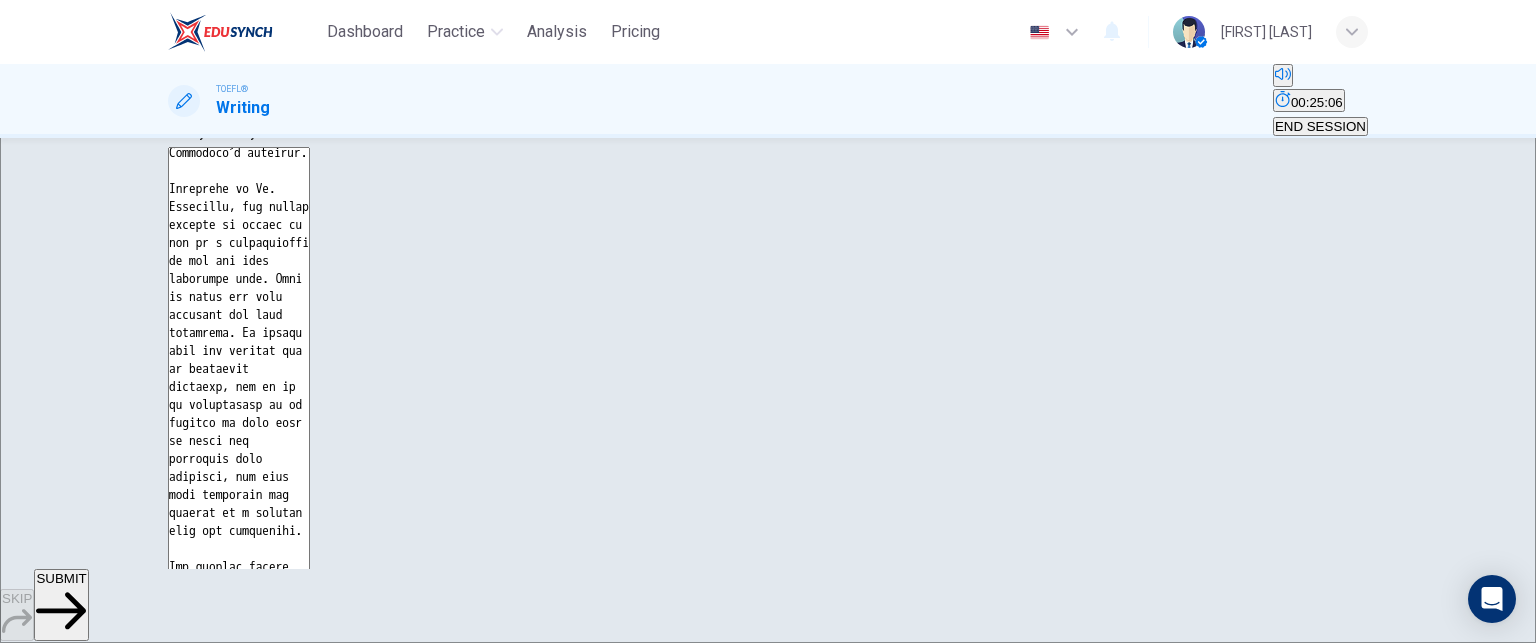 drag, startPoint x: 1000, startPoint y: 441, endPoint x: 1014, endPoint y: 473, distance: 34.928497 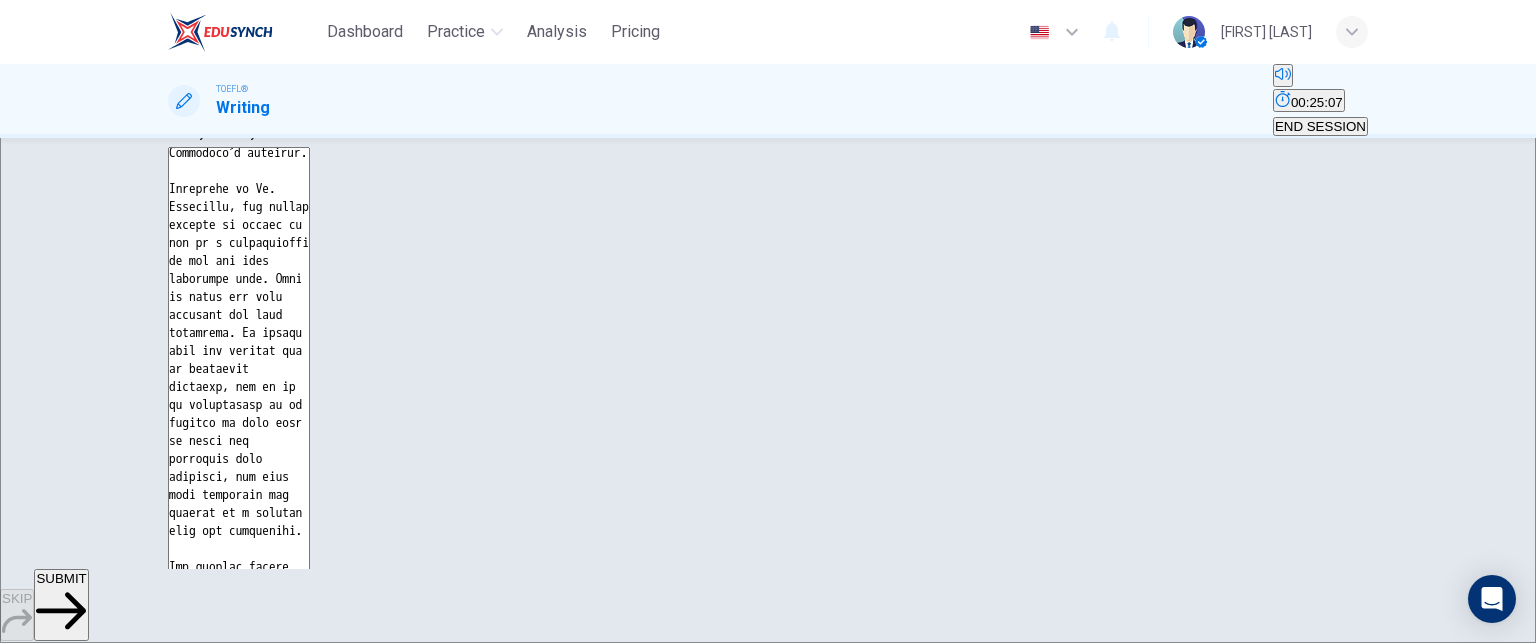 click at bounding box center (239, 480) 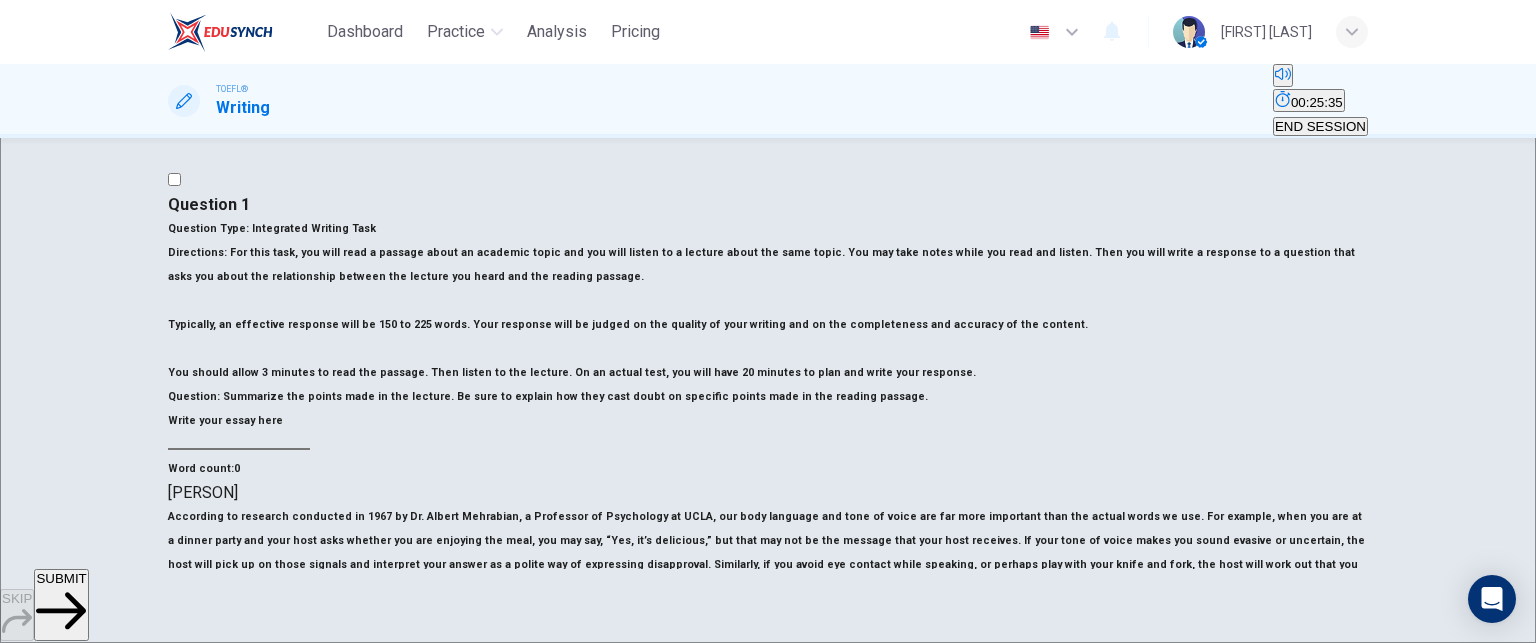 scroll, scrollTop: 109, scrollLeft: 0, axis: vertical 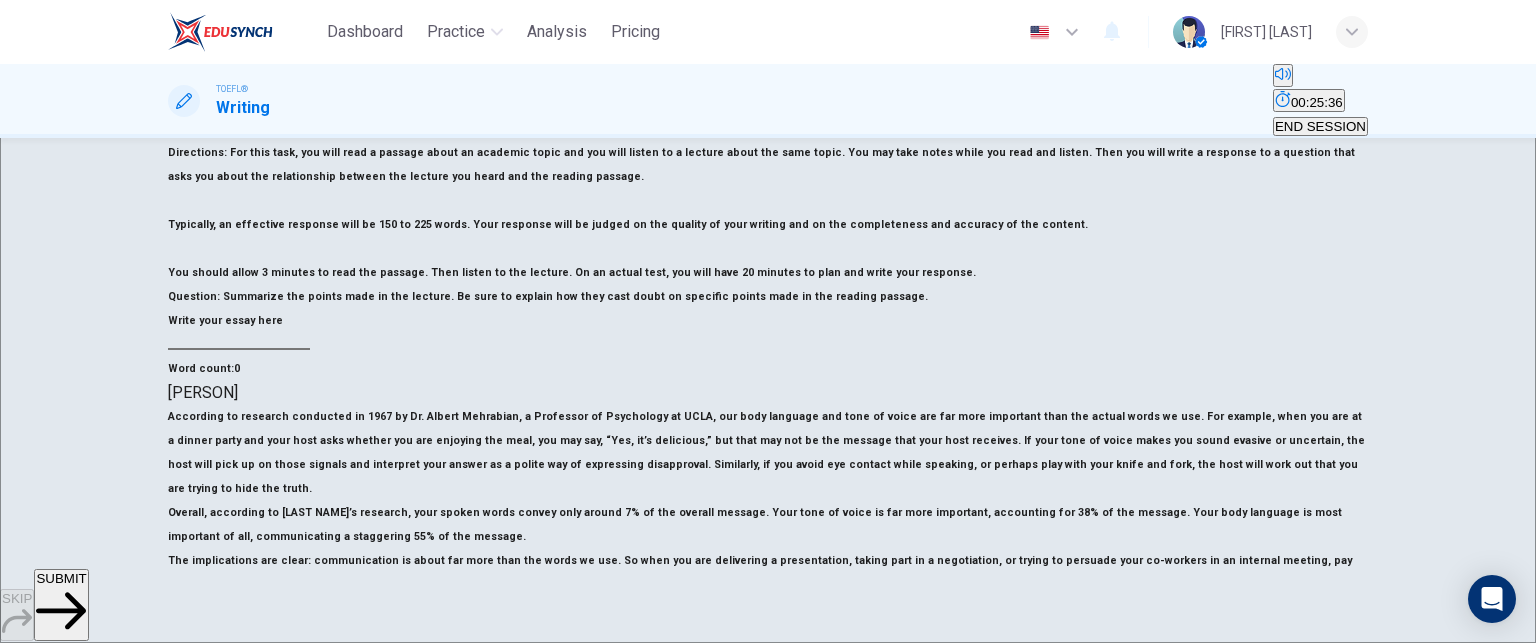 click on "SUBMIT" at bounding box center [61, 578] 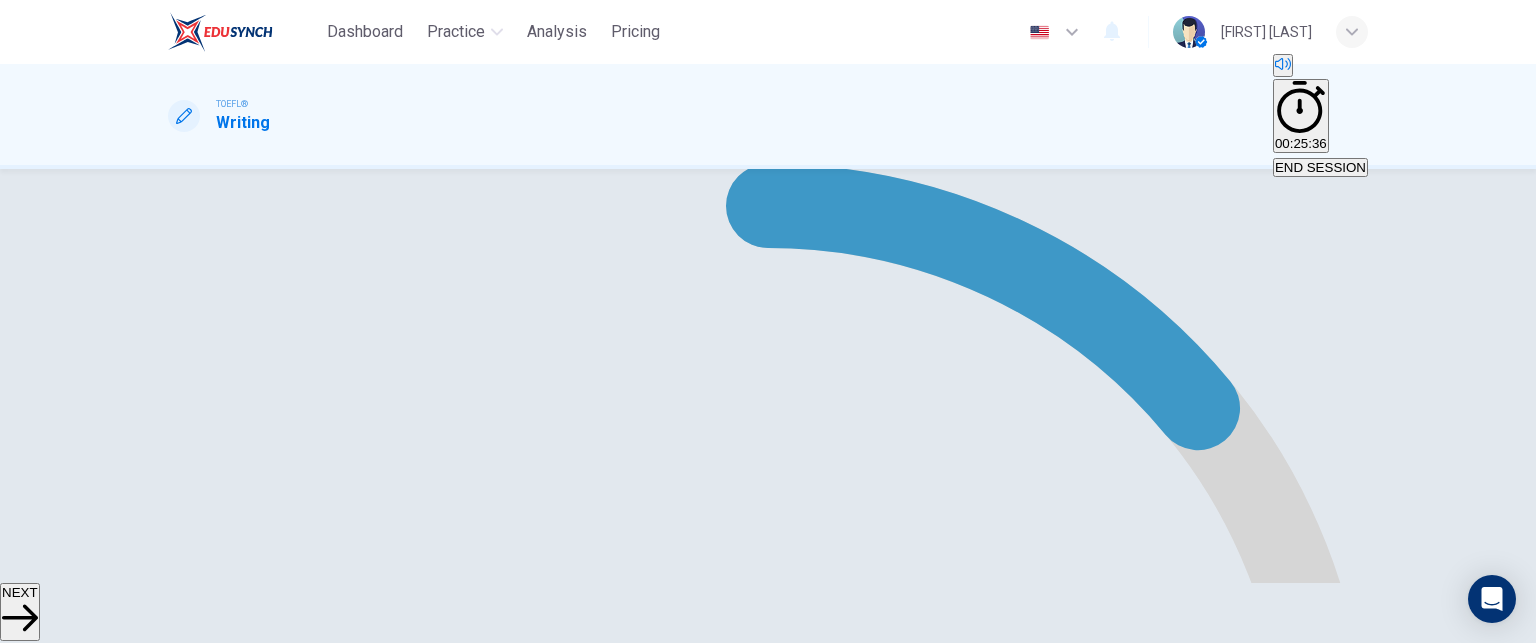 scroll, scrollTop: 409, scrollLeft: 0, axis: vertical 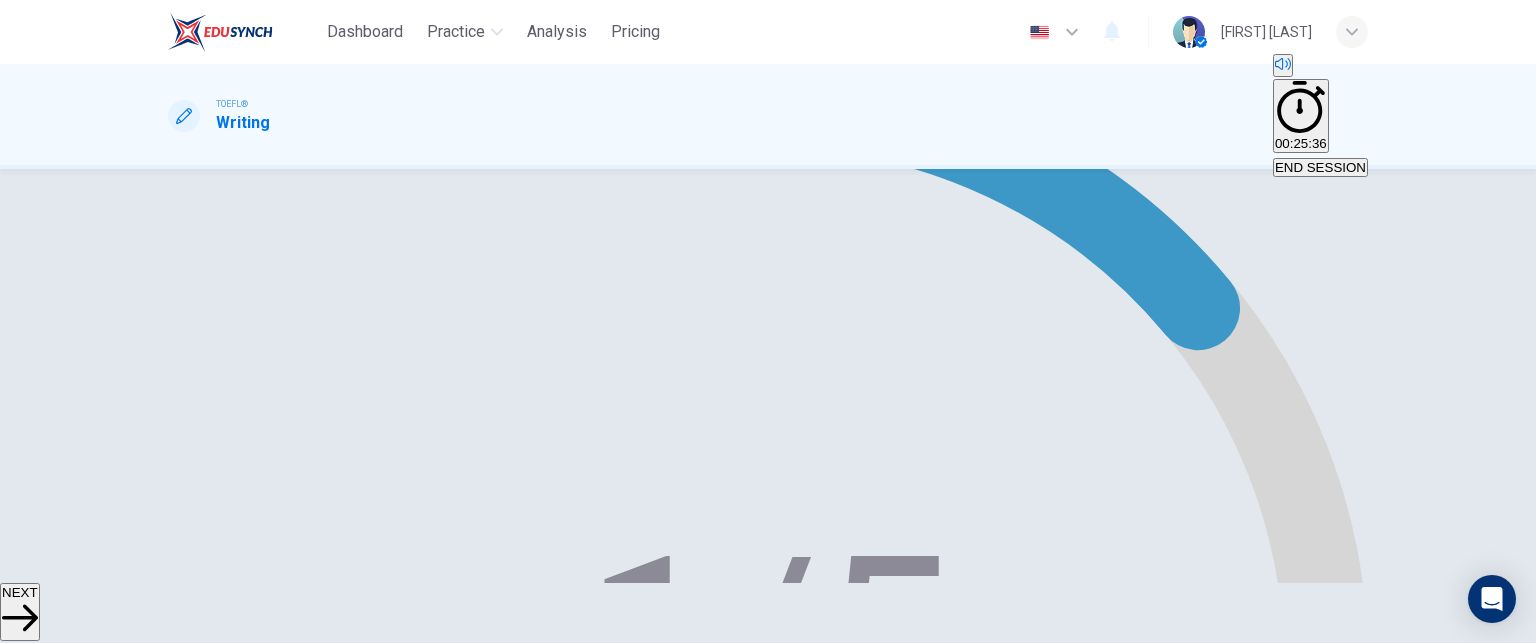 click on "Your Feedback" at bounding box center [309, 3098] 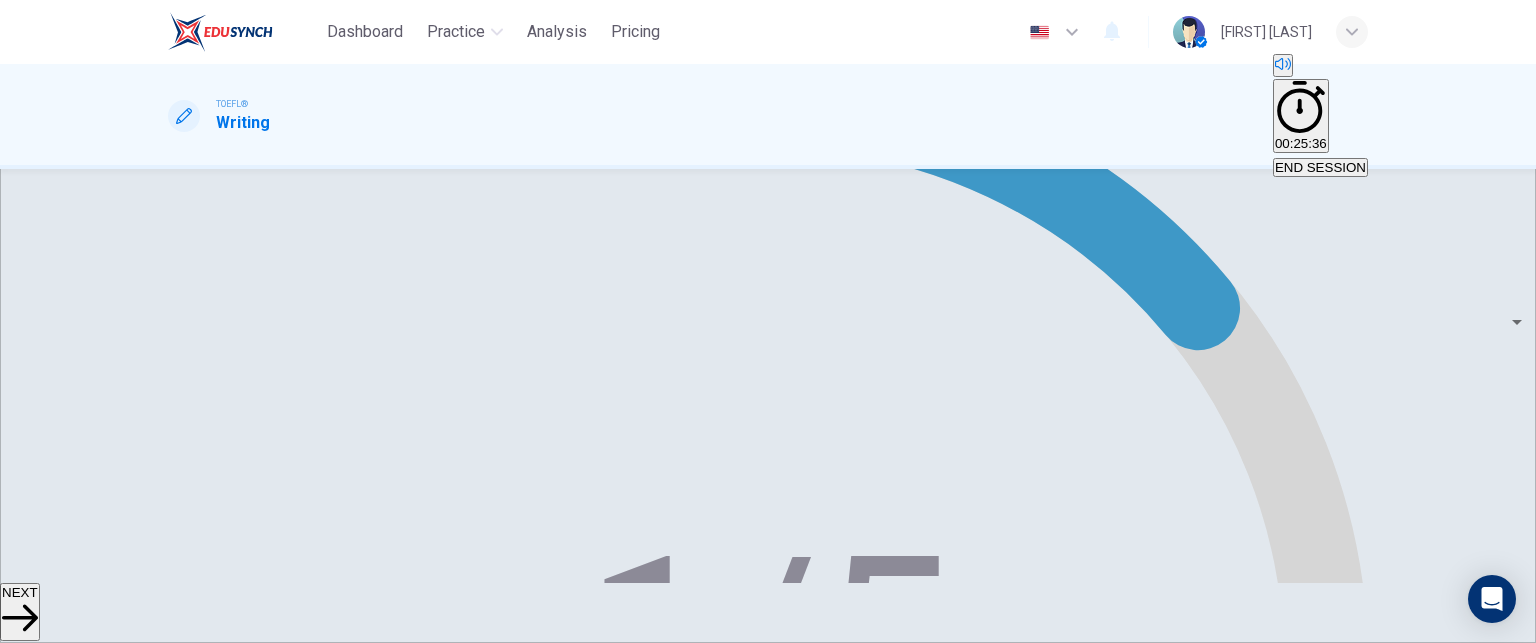 scroll, scrollTop: 509, scrollLeft: 0, axis: vertical 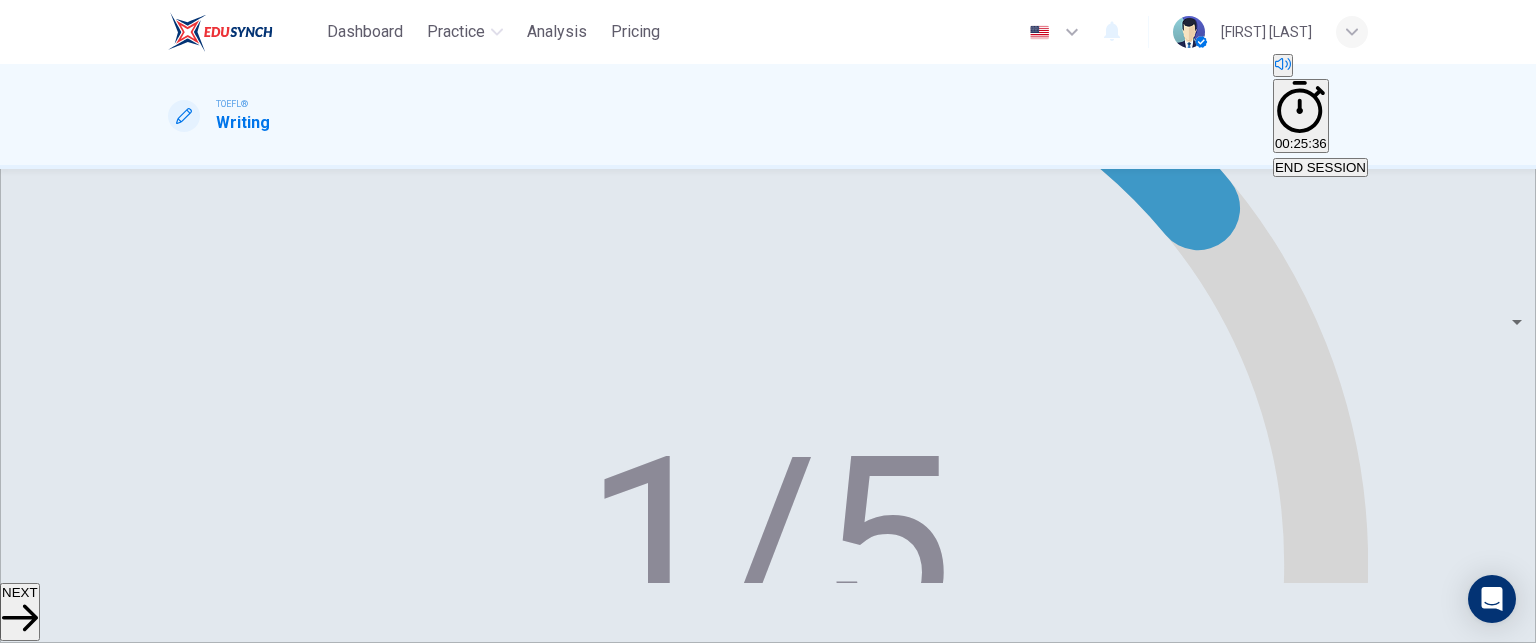click on "NEXT" at bounding box center [20, 612] 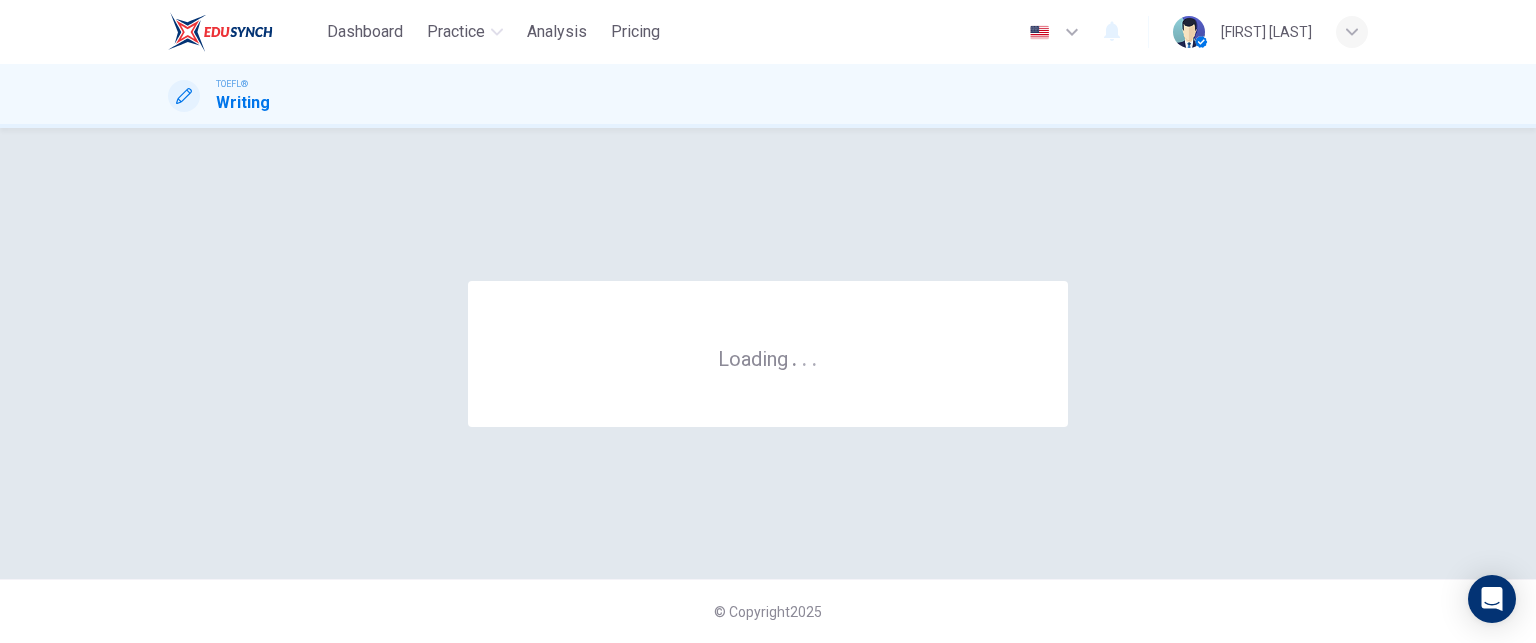 scroll, scrollTop: 0, scrollLeft: 0, axis: both 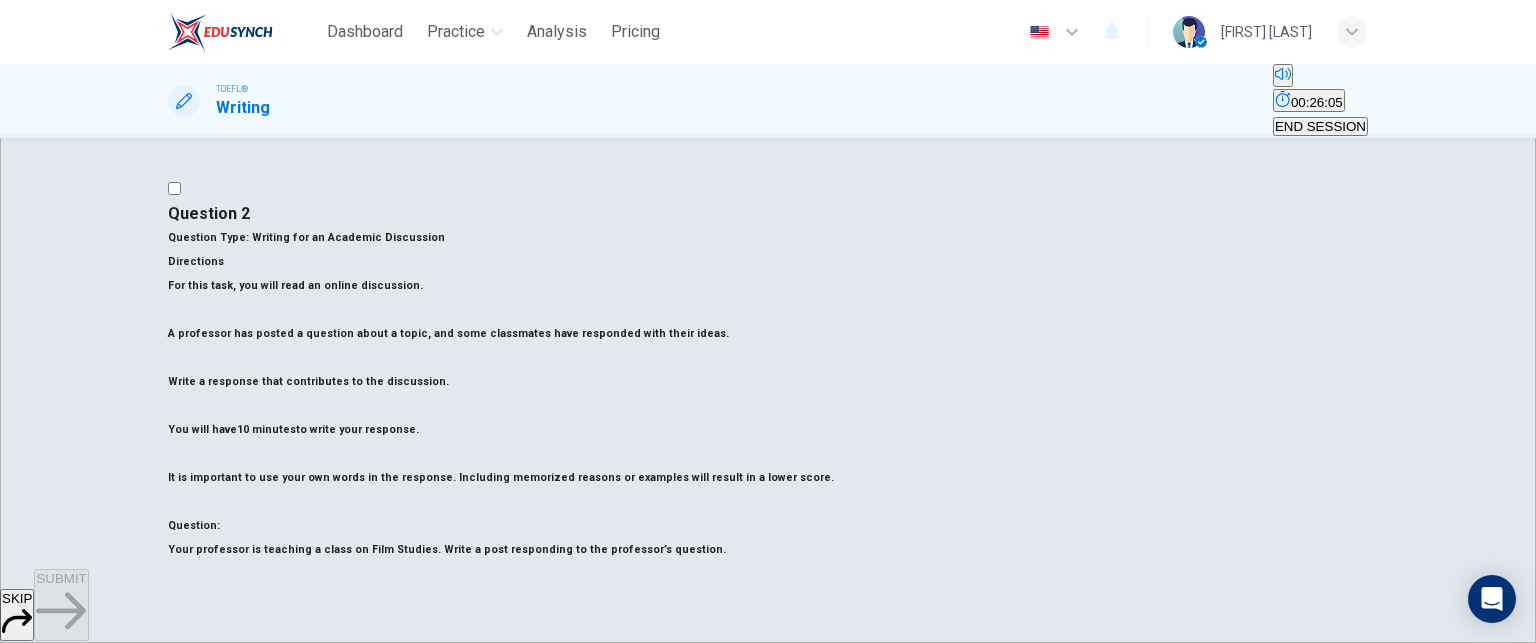 click on "SKIP" at bounding box center (17, 615) 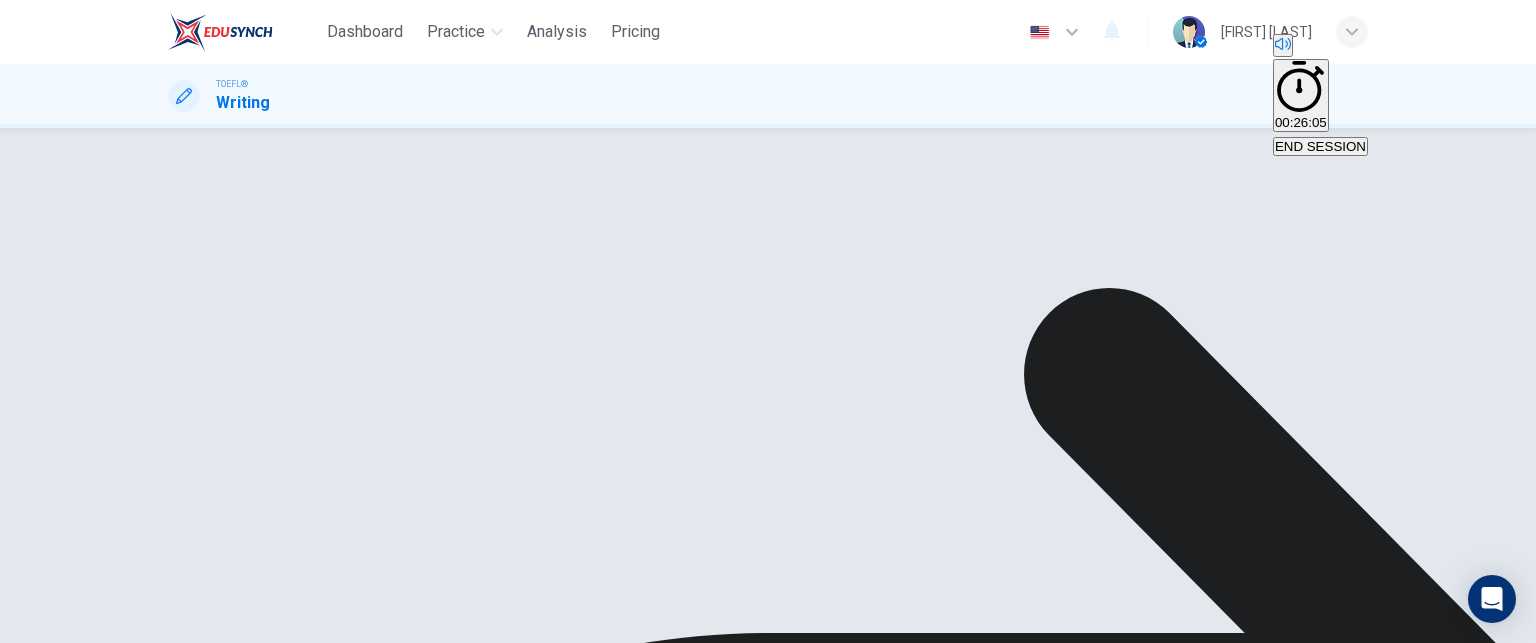 click on "NEXT" at bounding box center [20, 1704] 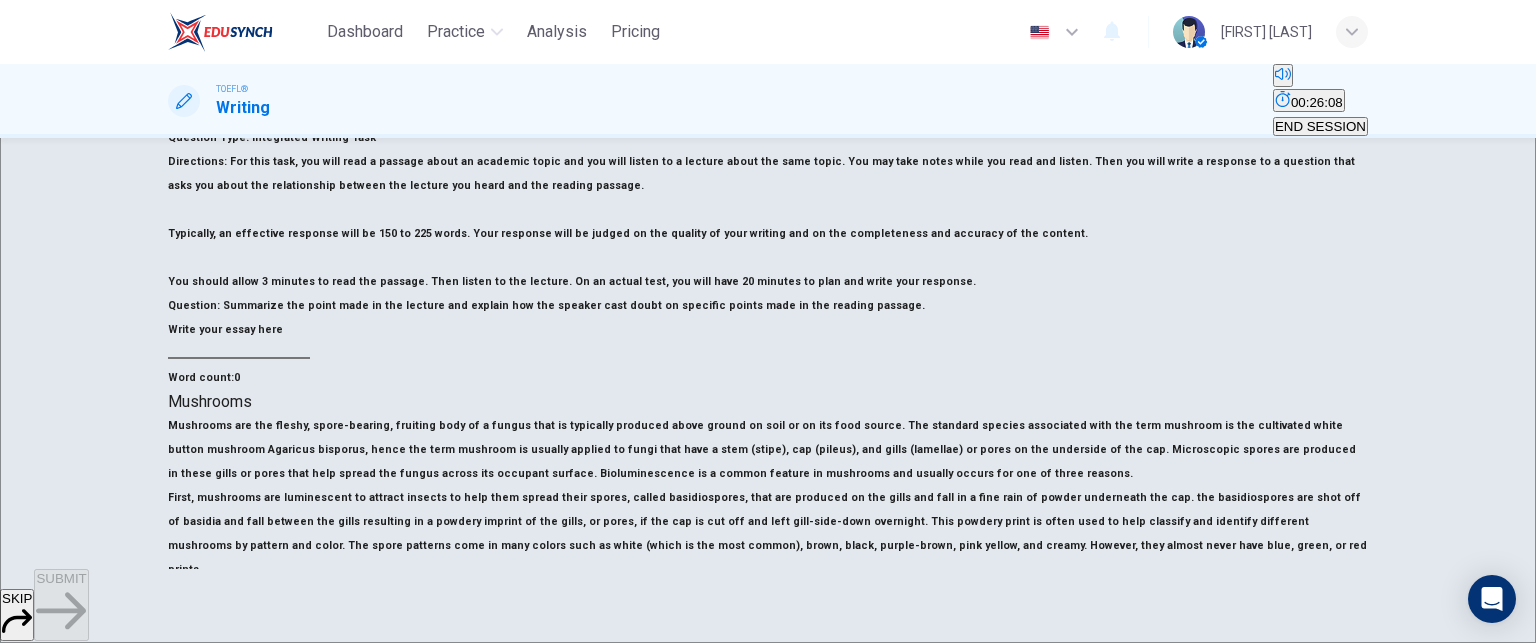 scroll, scrollTop: 200, scrollLeft: 0, axis: vertical 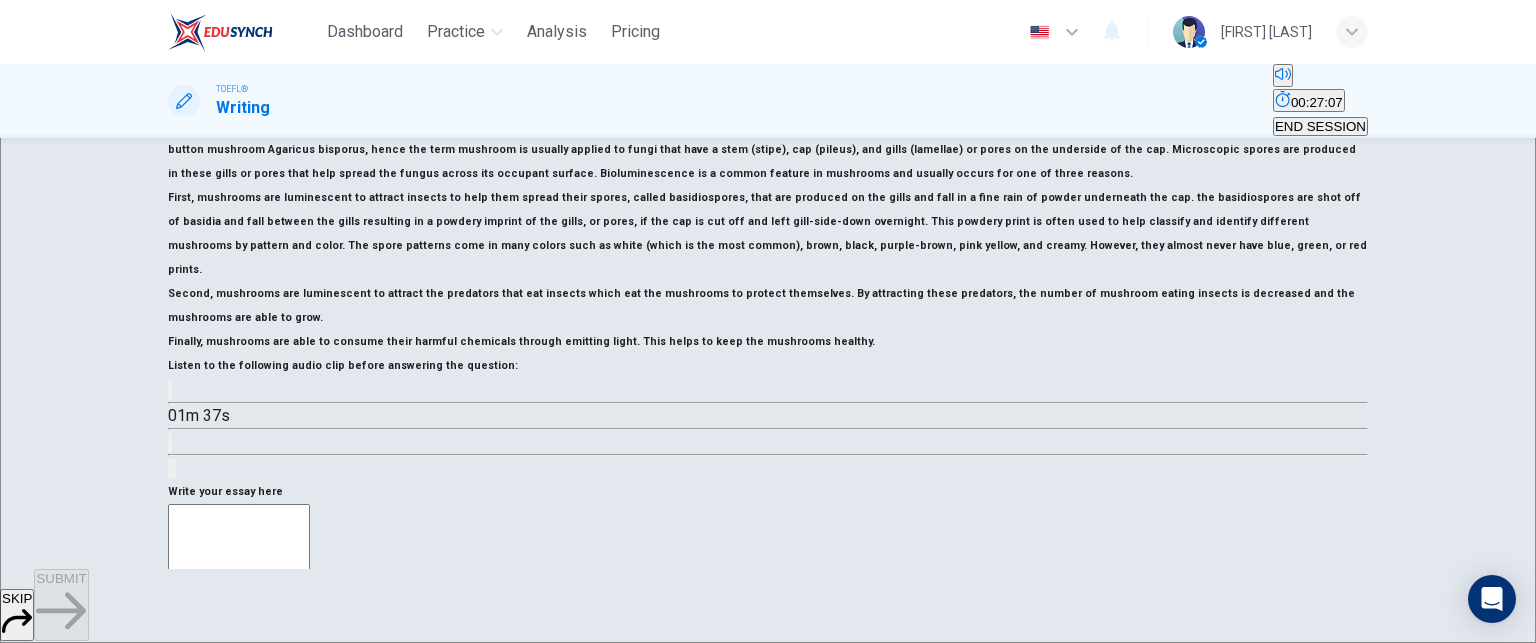 click at bounding box center (239, 789) 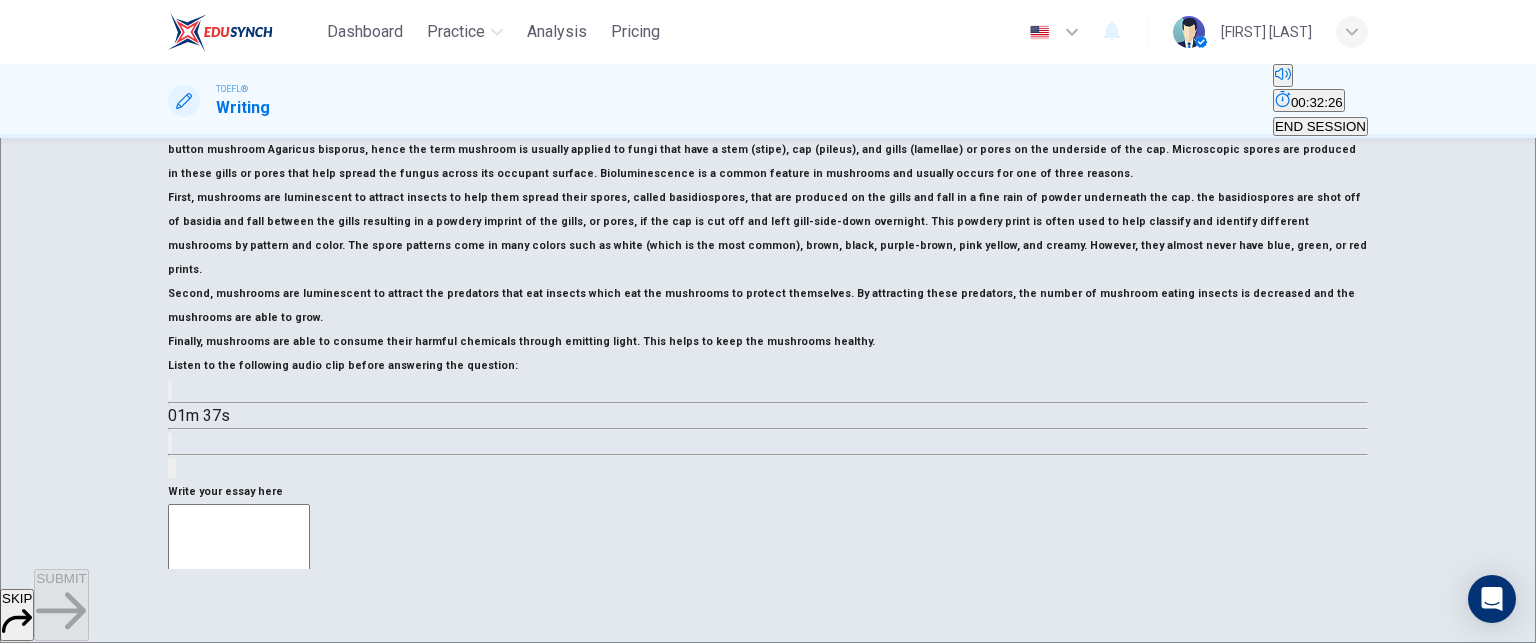 scroll, scrollTop: 224, scrollLeft: 0, axis: vertical 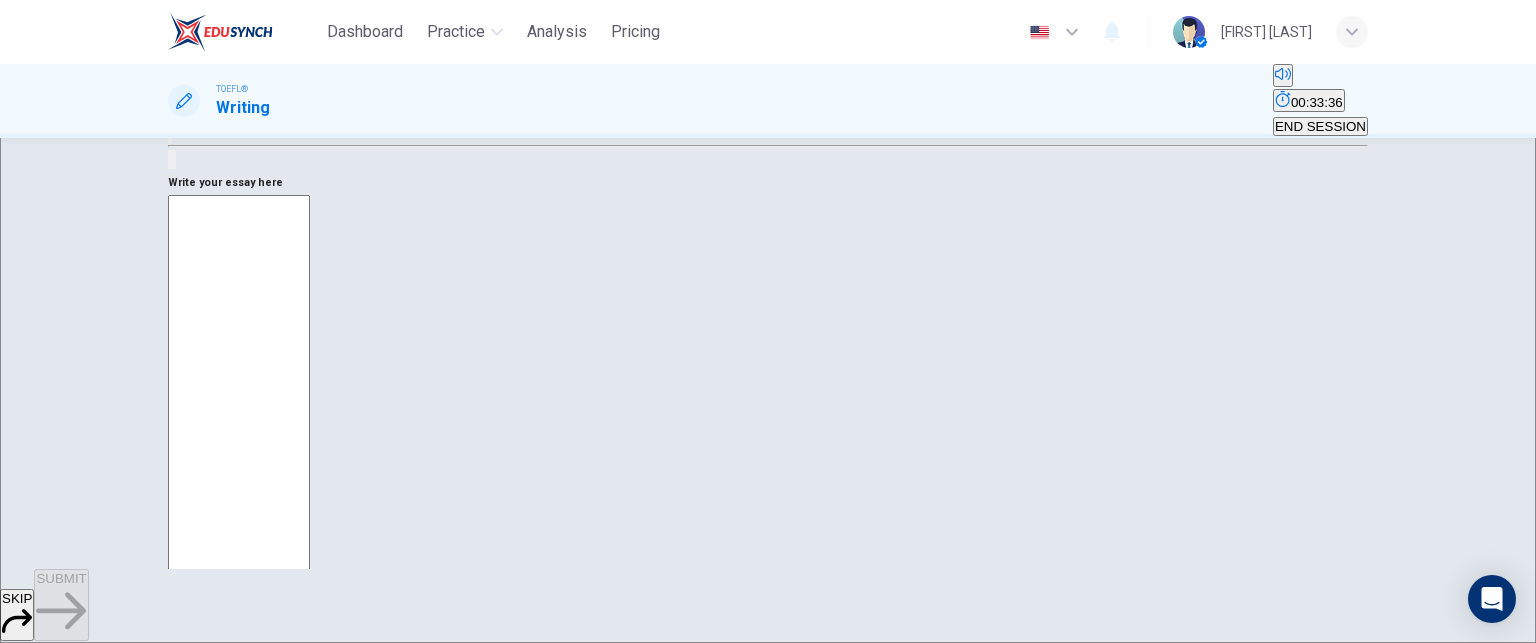 click at bounding box center [170, 81] 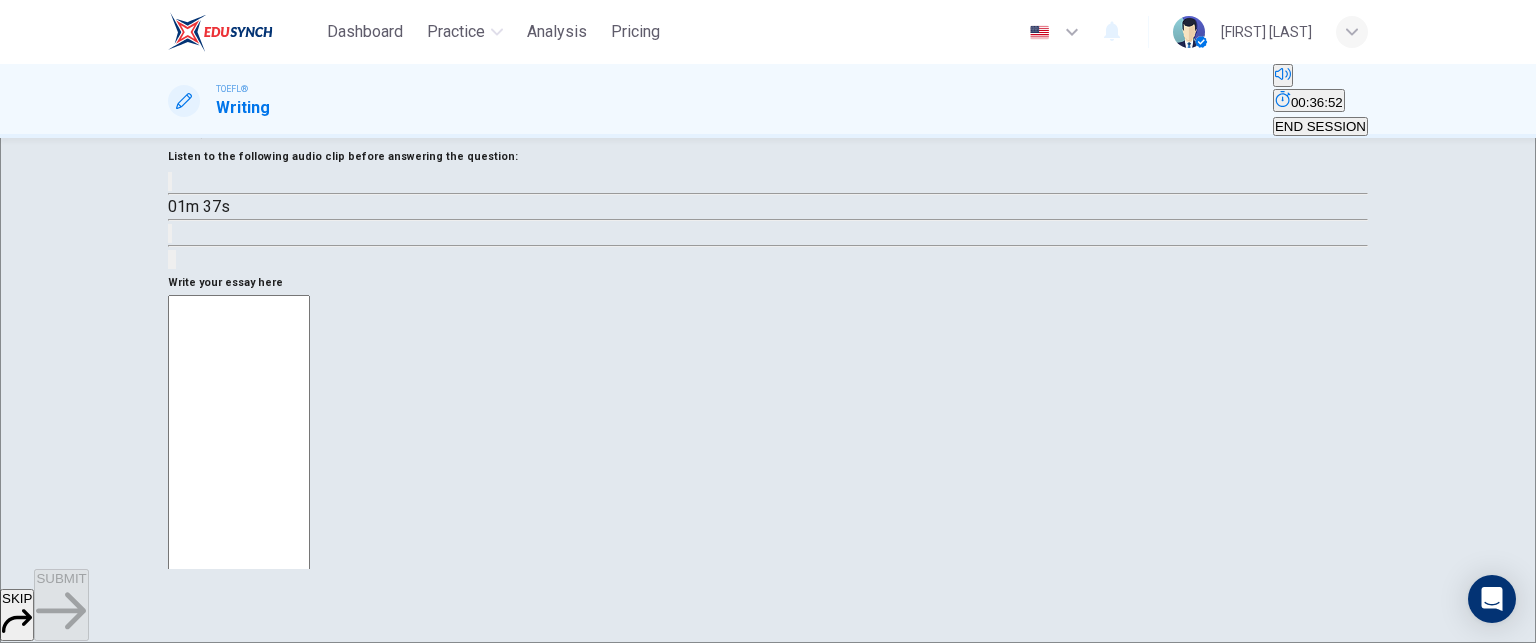 scroll, scrollTop: 409, scrollLeft: 0, axis: vertical 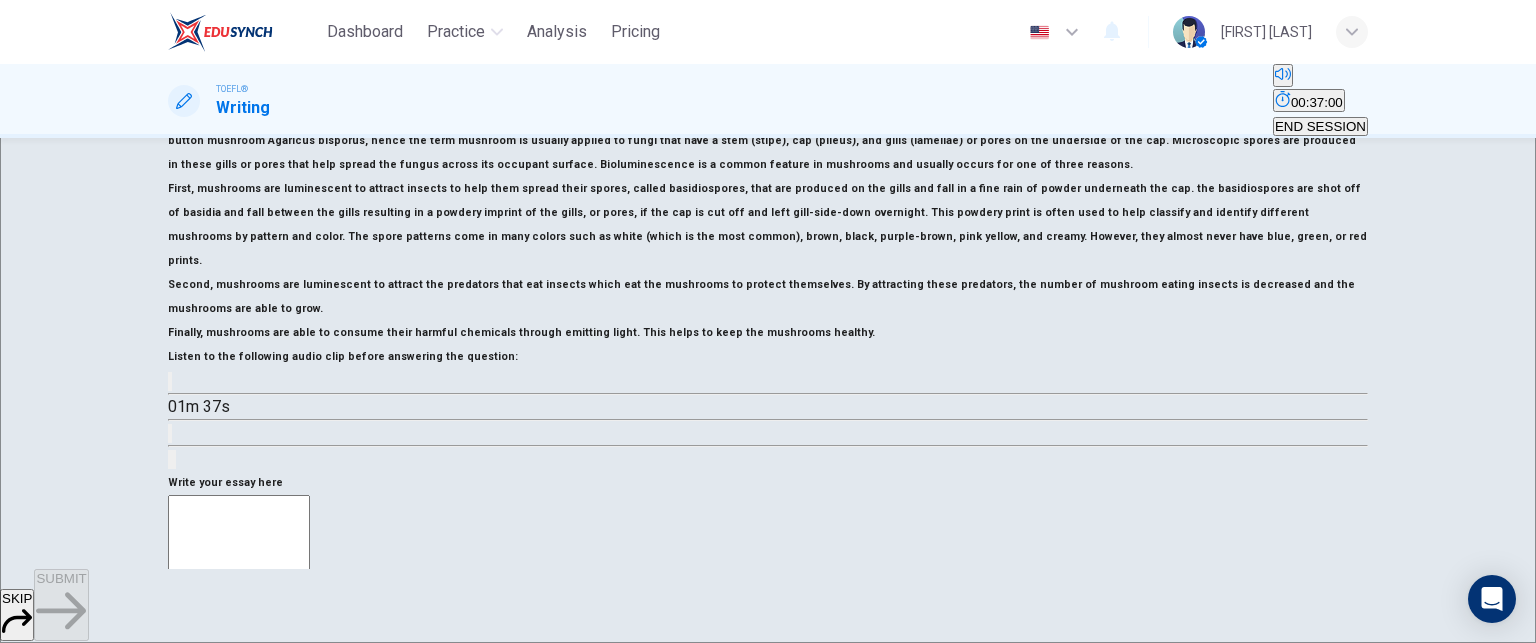 click at bounding box center (239, 780) 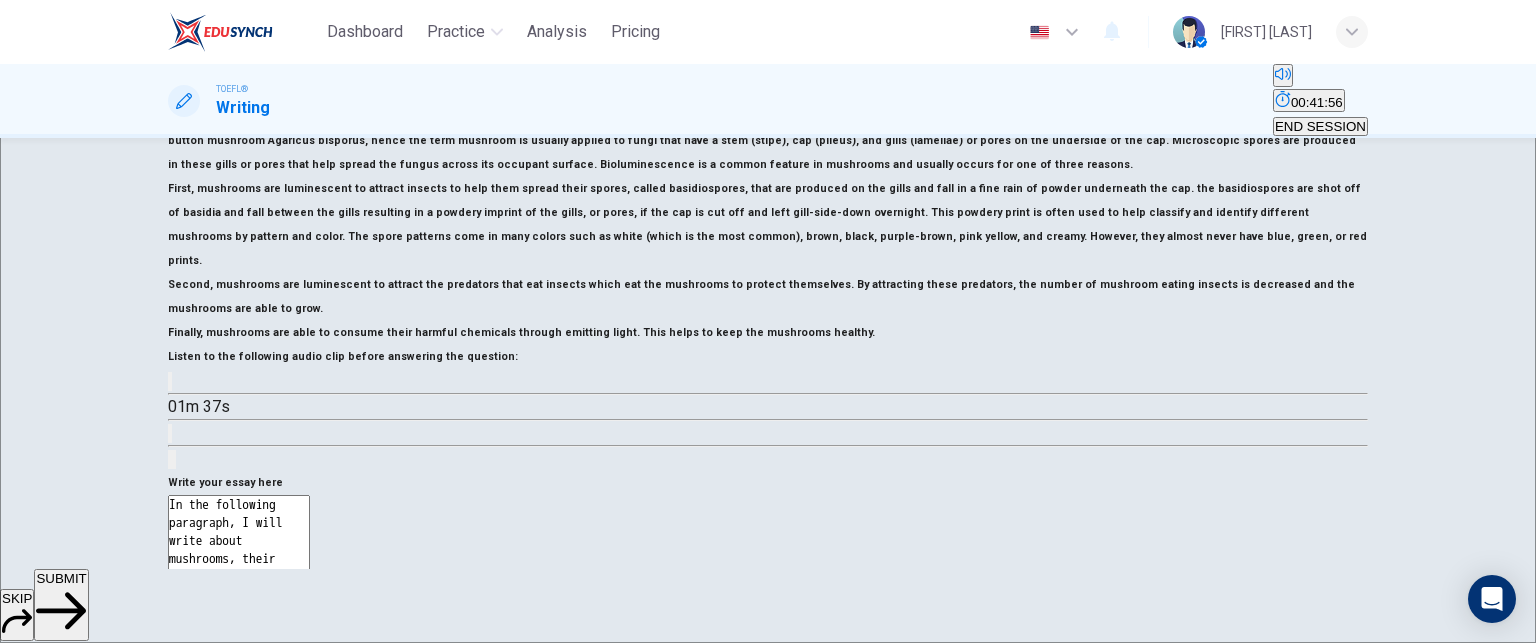 click on "In the following paragraph, I will write about mushrooms, their aspect, how do they reproduce and protect themselves from predators and harmful diseases.
Mushrooms are fungi that are found over the ground. They have three main parts: the stem, the cap, and the gills. They also count with bioluminiscence, a feature they have that help them with many aspects." at bounding box center (239, 780) 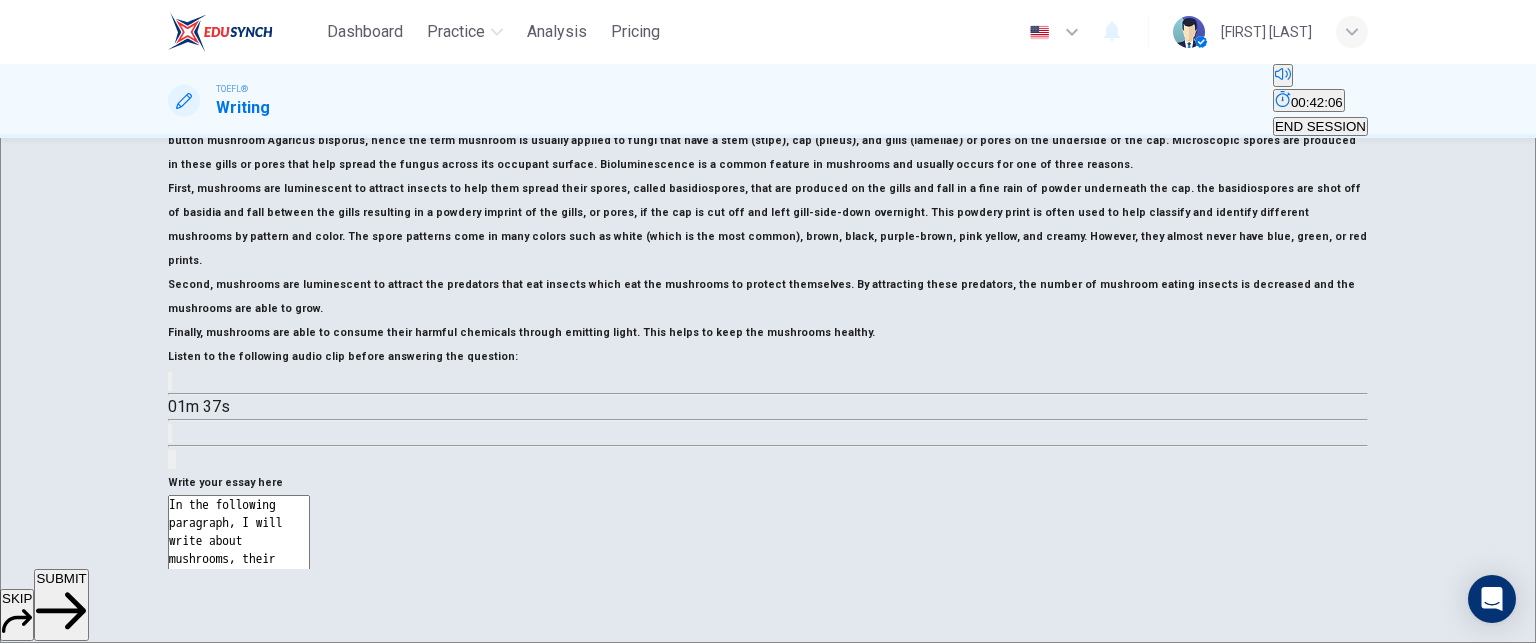 click on "In the following paragraph, I will write about mushrooms, their aspect, how do they reproduce and protect themselves from predators and harmful diseases.
Mushrooms are fungi that are found over the ground. They have three main parts: the stem, the cap, and the gills. They also count with bioluminiscence, a characteristic they have that help them with many aspects." at bounding box center [239, 780] 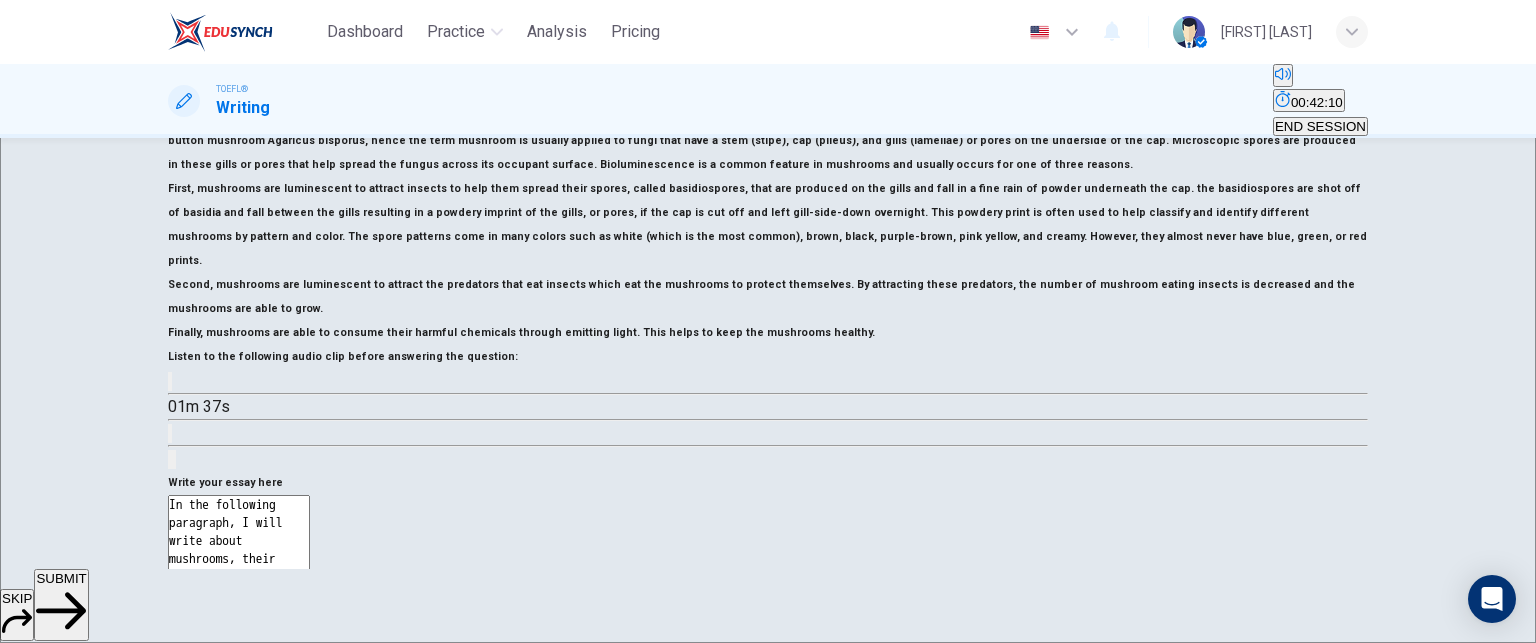scroll, scrollTop: 509, scrollLeft: 0, axis: vertical 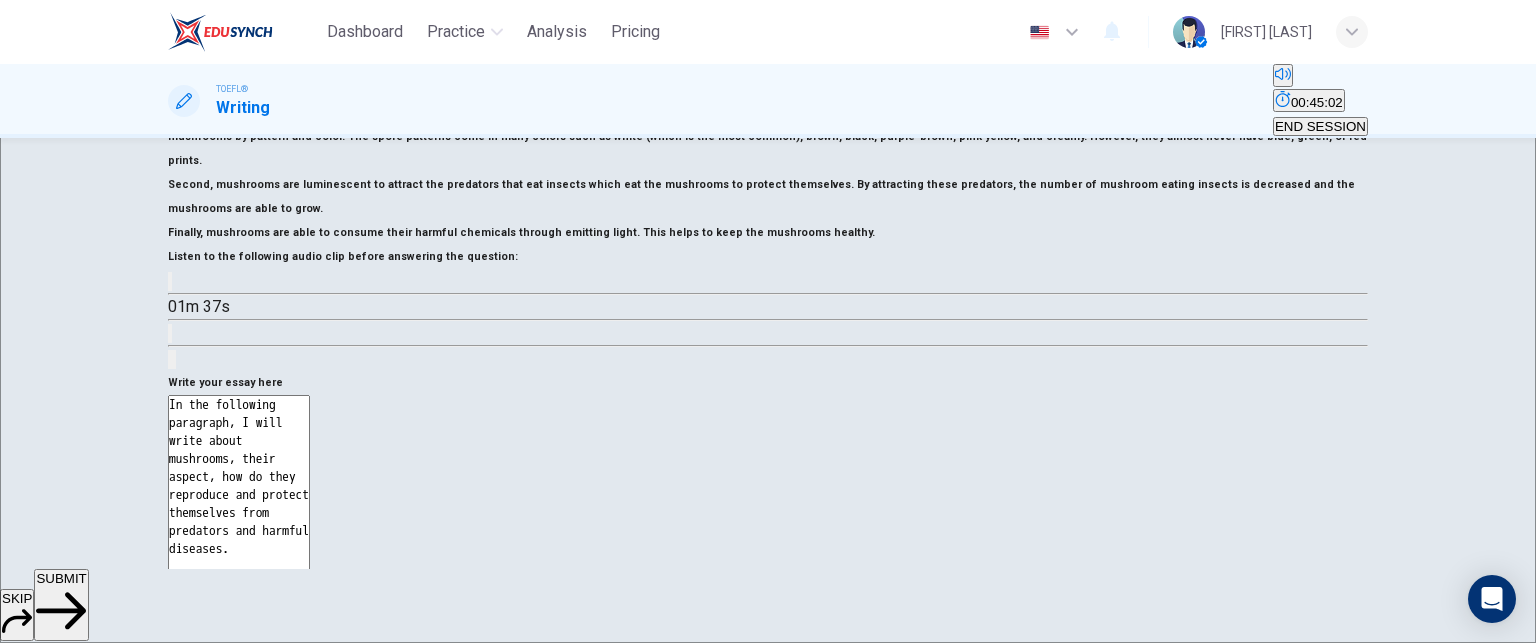 click on "In the following paragraph, I will write about mushrooms, their aspect, how do they reproduce and protect themselves from predators and harmful diseases.
Mushrooms are fungi that are found over the ground. They have three main parts: the stem, the cap, and the gills. They also count with bioluminiscence, a characteristic they have that help them with many aspects. For example, it helps them with reproduction. They attract species like insects in a way they make them spread their spores.This special and unique spores are called basidiospores, and they are the way mushrooms reproduce." at bounding box center [239, 680] 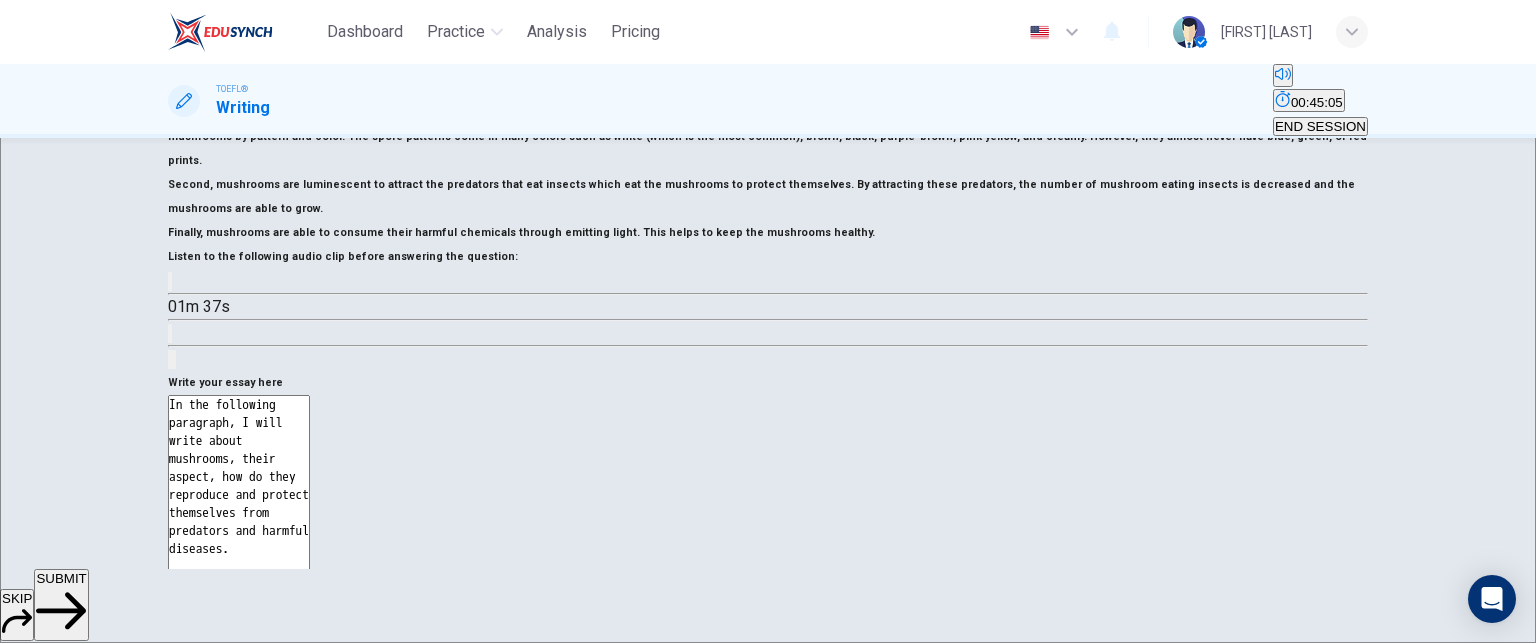 click on "In the following paragraph, I will write about mushrooms, their aspect, how do they reproduce and protect themselves from predators and harmful diseases.
Mushrooms are fungi that are found over the ground. They have three main parts: the stem, the cap, and the gills. They also count with bioluminiscence, a characteristic they have that help them with many aspects. For example, it helps them with reproduction. They attract species like insects in a way they make them spread their spores.This special and unique spores are called basidiospores, and they are the wamushrooms reproduce." at bounding box center (239, 680) 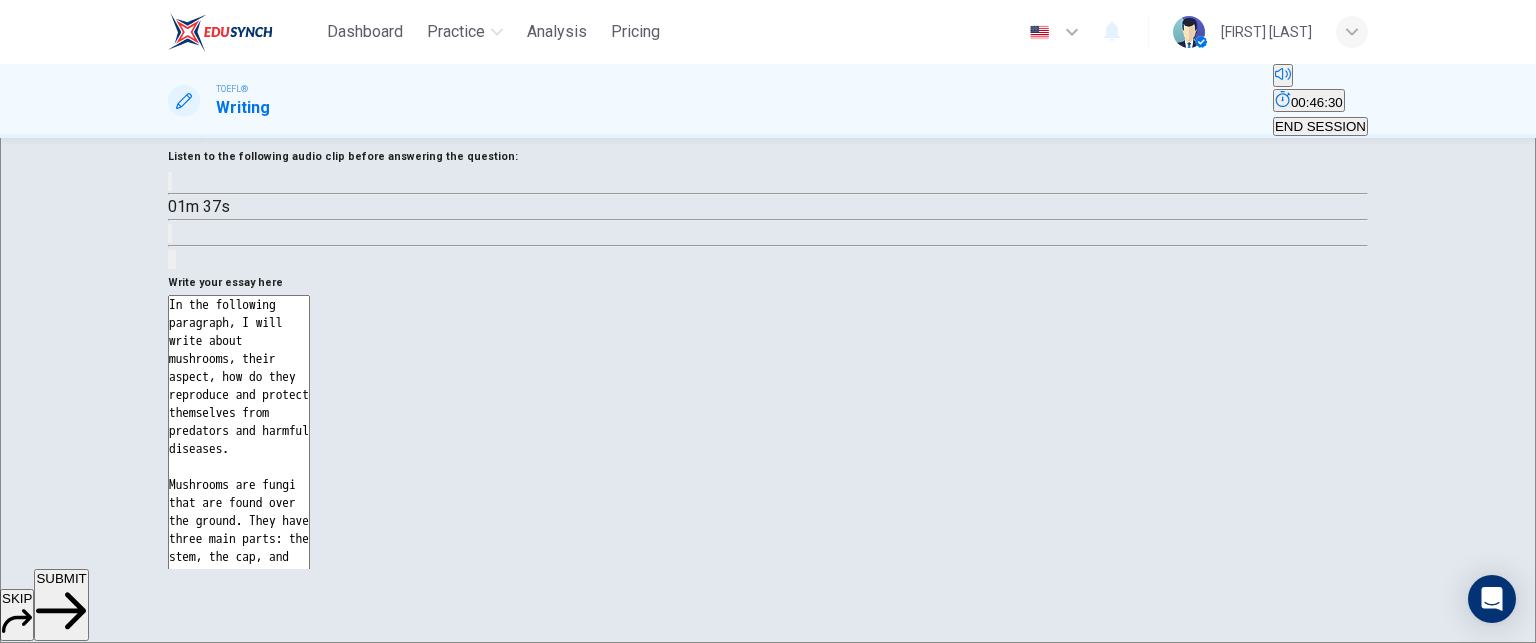 scroll, scrollTop: 709, scrollLeft: 0, axis: vertical 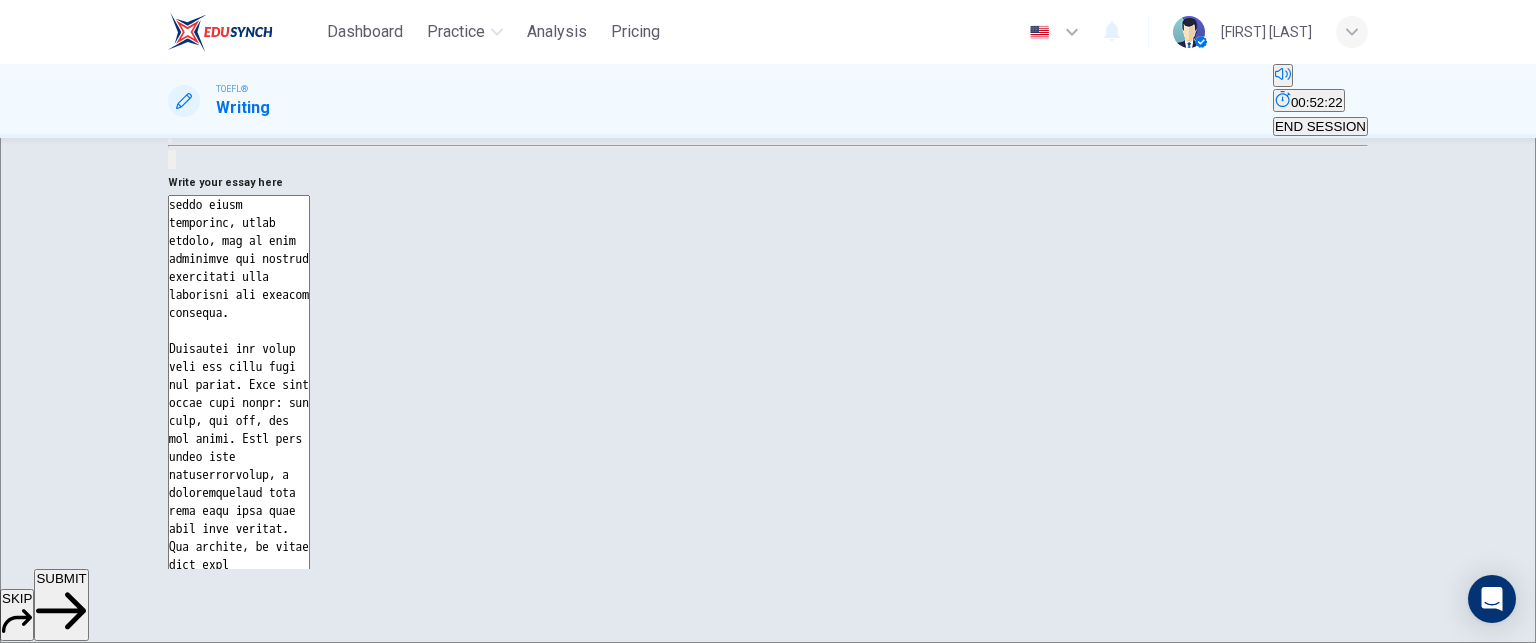 click at bounding box center (239, 494) 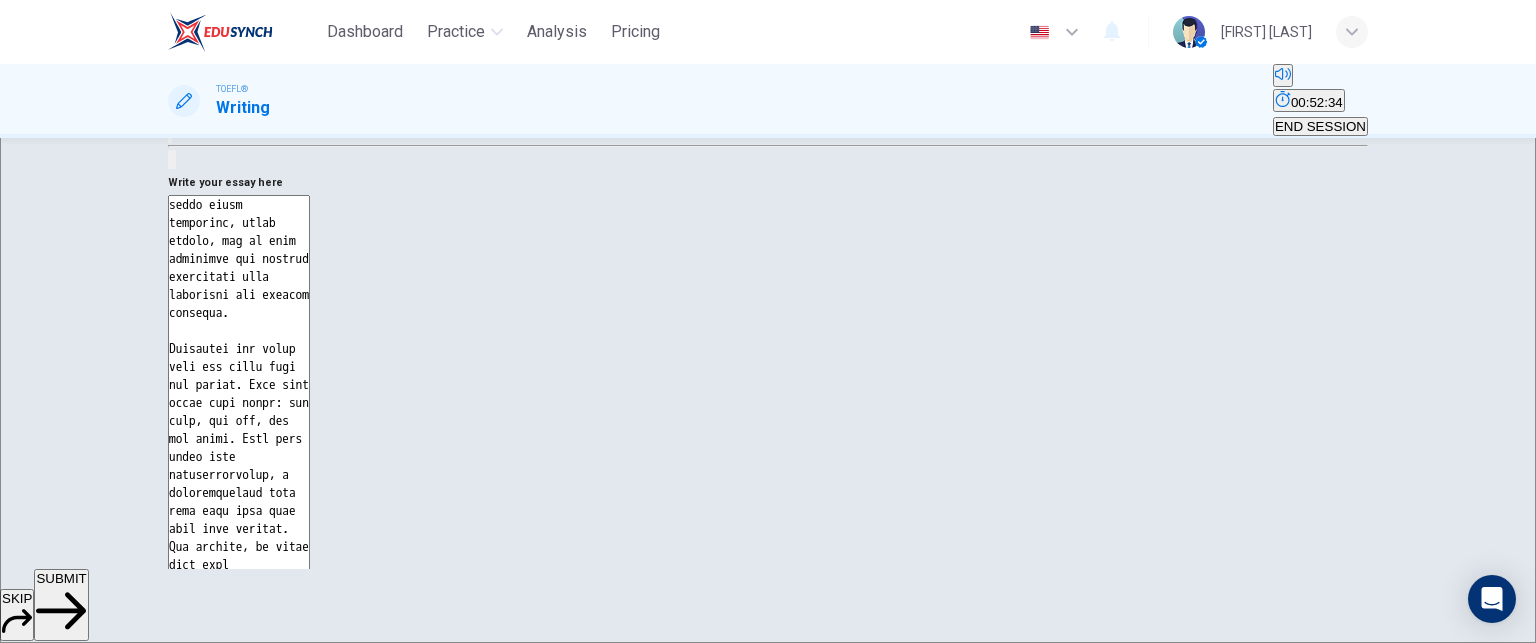click at bounding box center (239, 505) 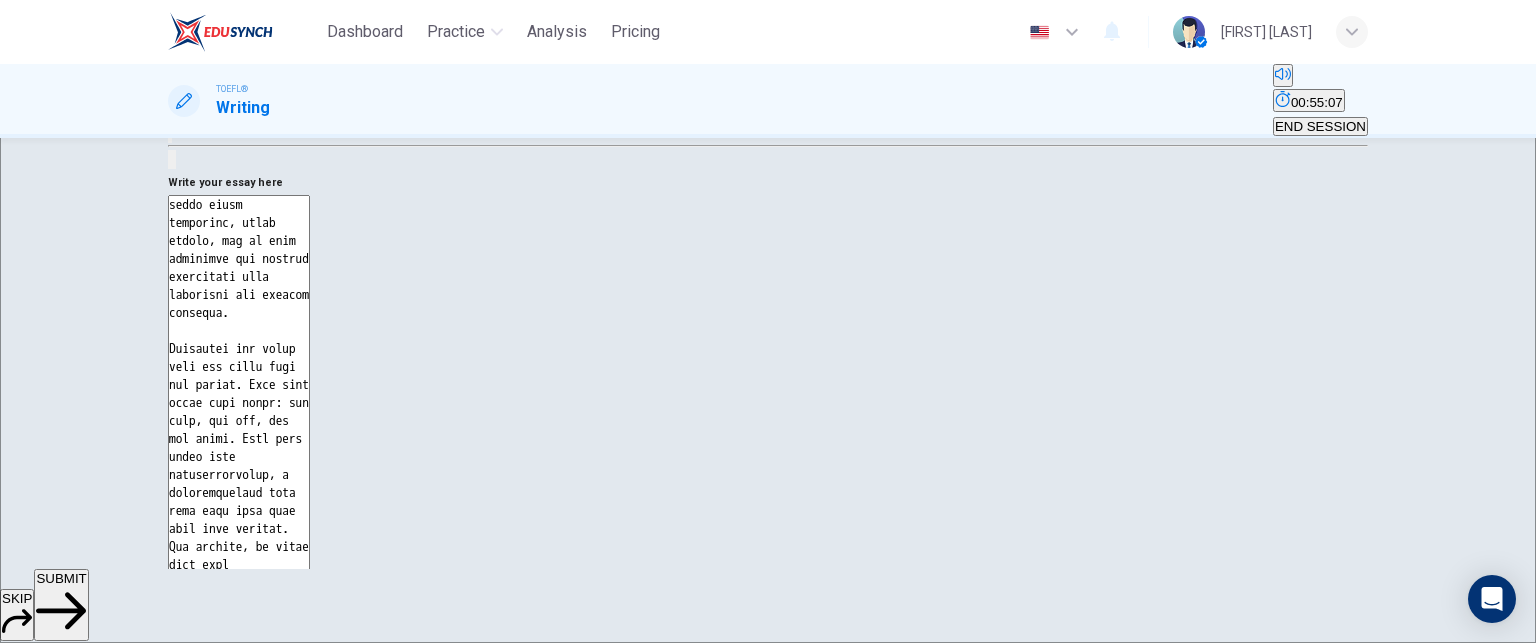 scroll, scrollTop: 130, scrollLeft: 0, axis: vertical 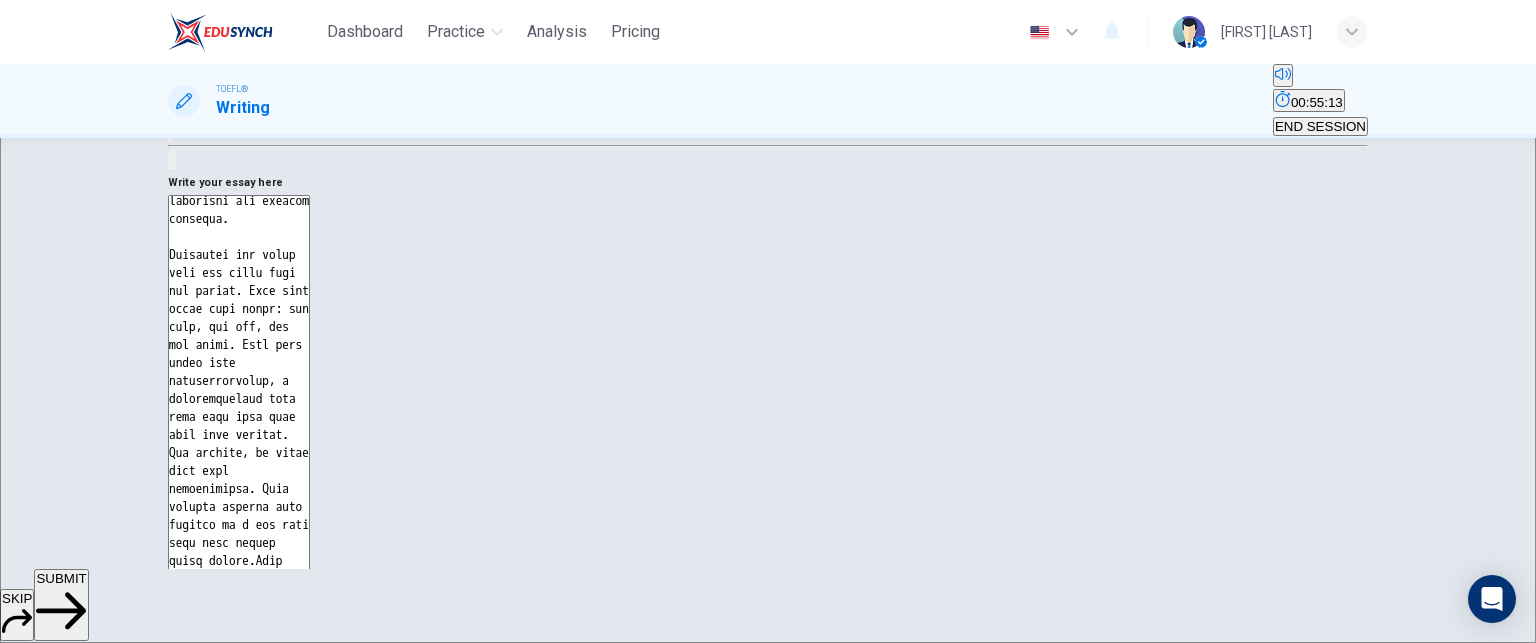 click at bounding box center [239, 540] 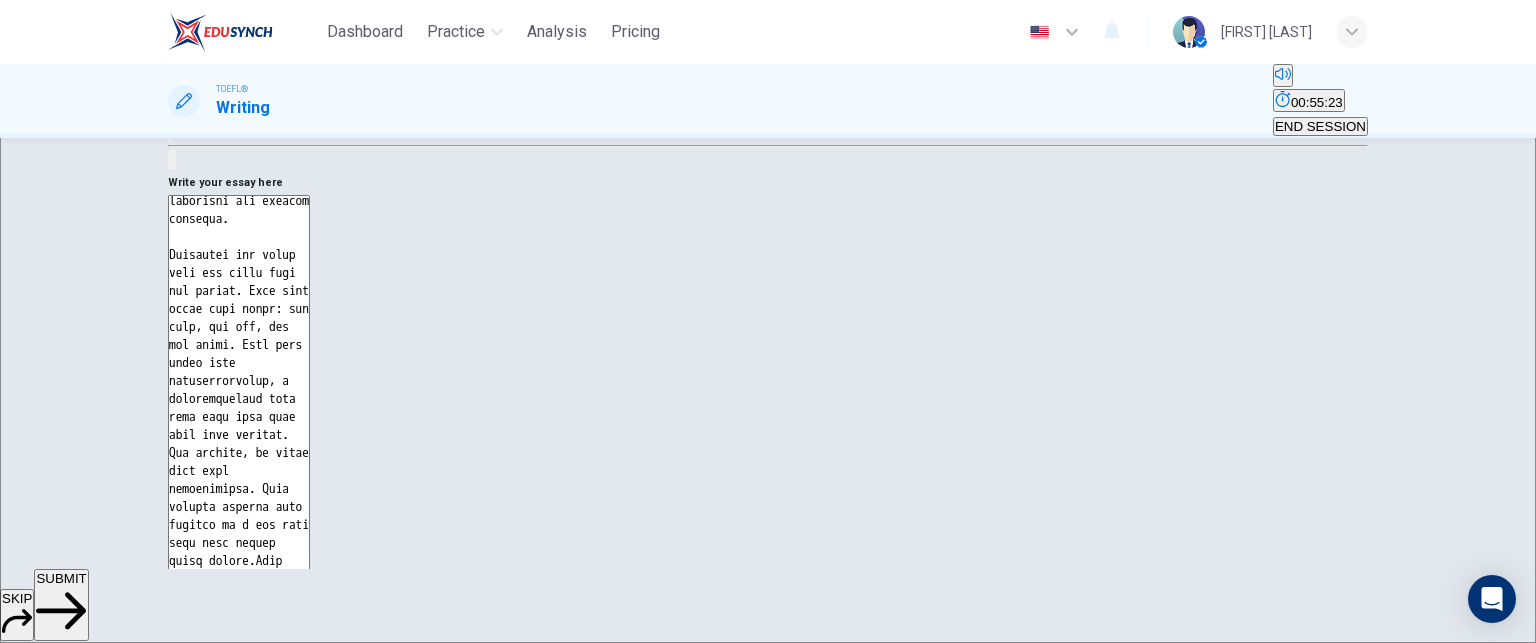 click at bounding box center [239, 540] 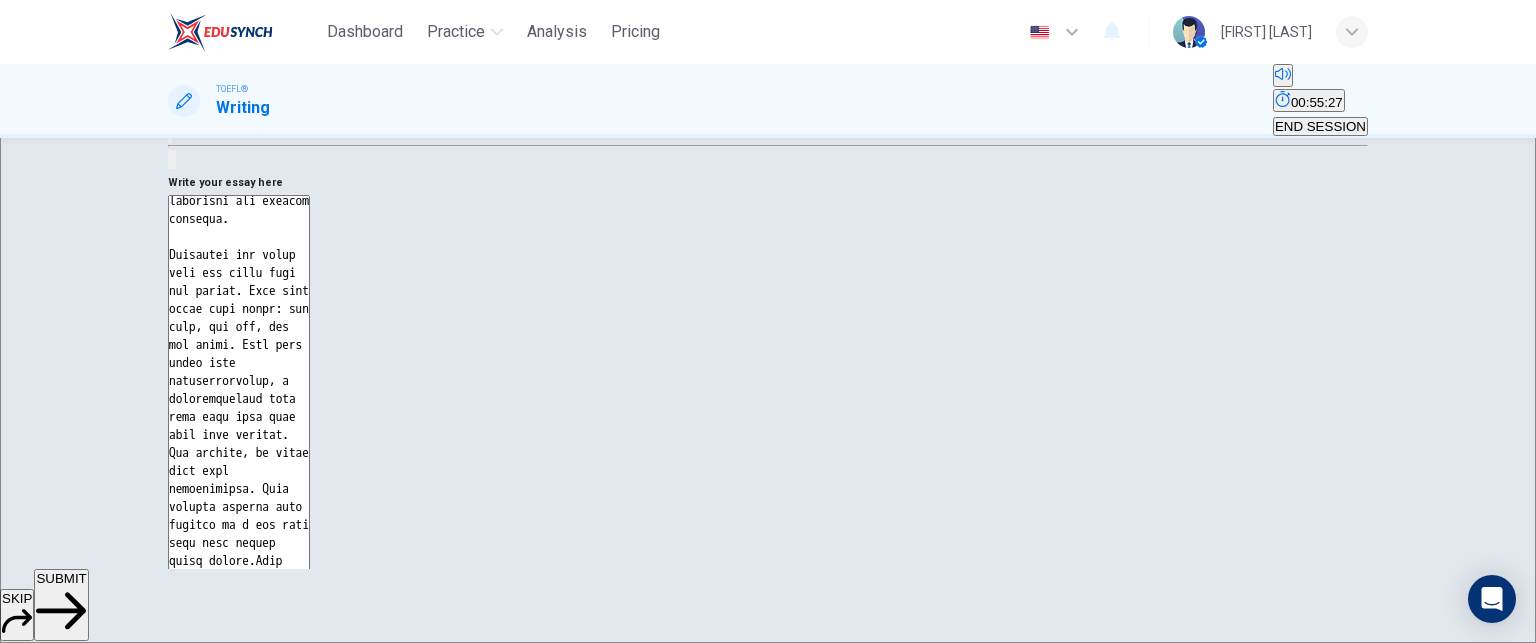 click on "SUBMIT" at bounding box center [61, 578] 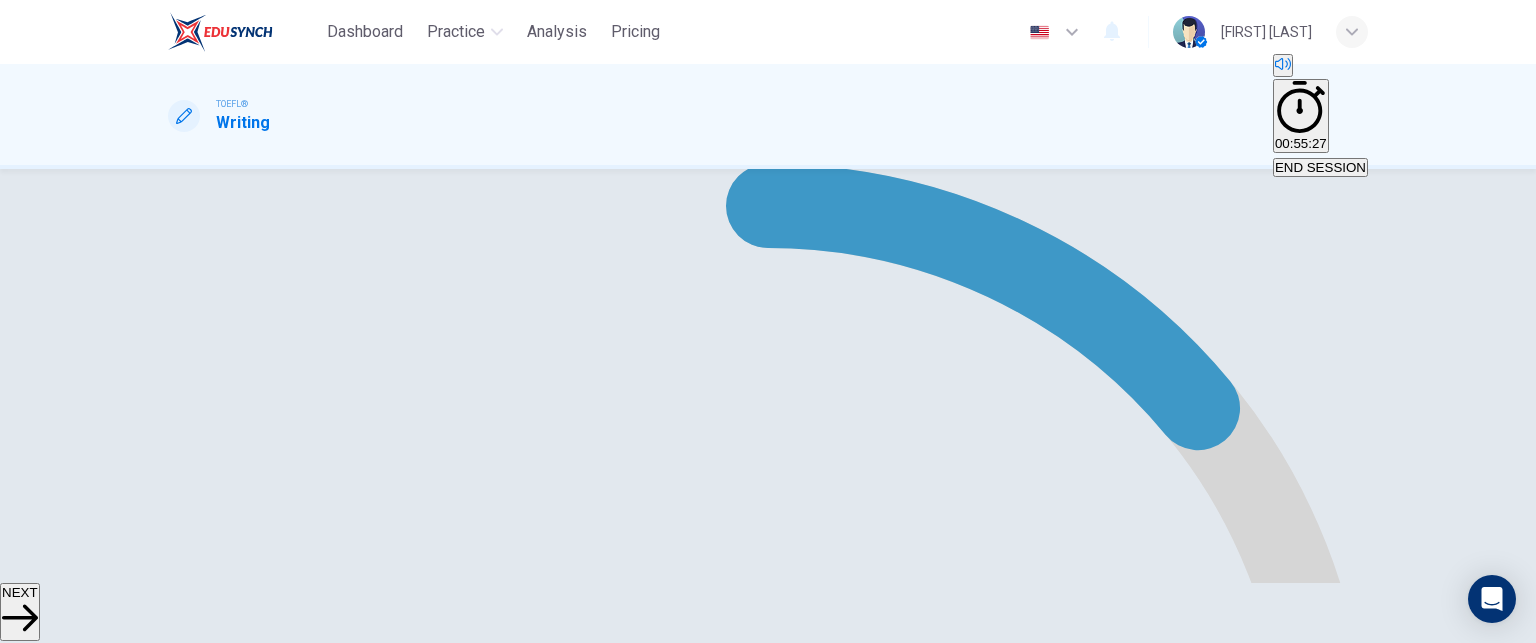 scroll, scrollTop: 409, scrollLeft: 0, axis: vertical 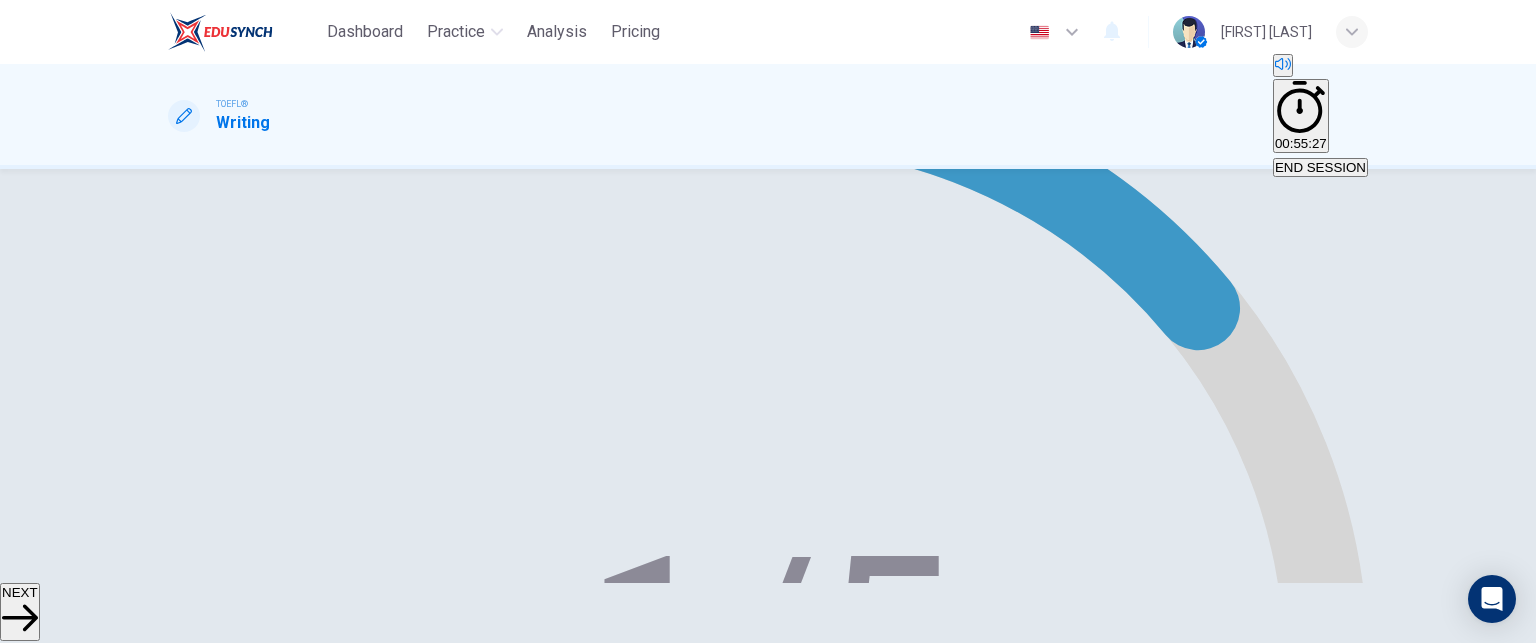 click on "Sample Response" at bounding box center [412, 3140] 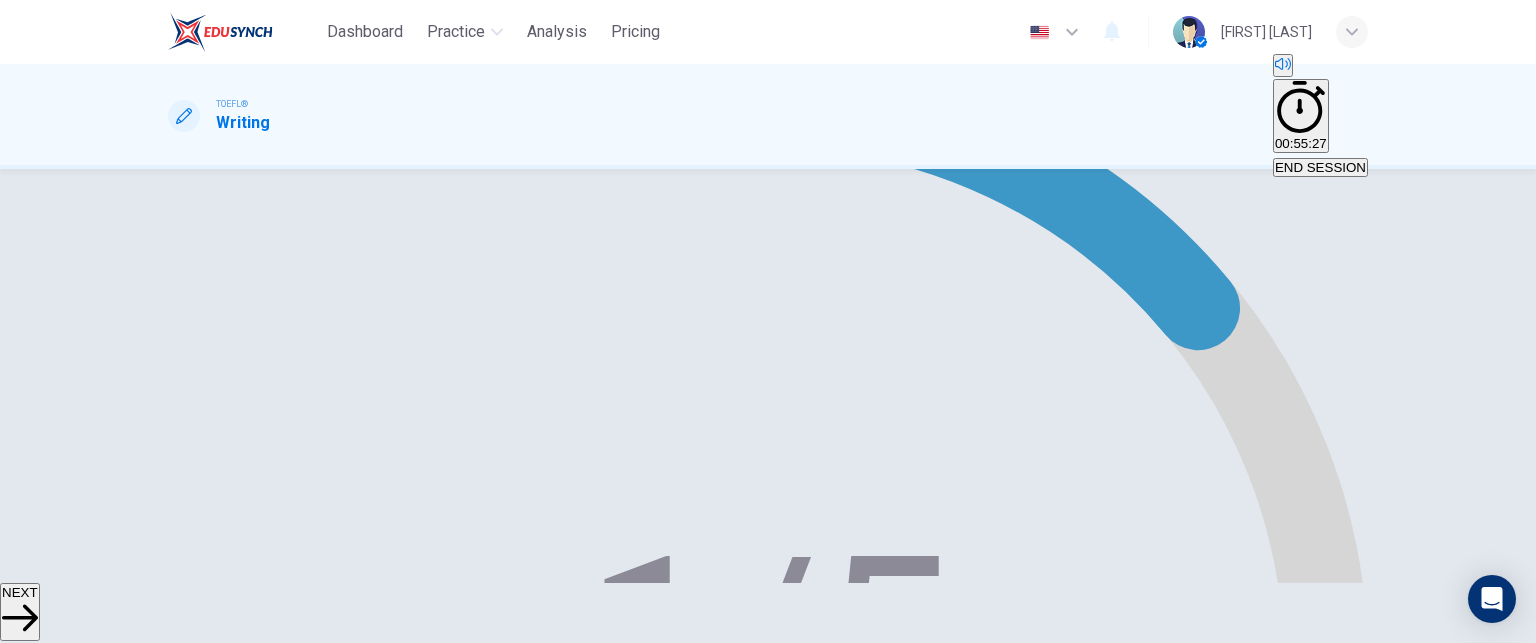 scroll, scrollTop: 0, scrollLeft: 0, axis: both 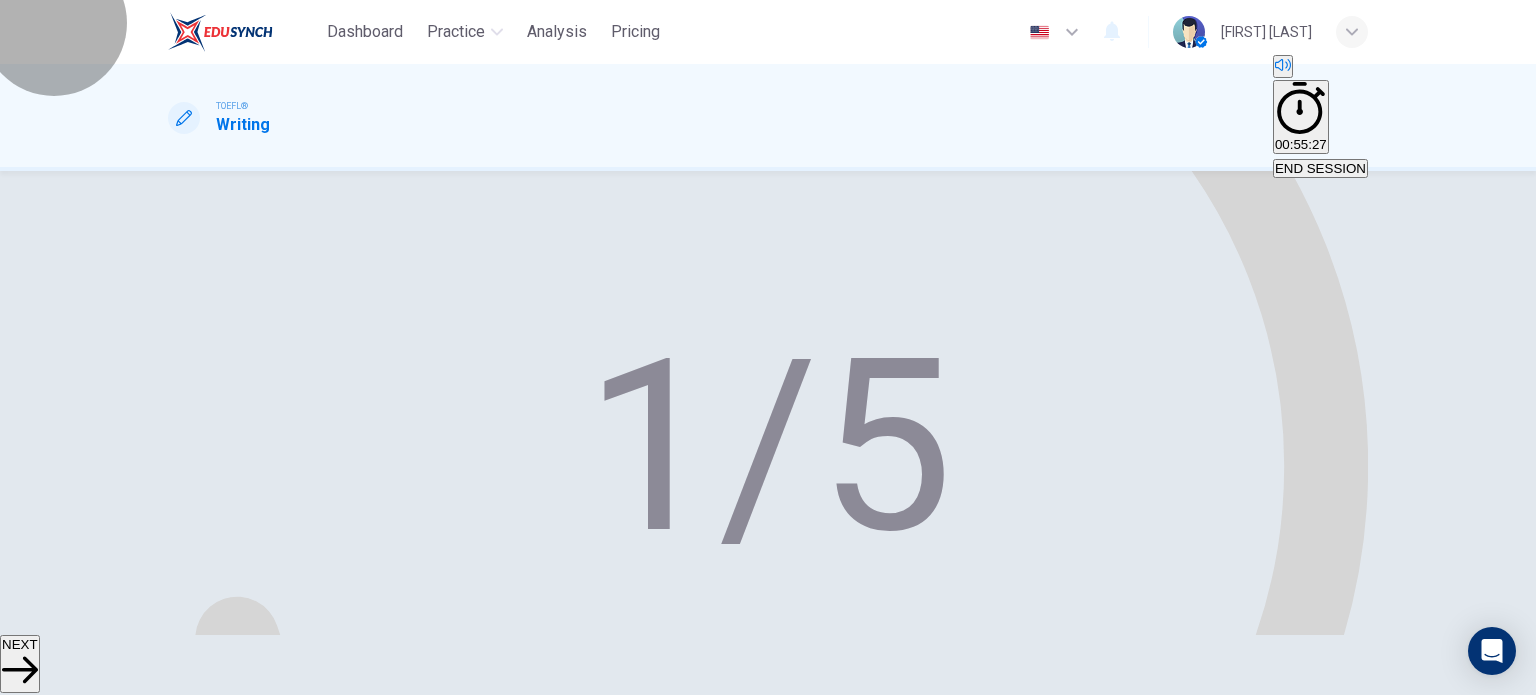 click on "END SESSION" at bounding box center (1320, 168) 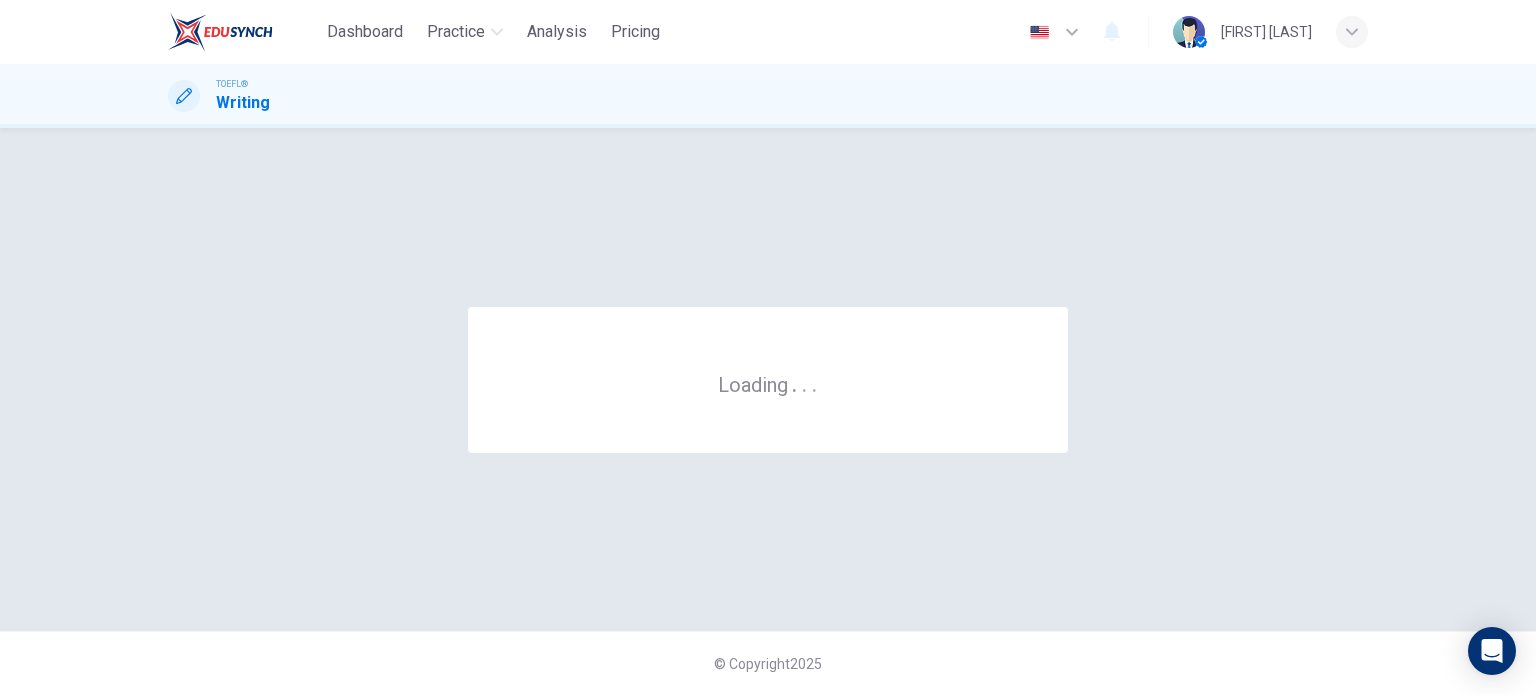 scroll, scrollTop: 0, scrollLeft: 0, axis: both 